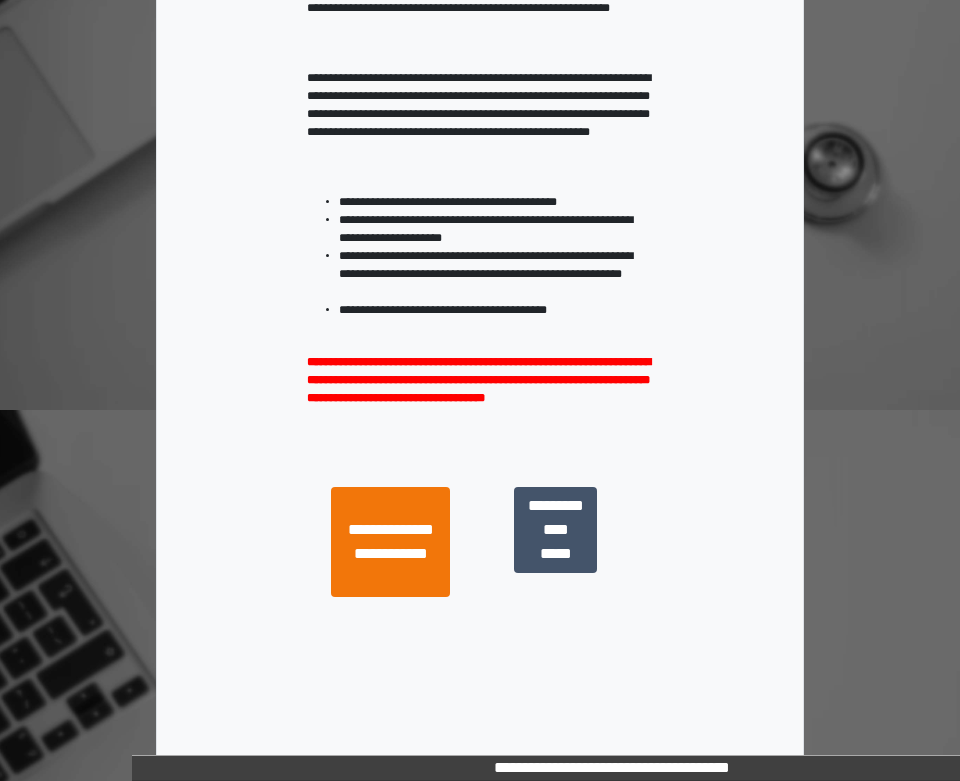 scroll, scrollTop: 387, scrollLeft: 0, axis: vertical 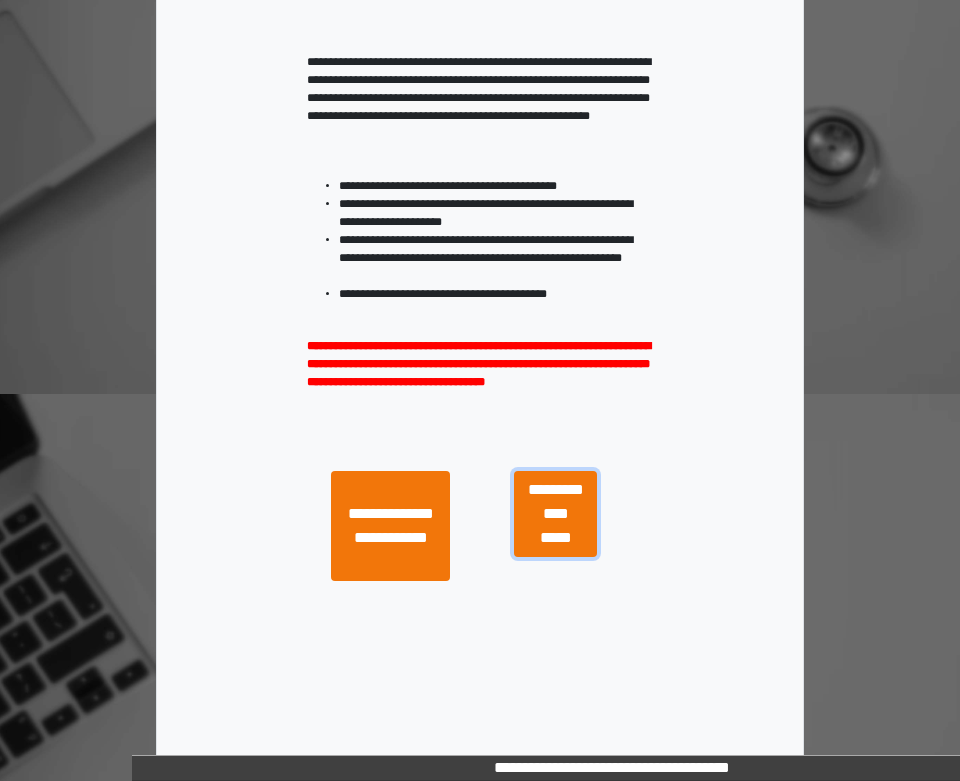 click on "**********" at bounding box center (555, 514) 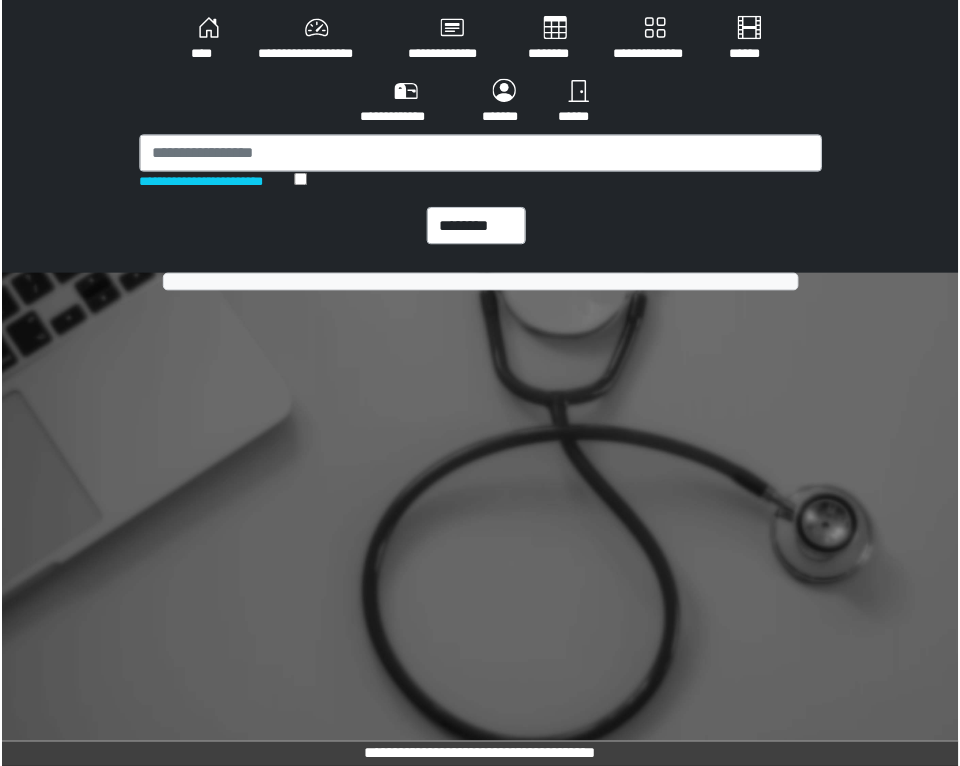 scroll, scrollTop: 0, scrollLeft: 0, axis: both 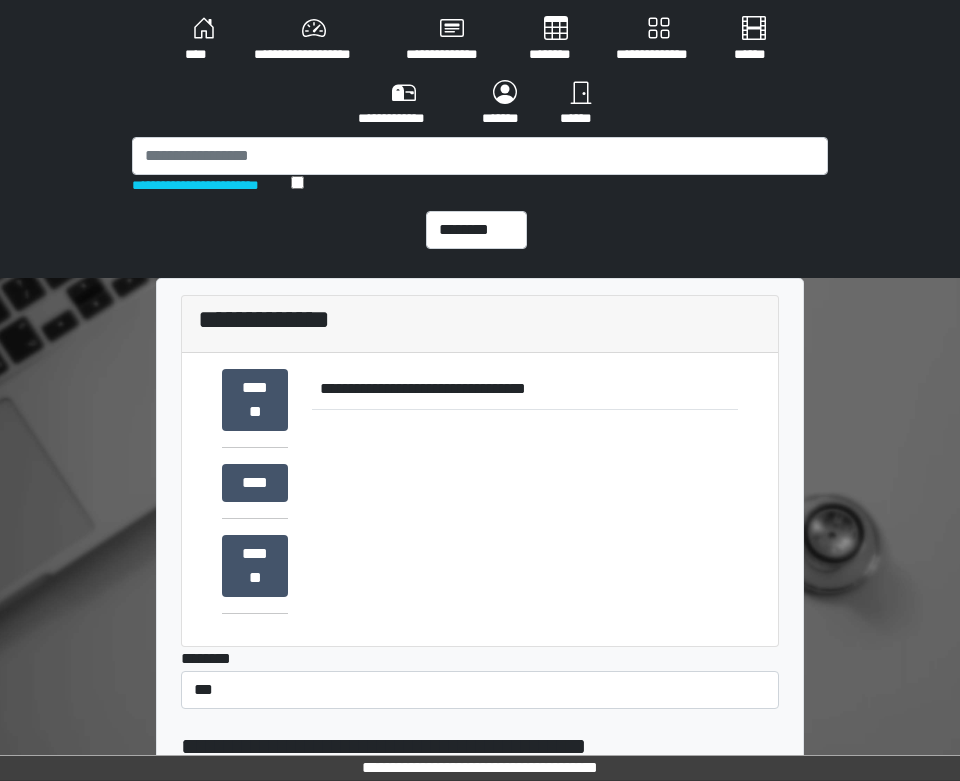 click on "********" at bounding box center [556, 40] 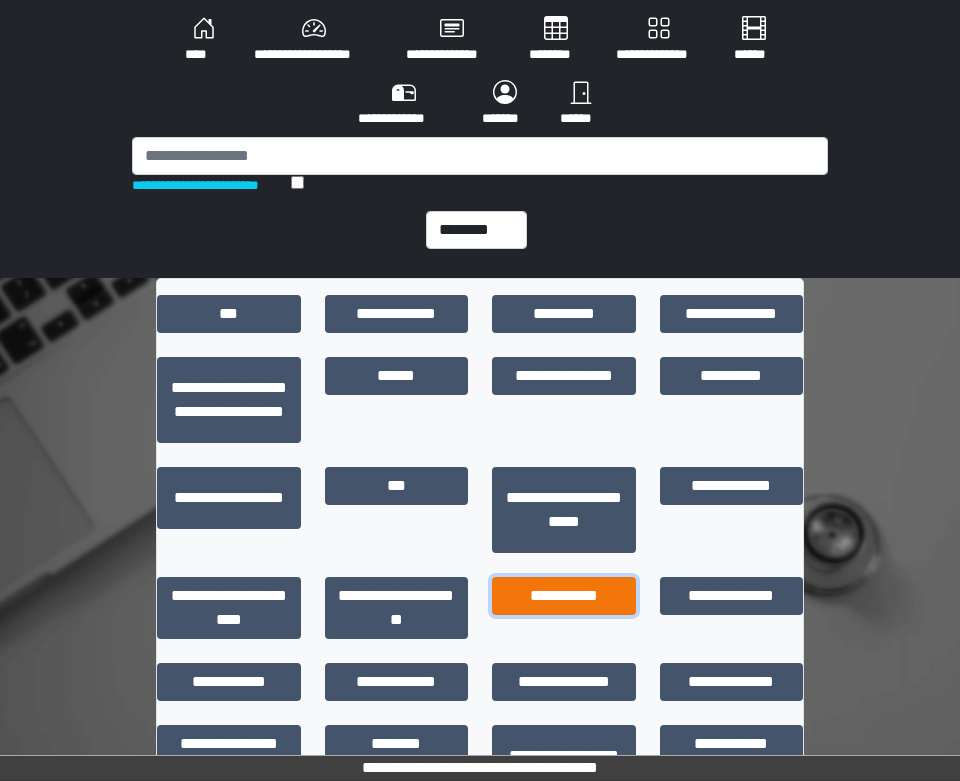 click on "**********" at bounding box center [564, 596] 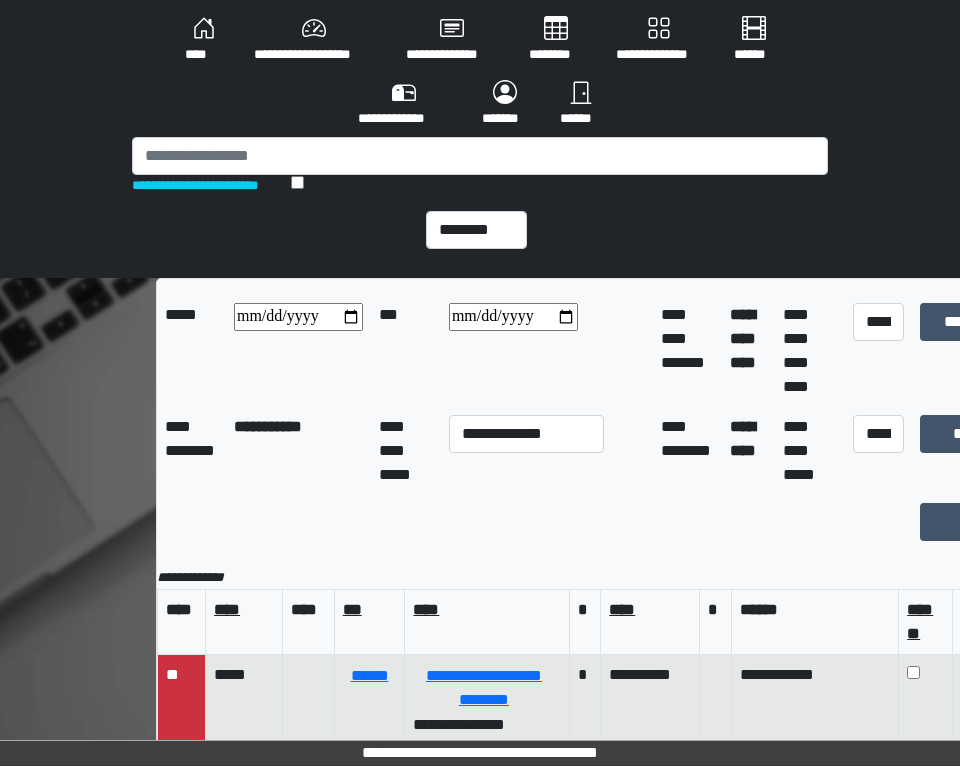 scroll, scrollTop: 100, scrollLeft: 0, axis: vertical 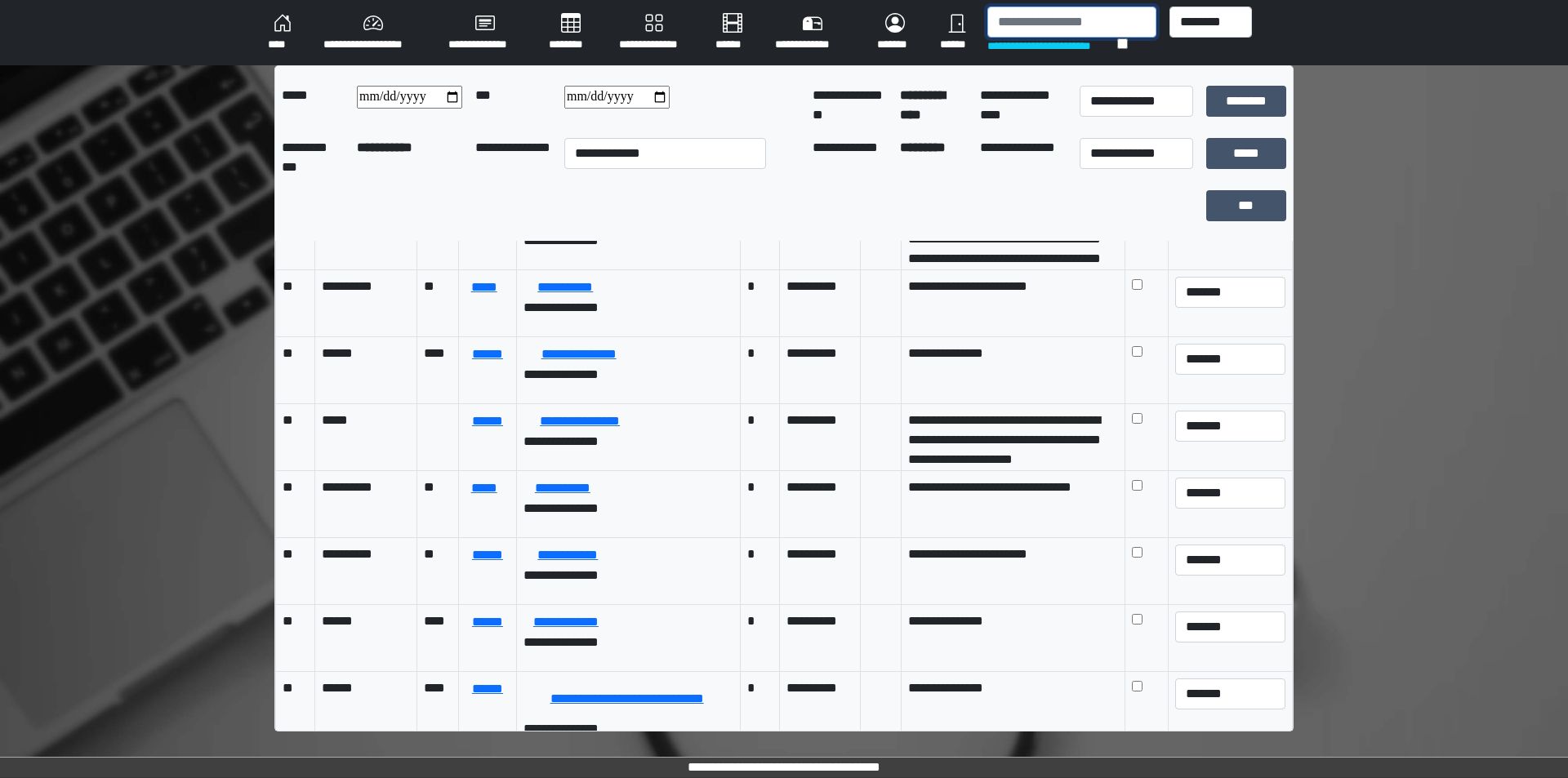 click at bounding box center [1071, 22] 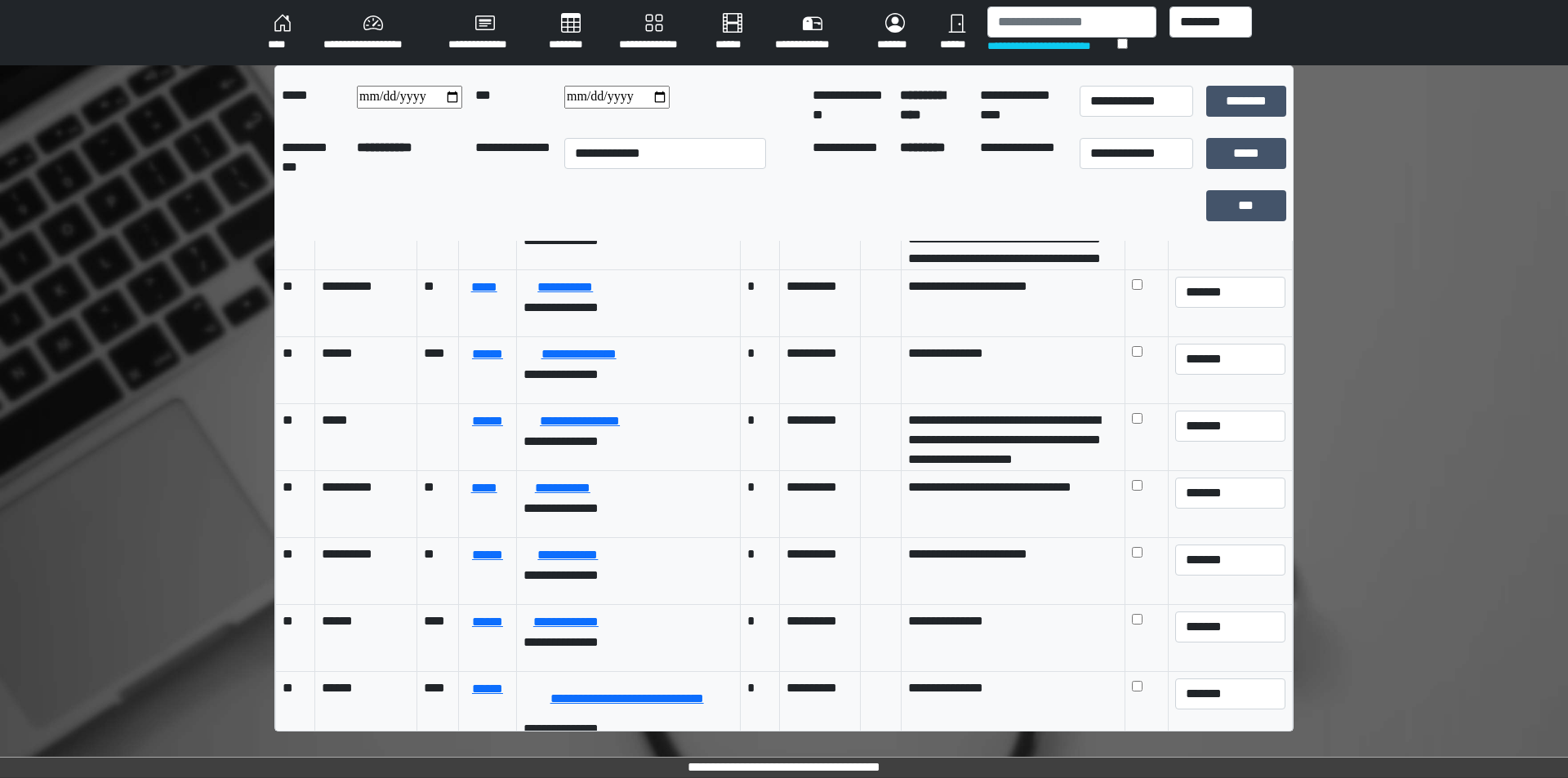click on "****" at bounding box center [283, 33] 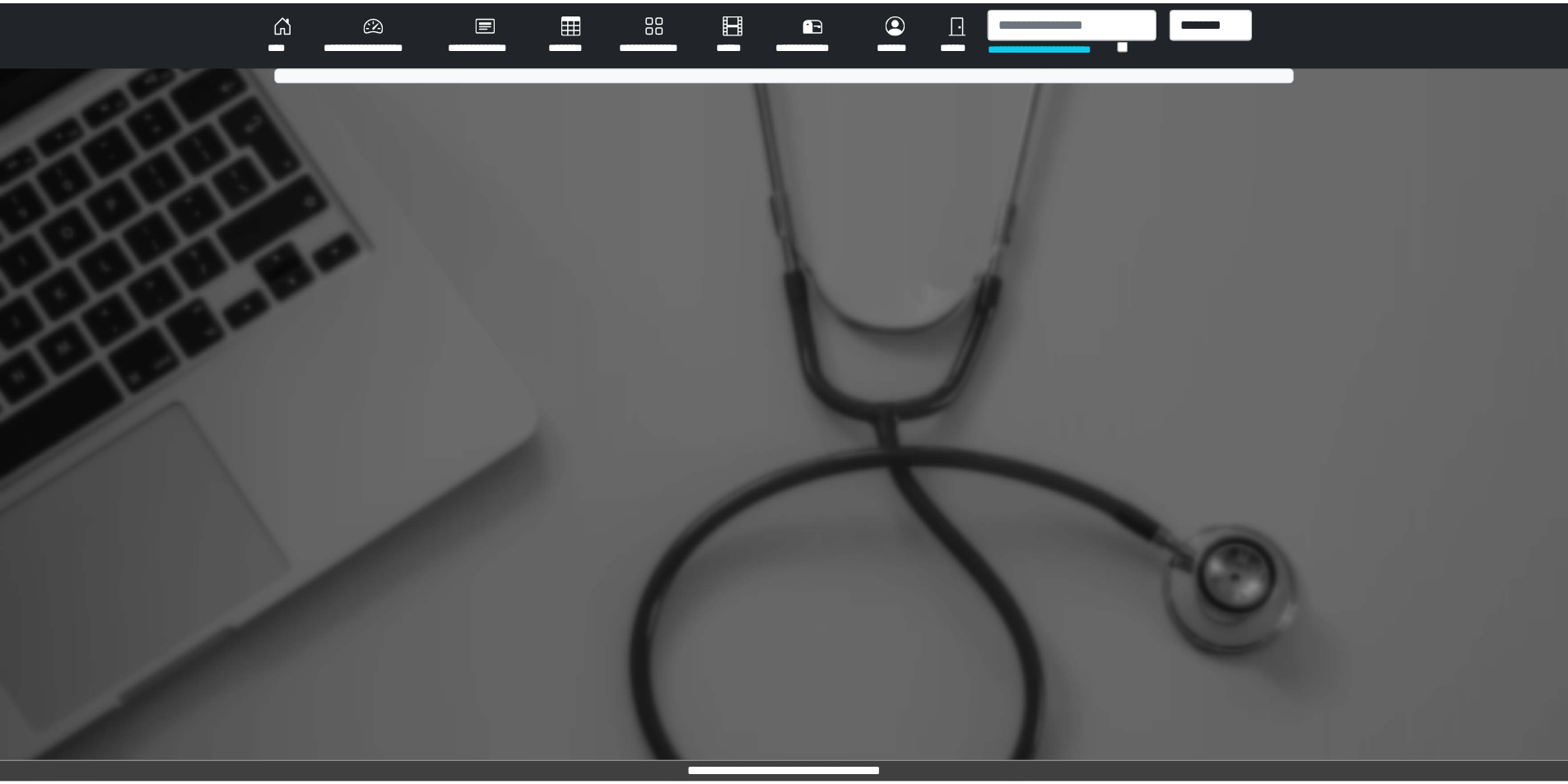 scroll, scrollTop: 0, scrollLeft: 0, axis: both 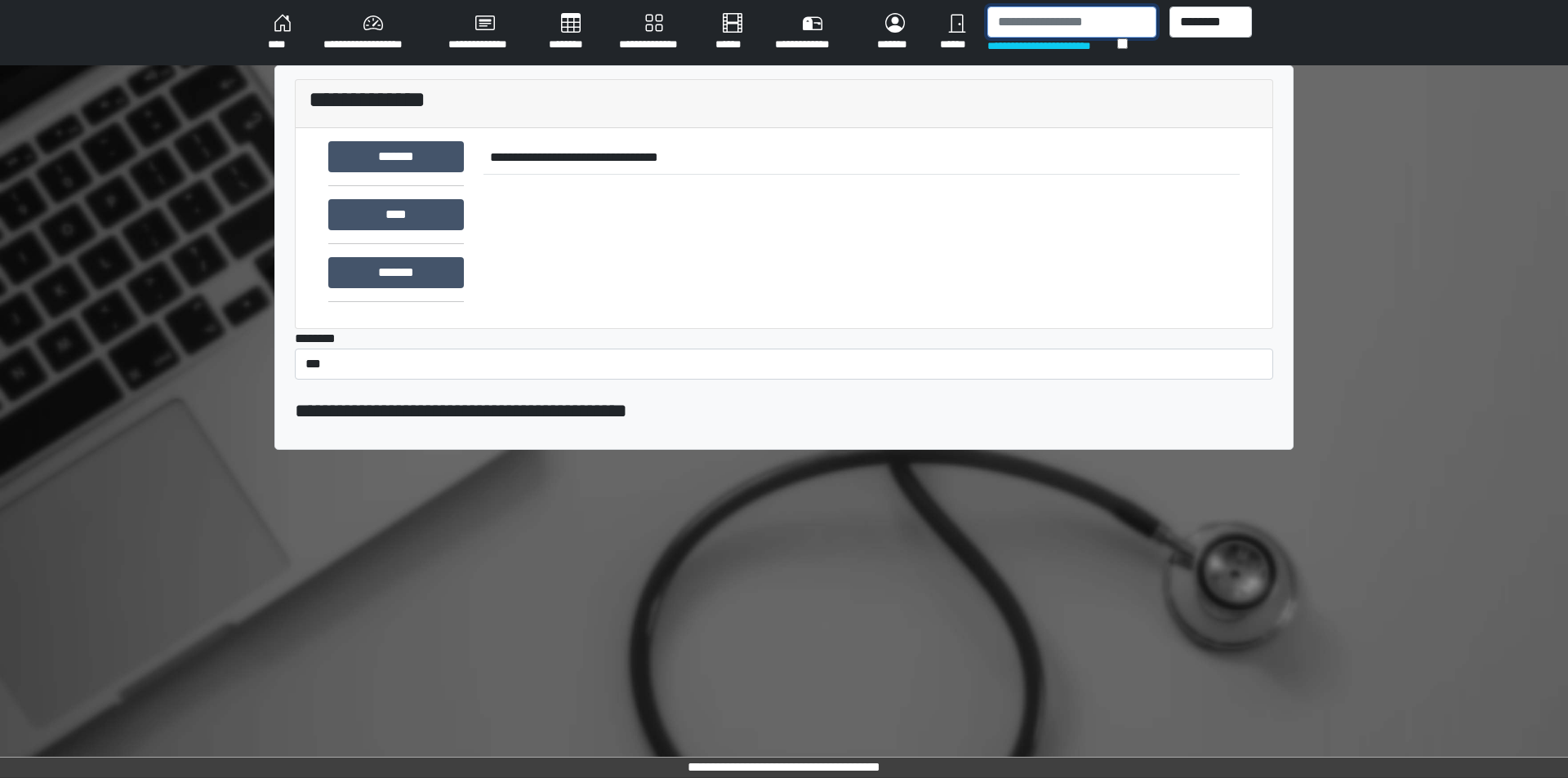 click at bounding box center [1071, 22] 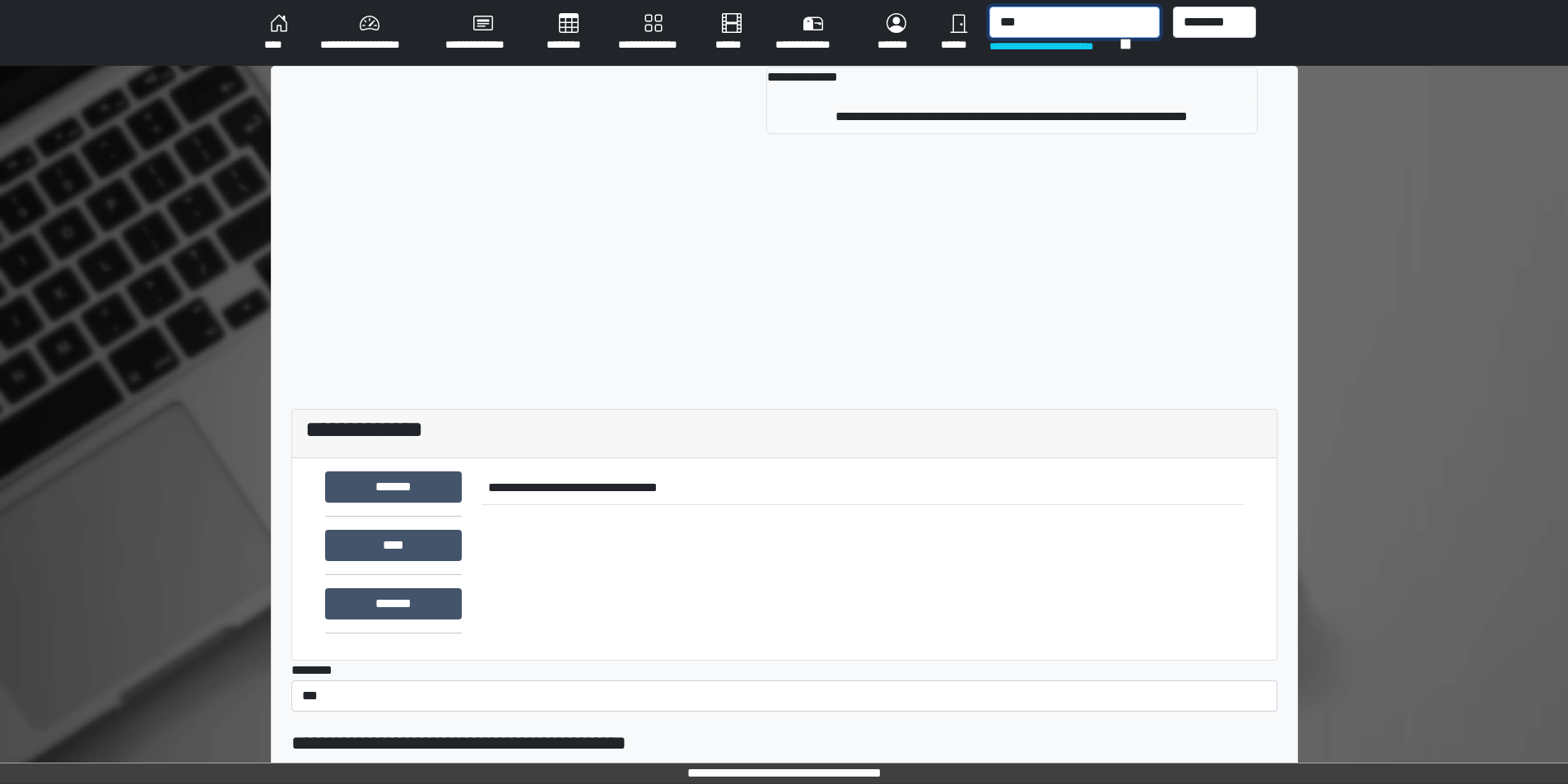 type on "***" 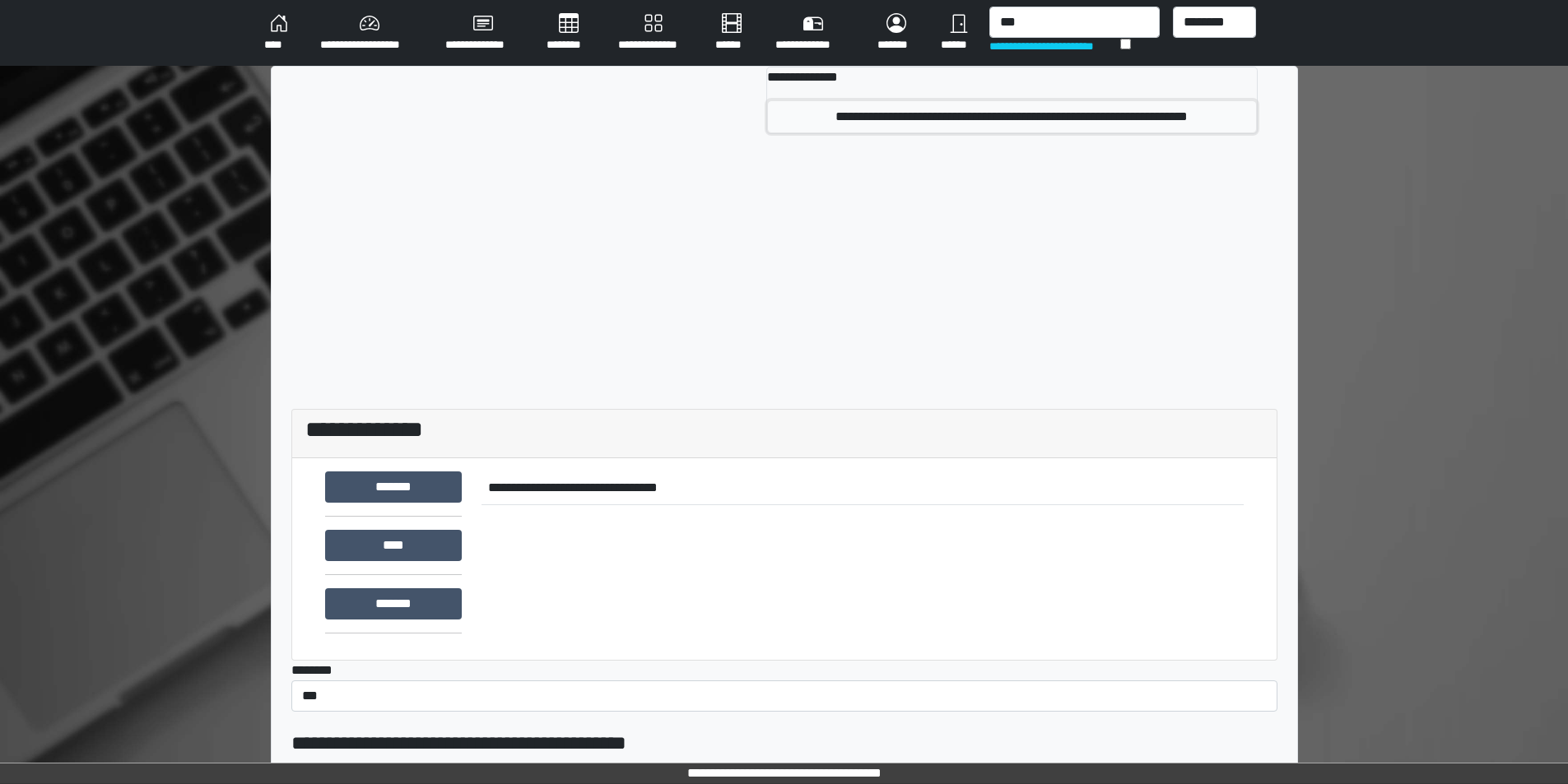 click on "**********" at bounding box center [1012, 117] 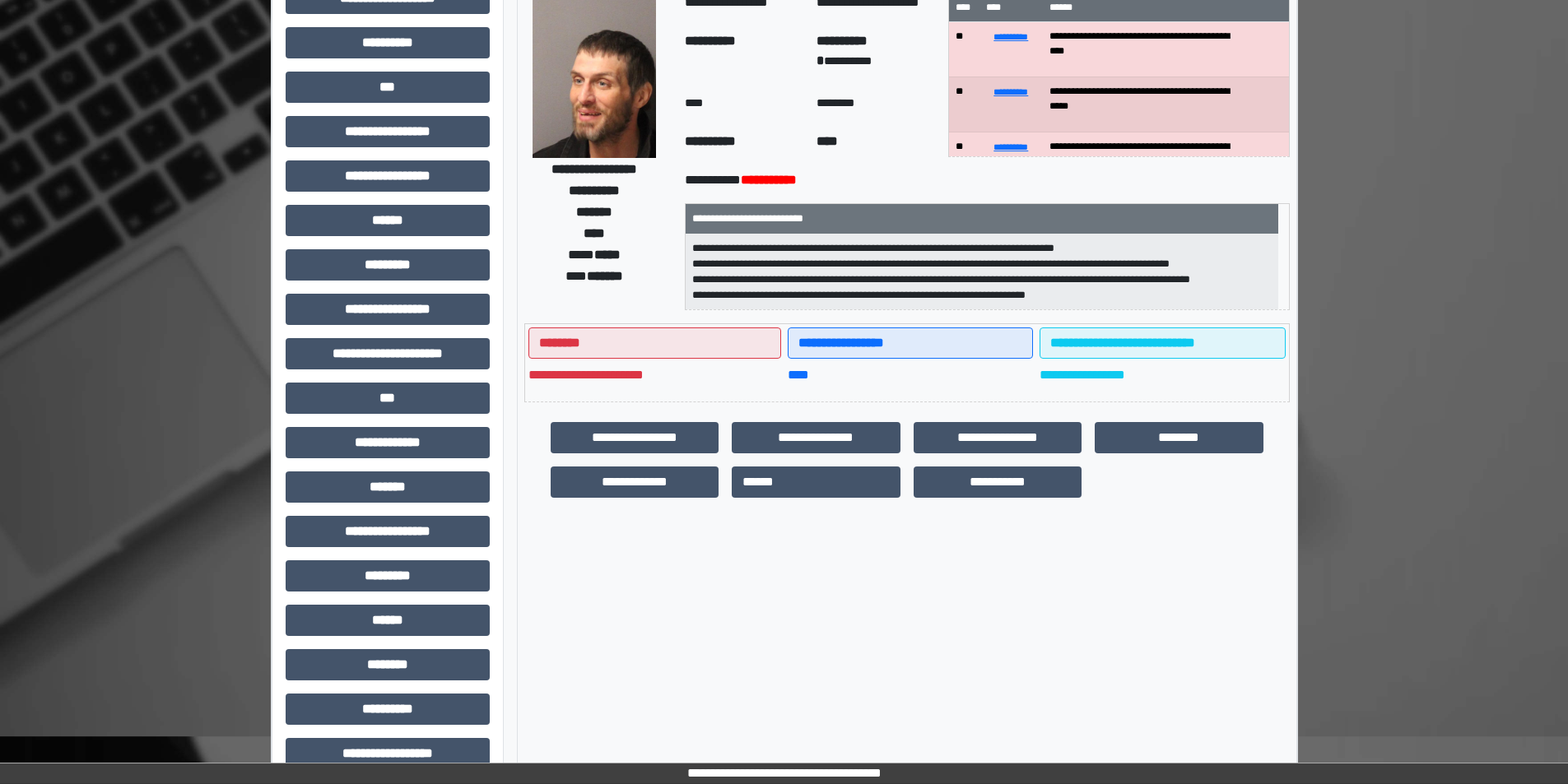 scroll, scrollTop: 182, scrollLeft: 0, axis: vertical 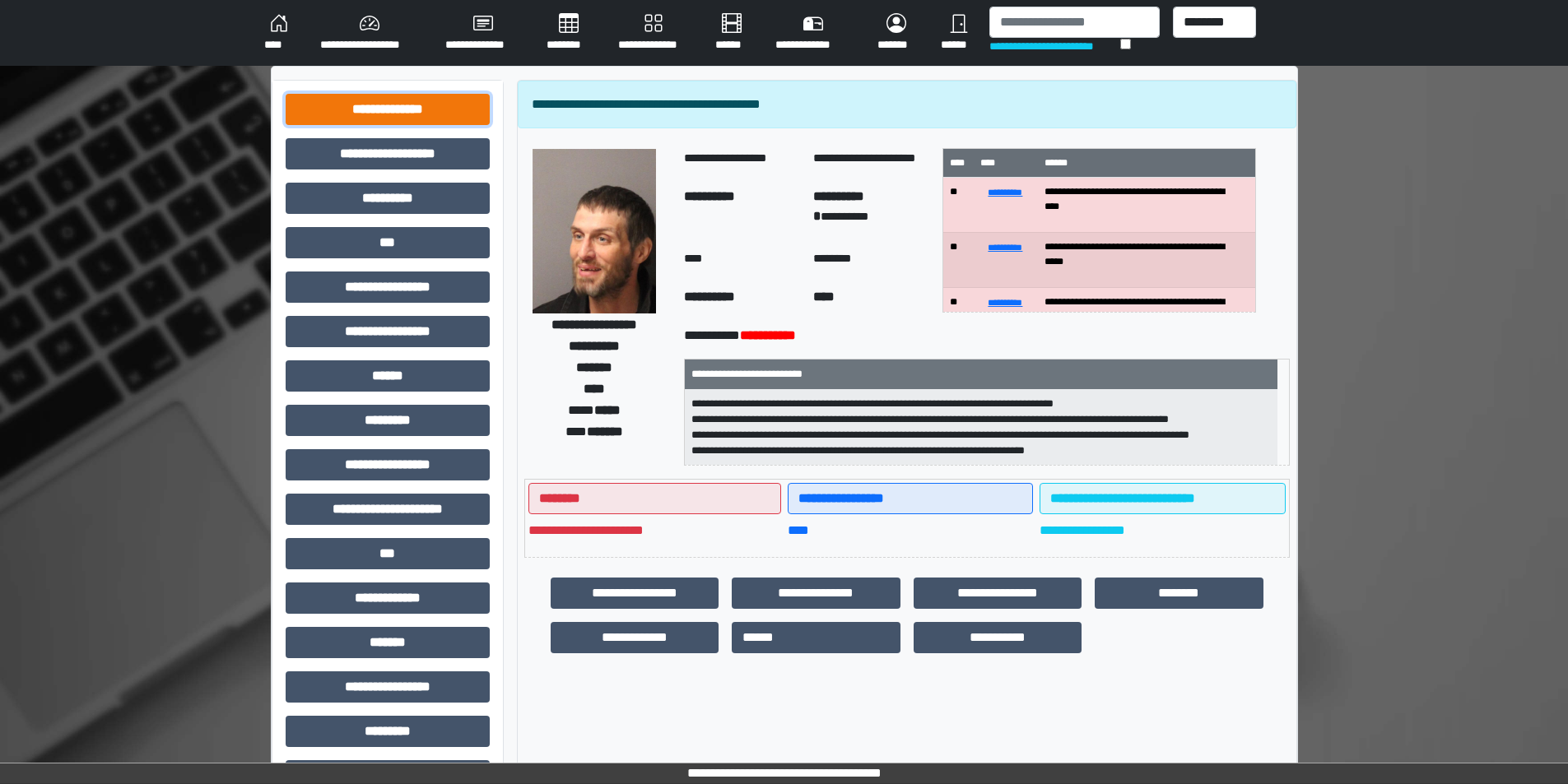 click on "**********" at bounding box center [388, 109] 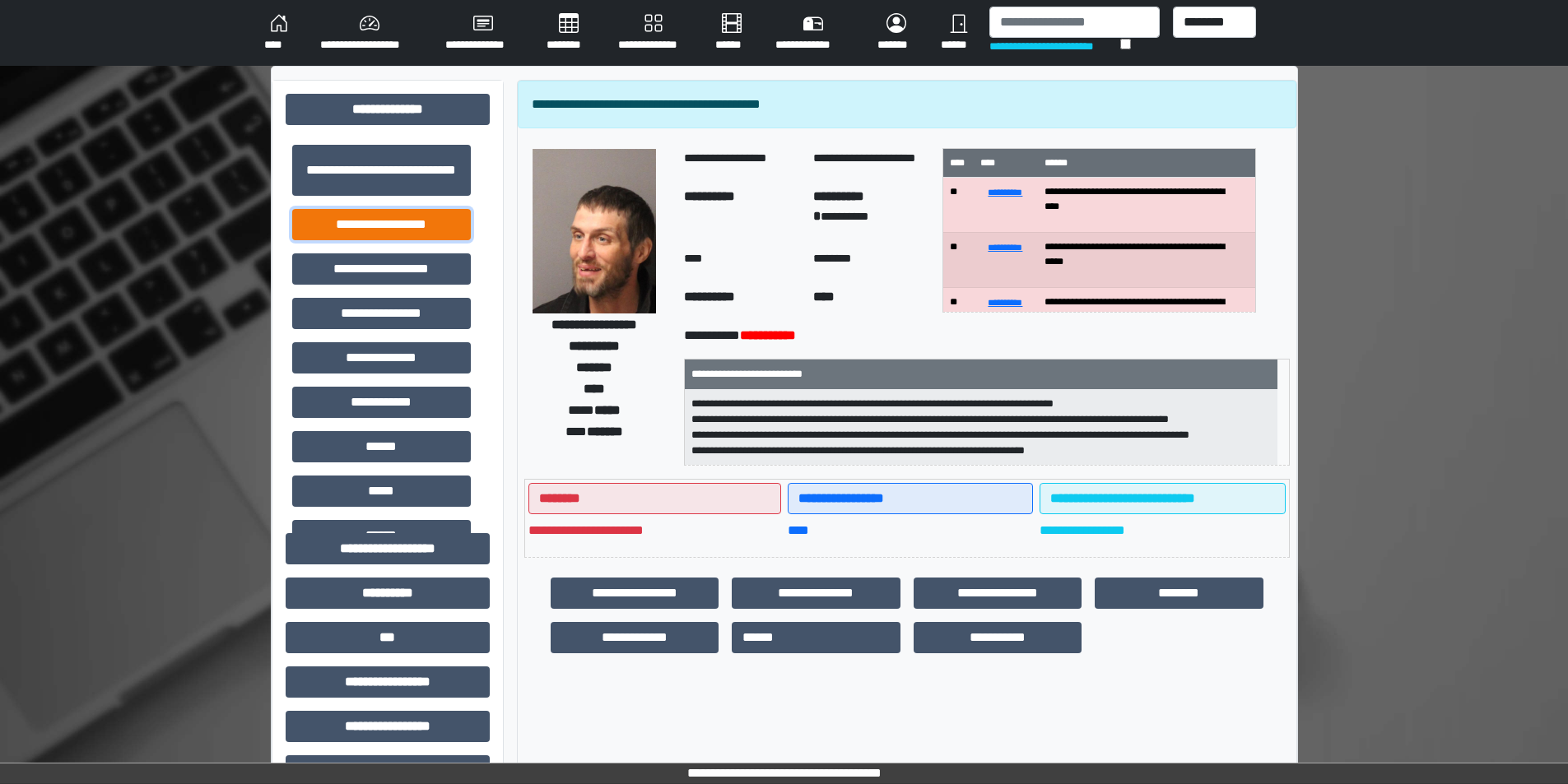 click on "**********" at bounding box center [381, 225] 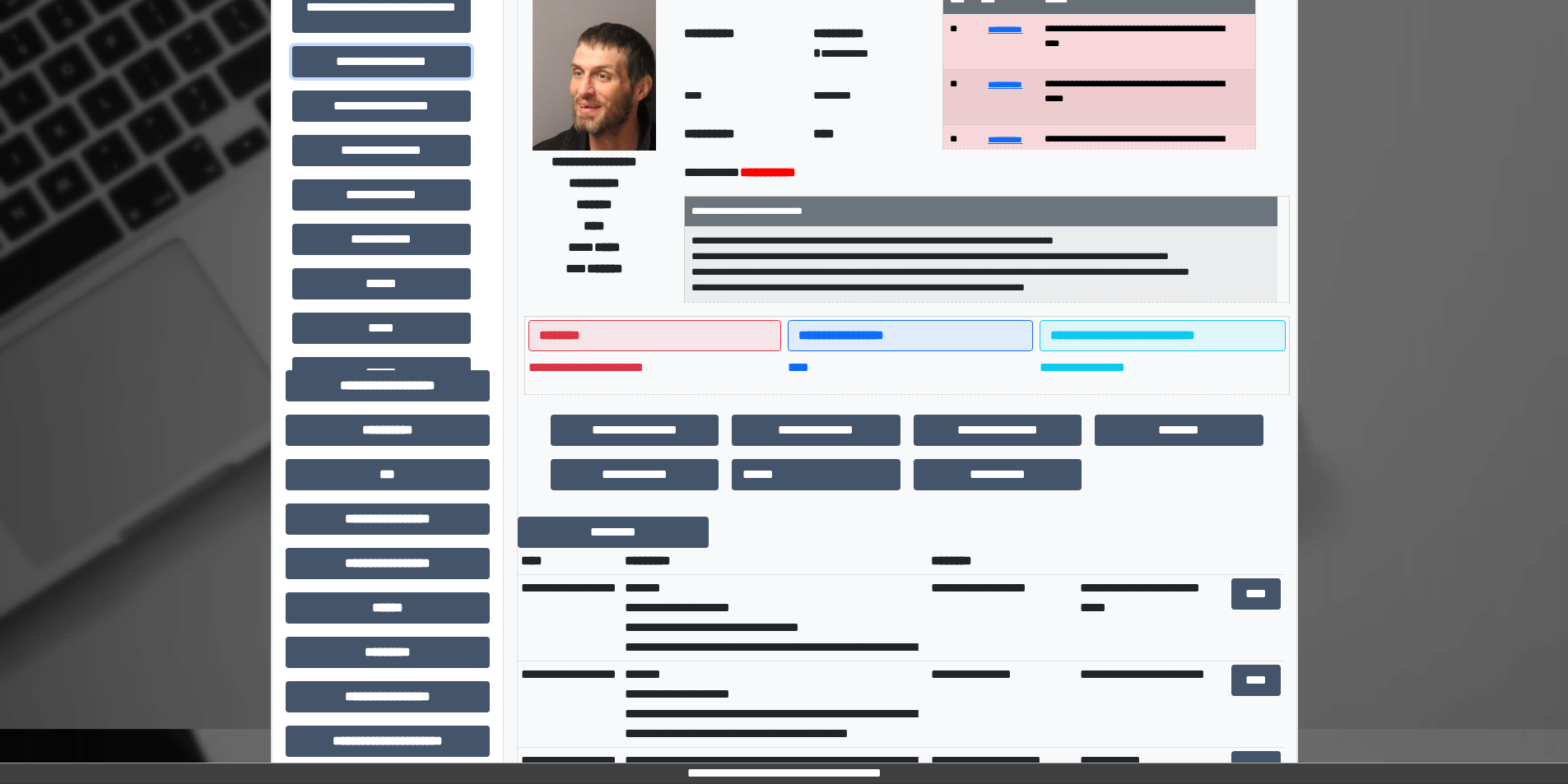 scroll, scrollTop: 165, scrollLeft: 0, axis: vertical 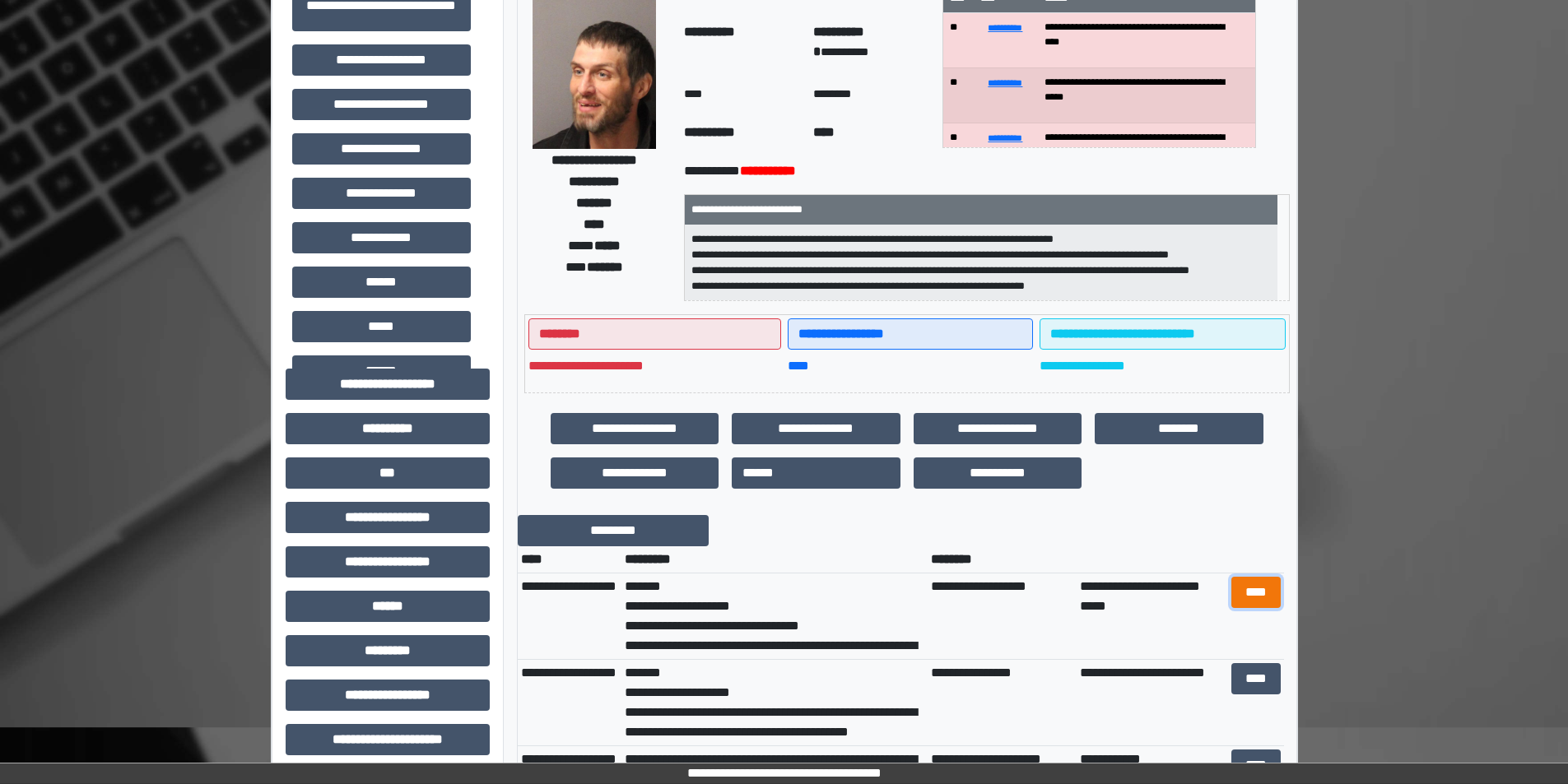 click on "****" at bounding box center (1256, 592) 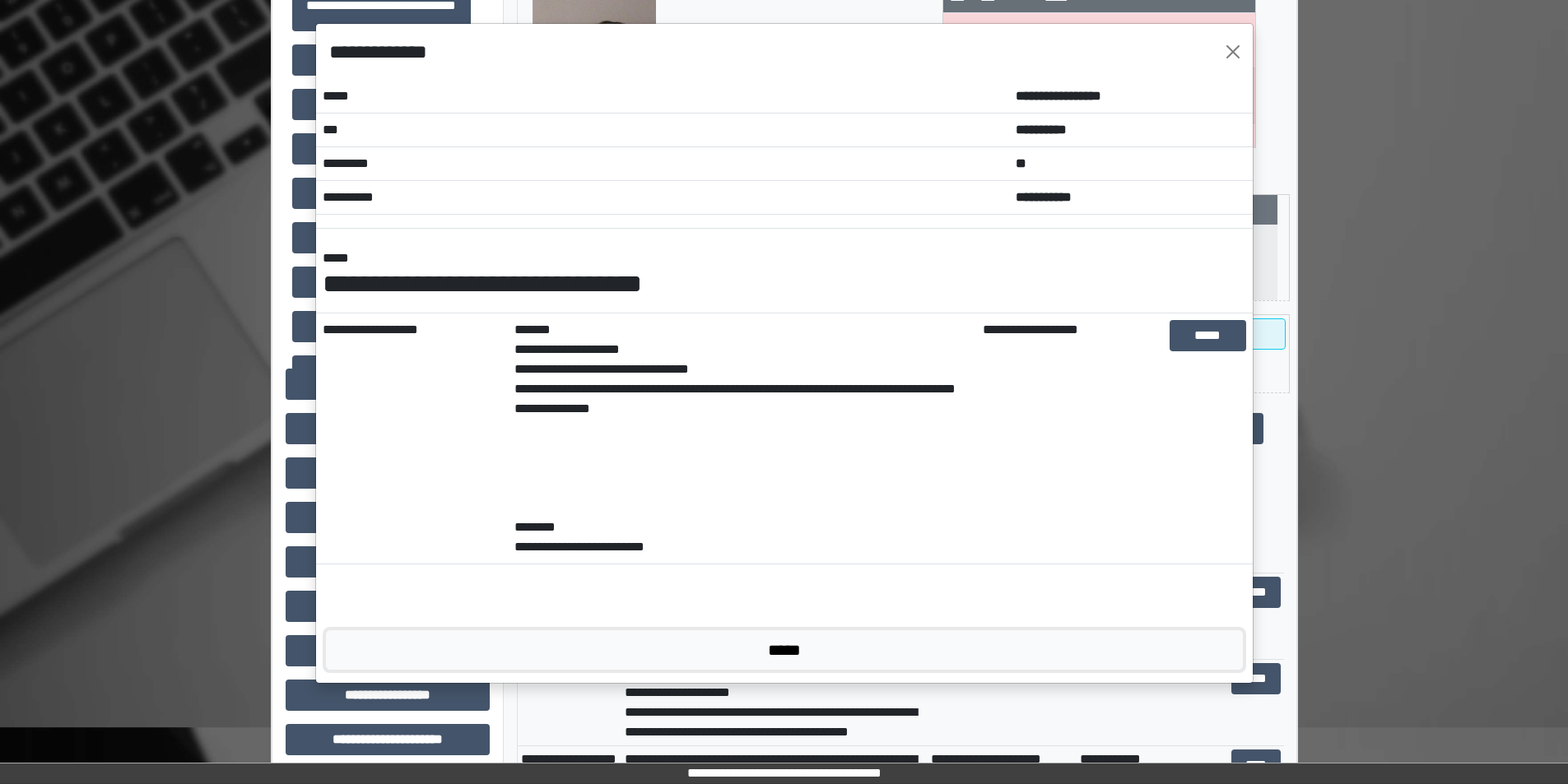 click on "*****" at bounding box center (784, 650) 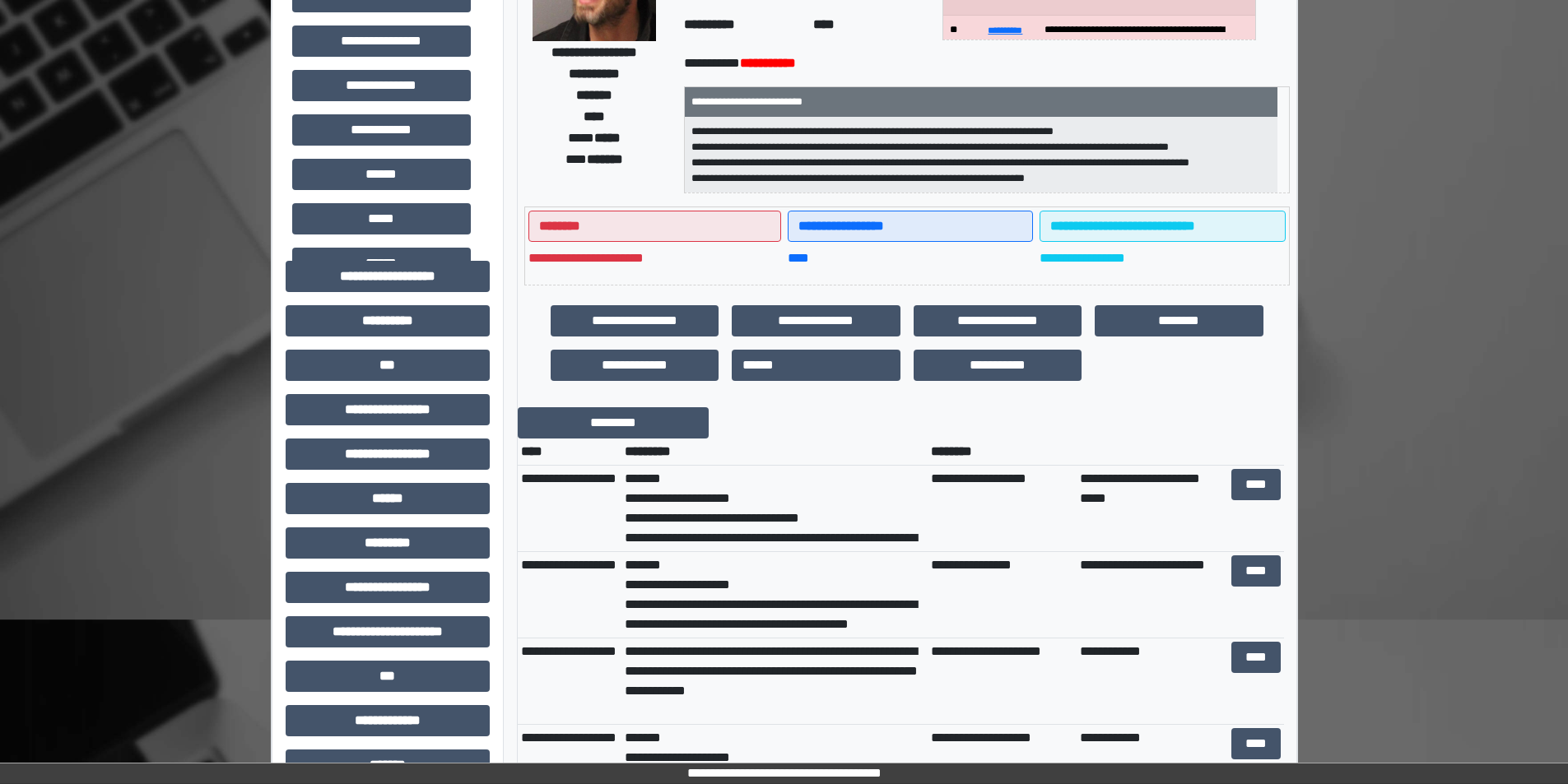 scroll, scrollTop: 411, scrollLeft: 0, axis: vertical 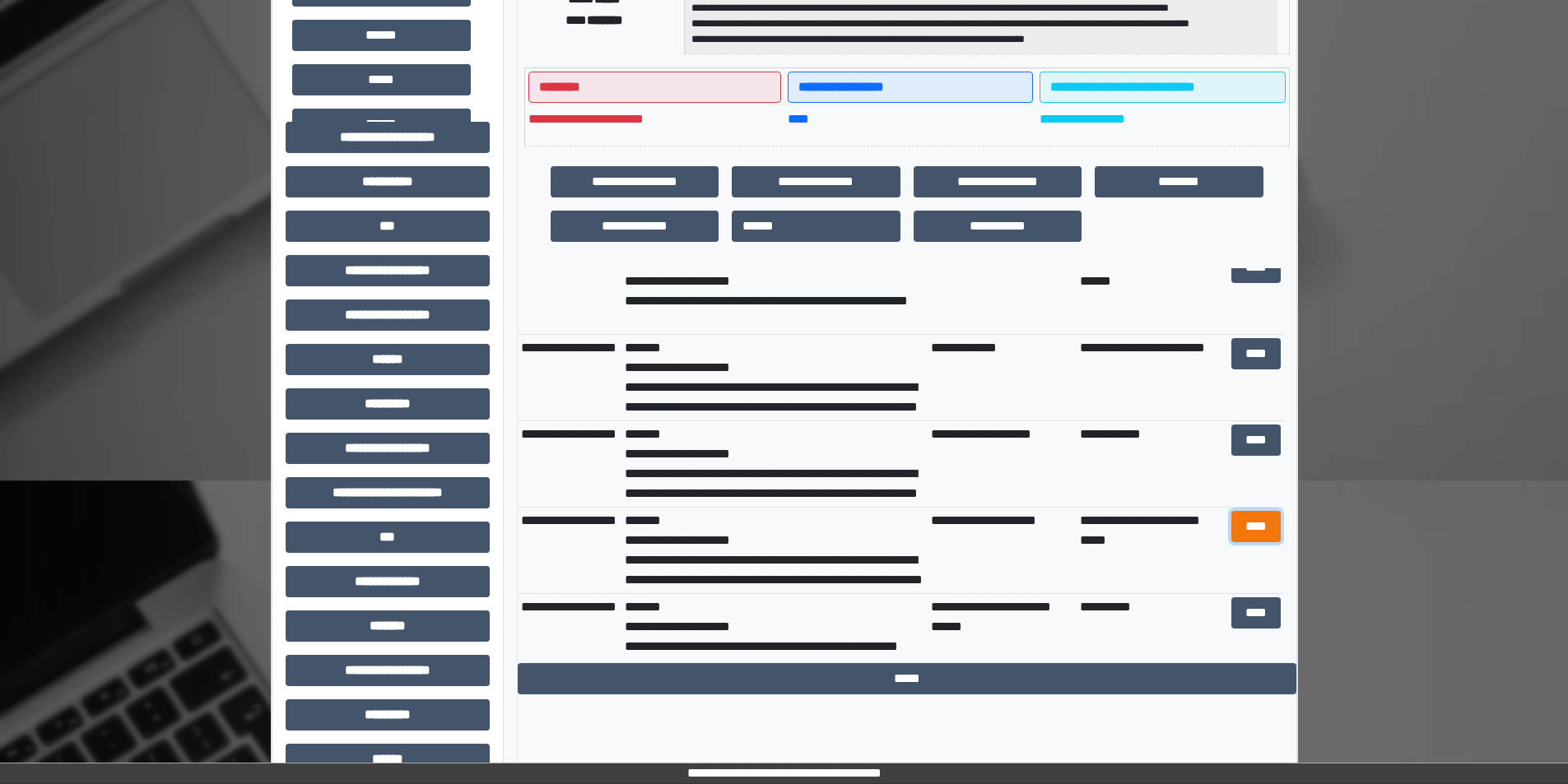 click on "****" at bounding box center (1256, 527) 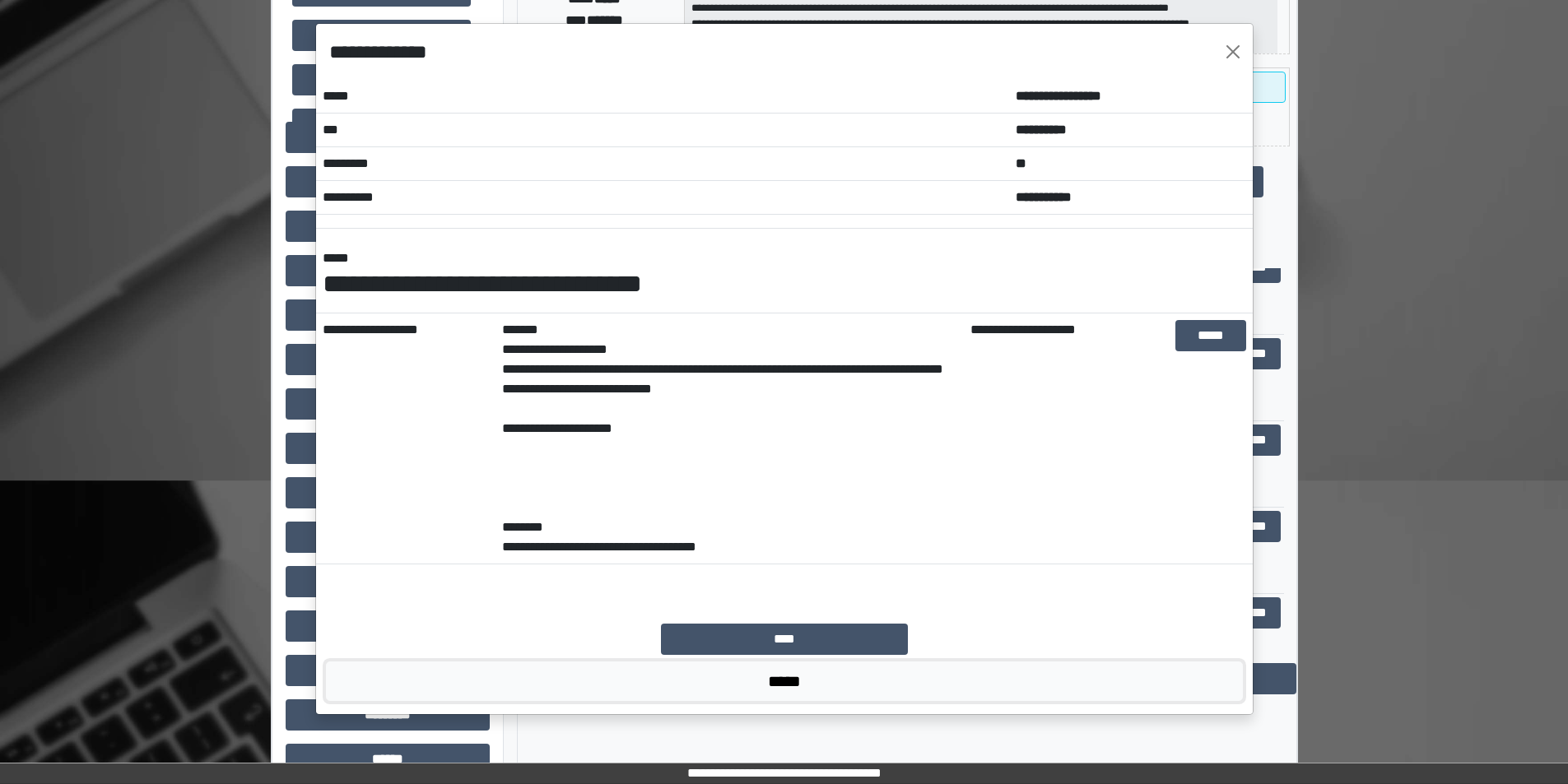 click on "*****" at bounding box center (784, 681) 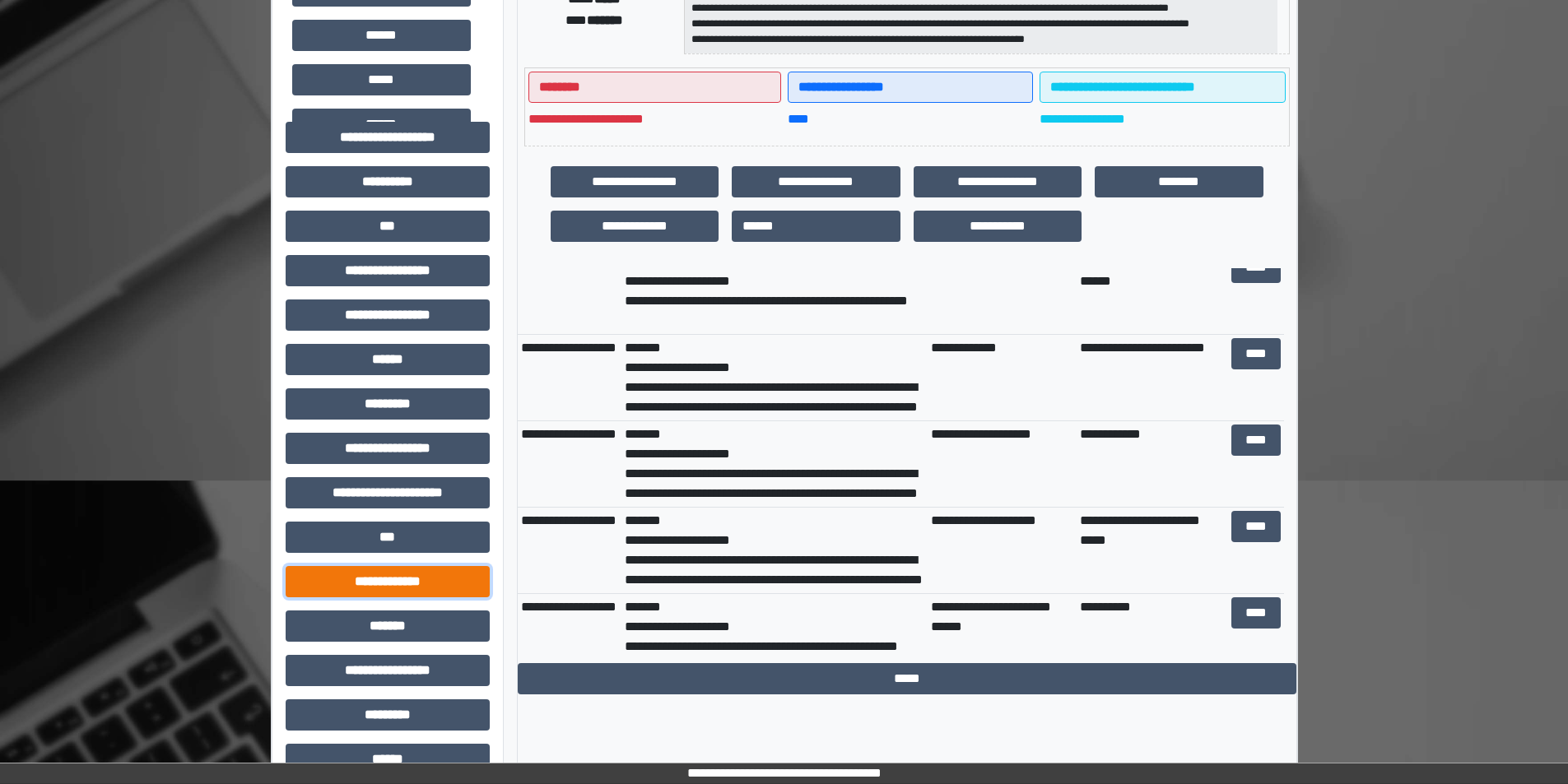 click on "**********" at bounding box center [388, 582] 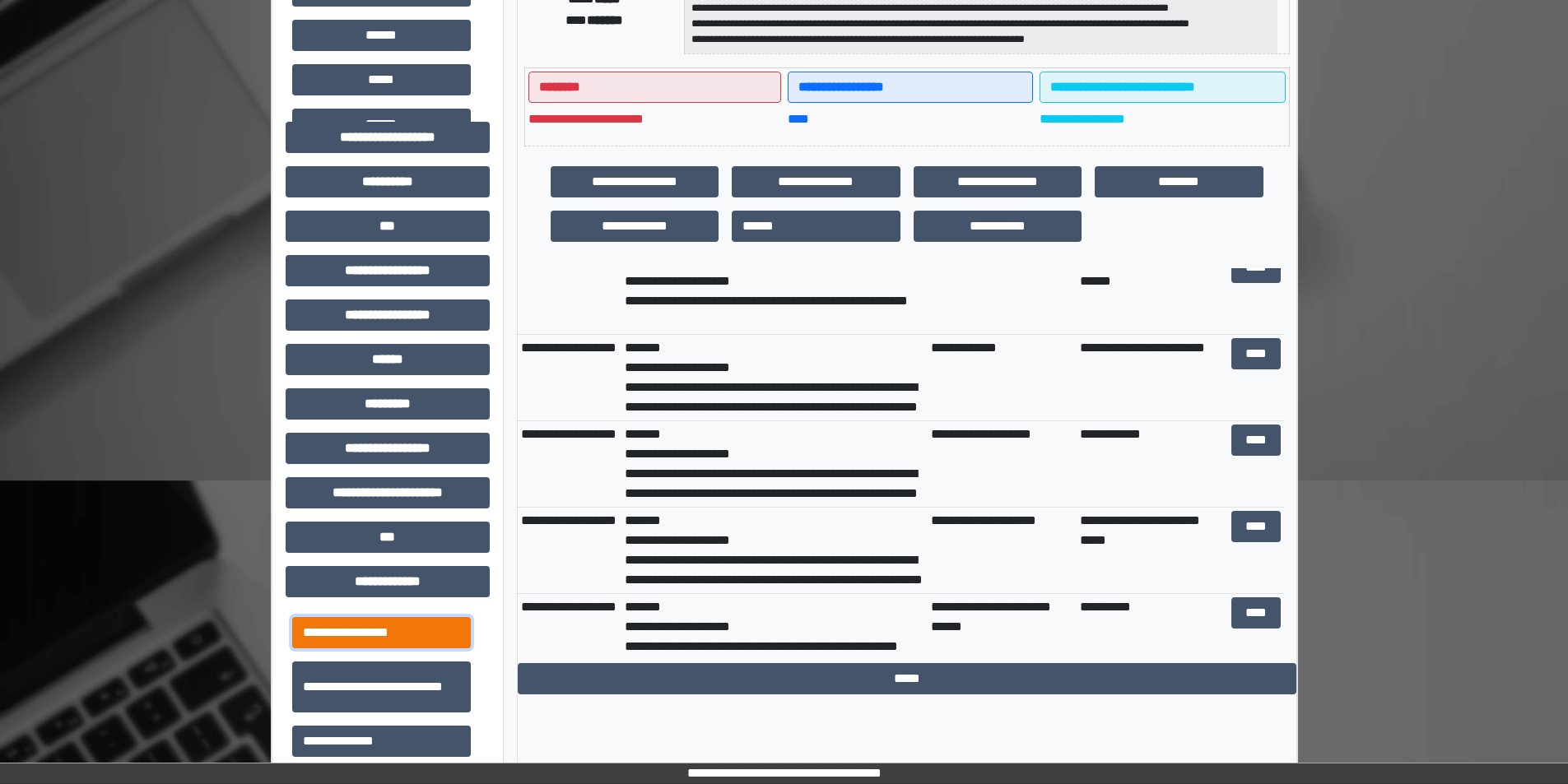 click on "**********" at bounding box center [381, 633] 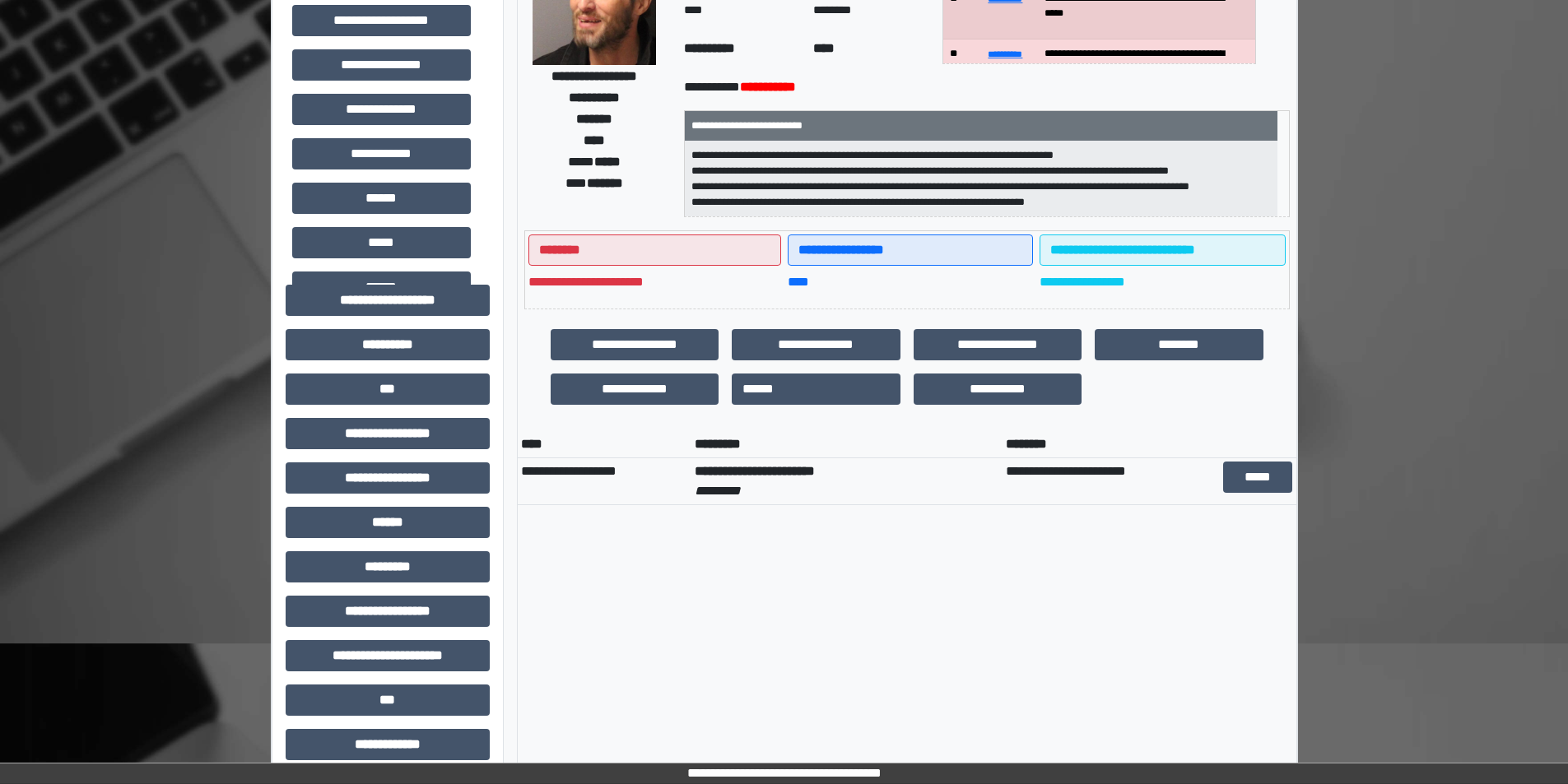 scroll, scrollTop: 247, scrollLeft: 0, axis: vertical 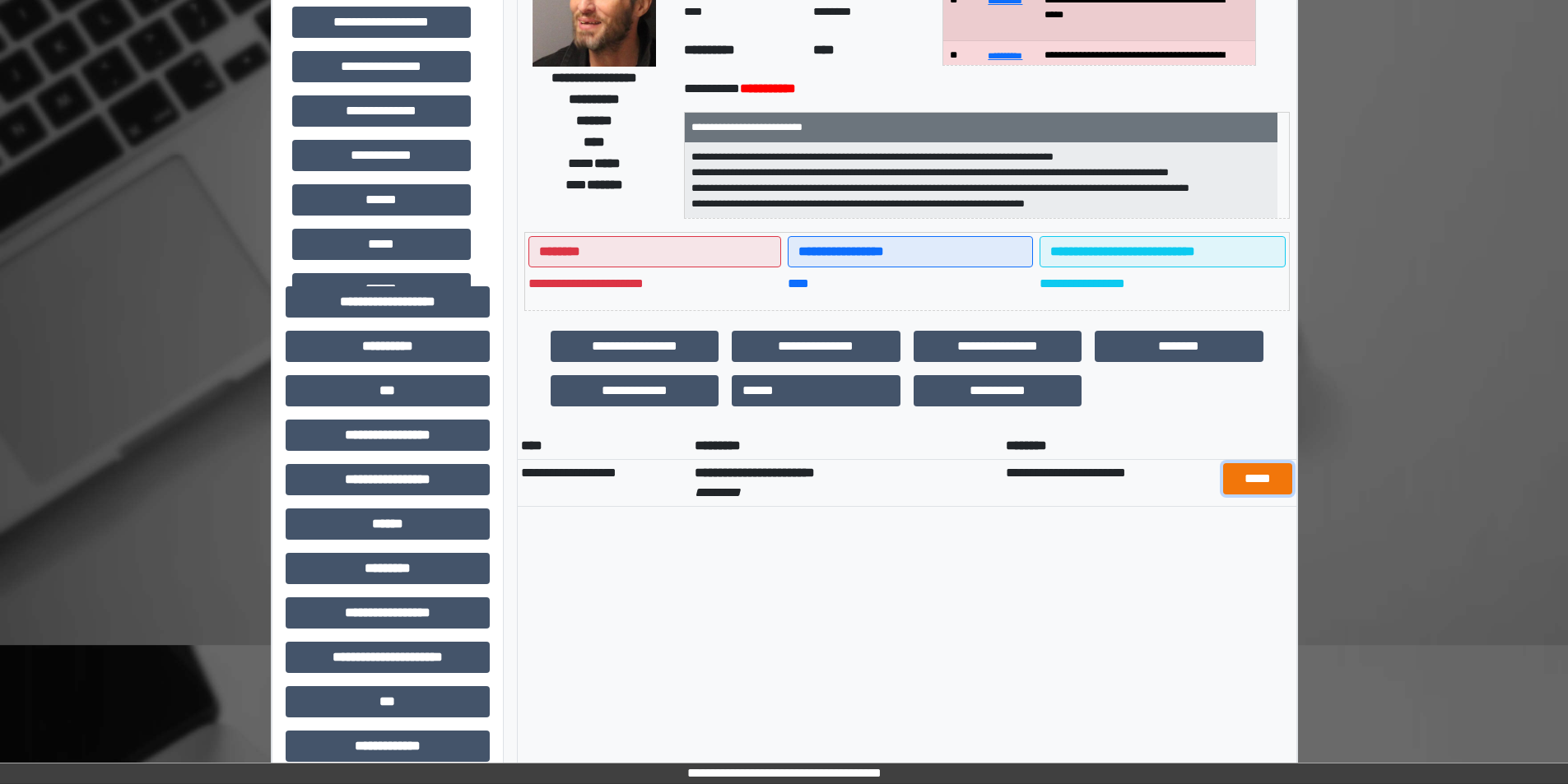 click on "*****" at bounding box center (1258, 479) 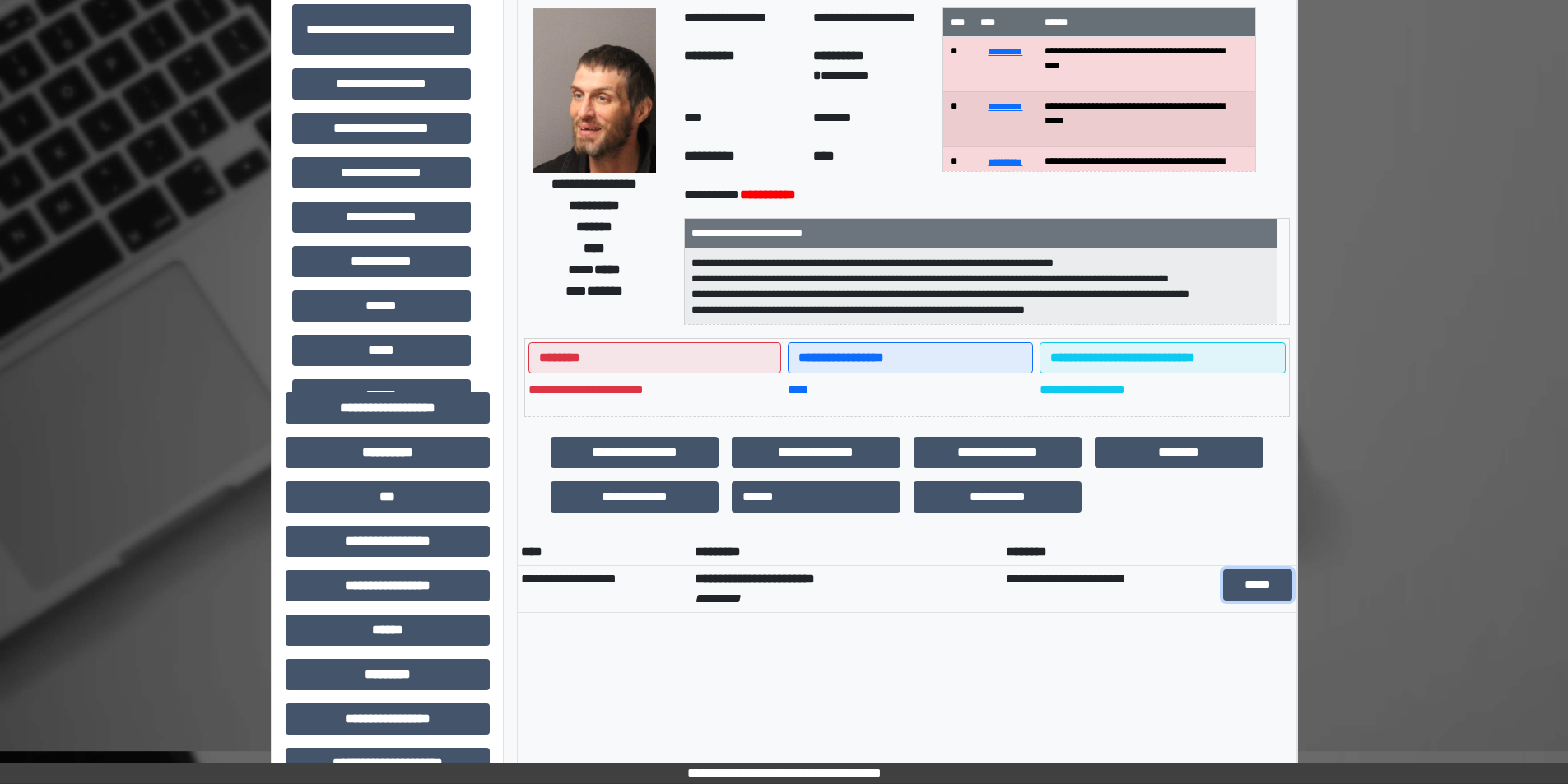 scroll, scrollTop: 0, scrollLeft: 0, axis: both 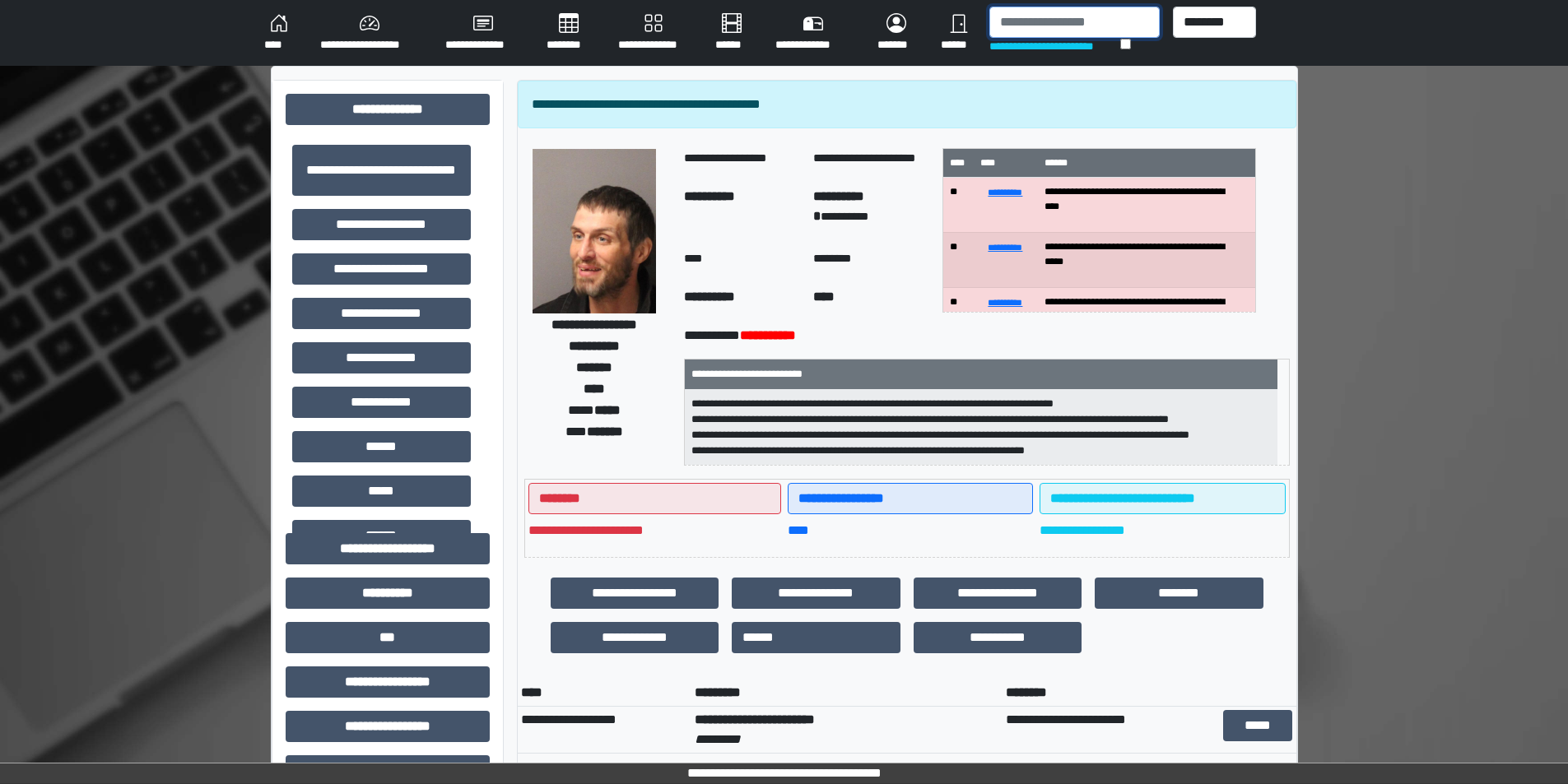 click at bounding box center [1074, 22] 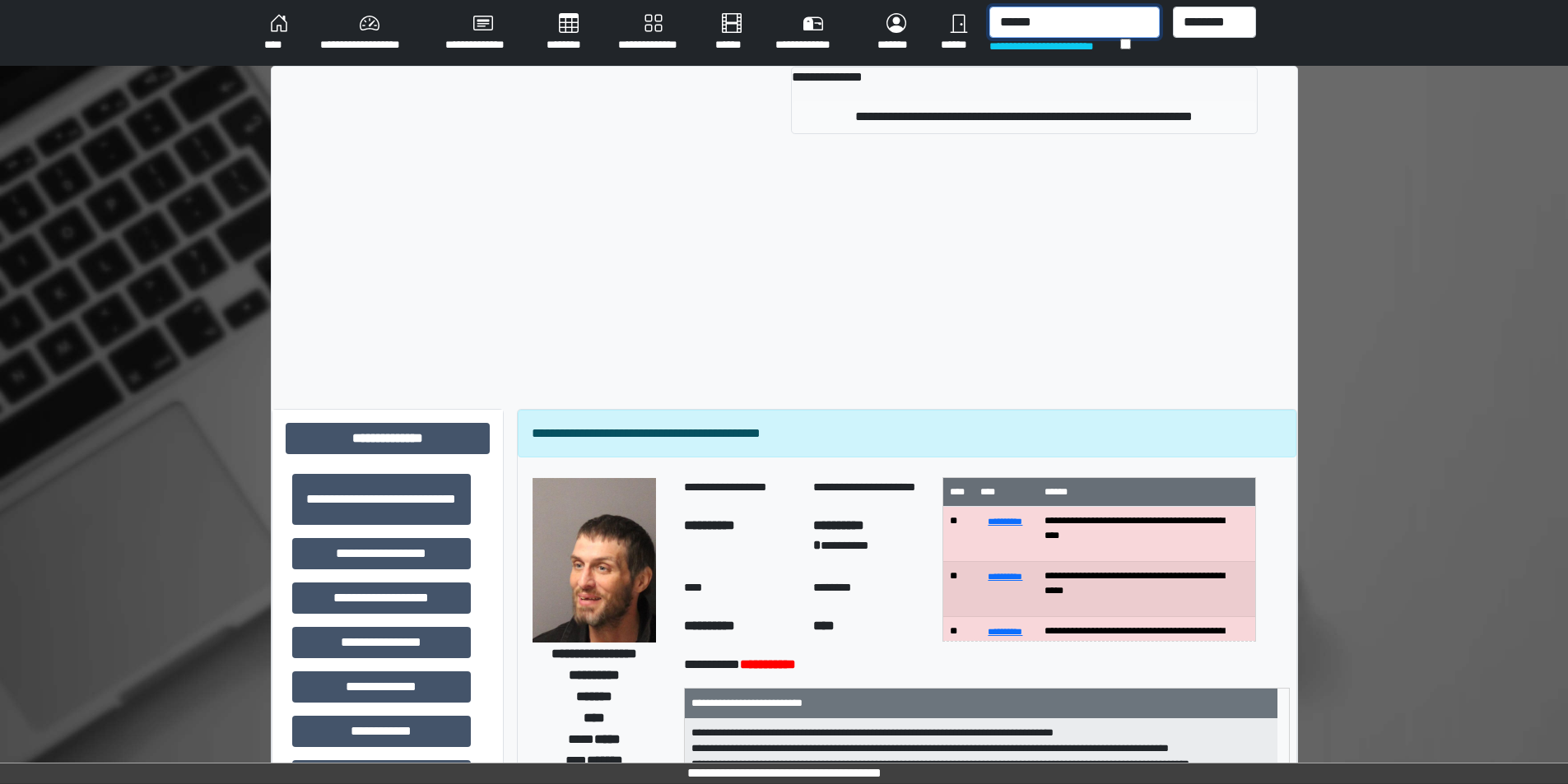 type on "******" 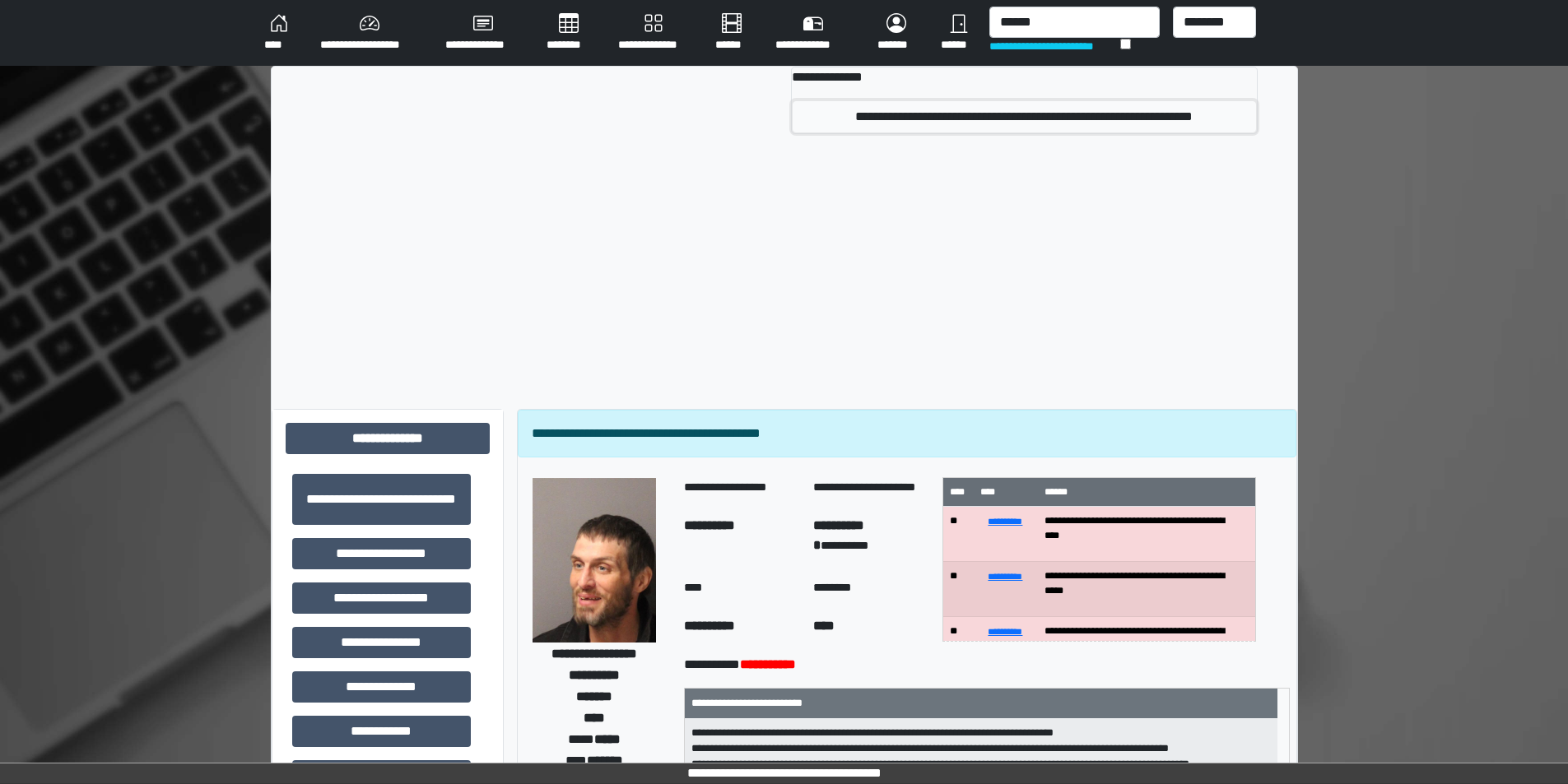 click on "**********" at bounding box center [1024, 117] 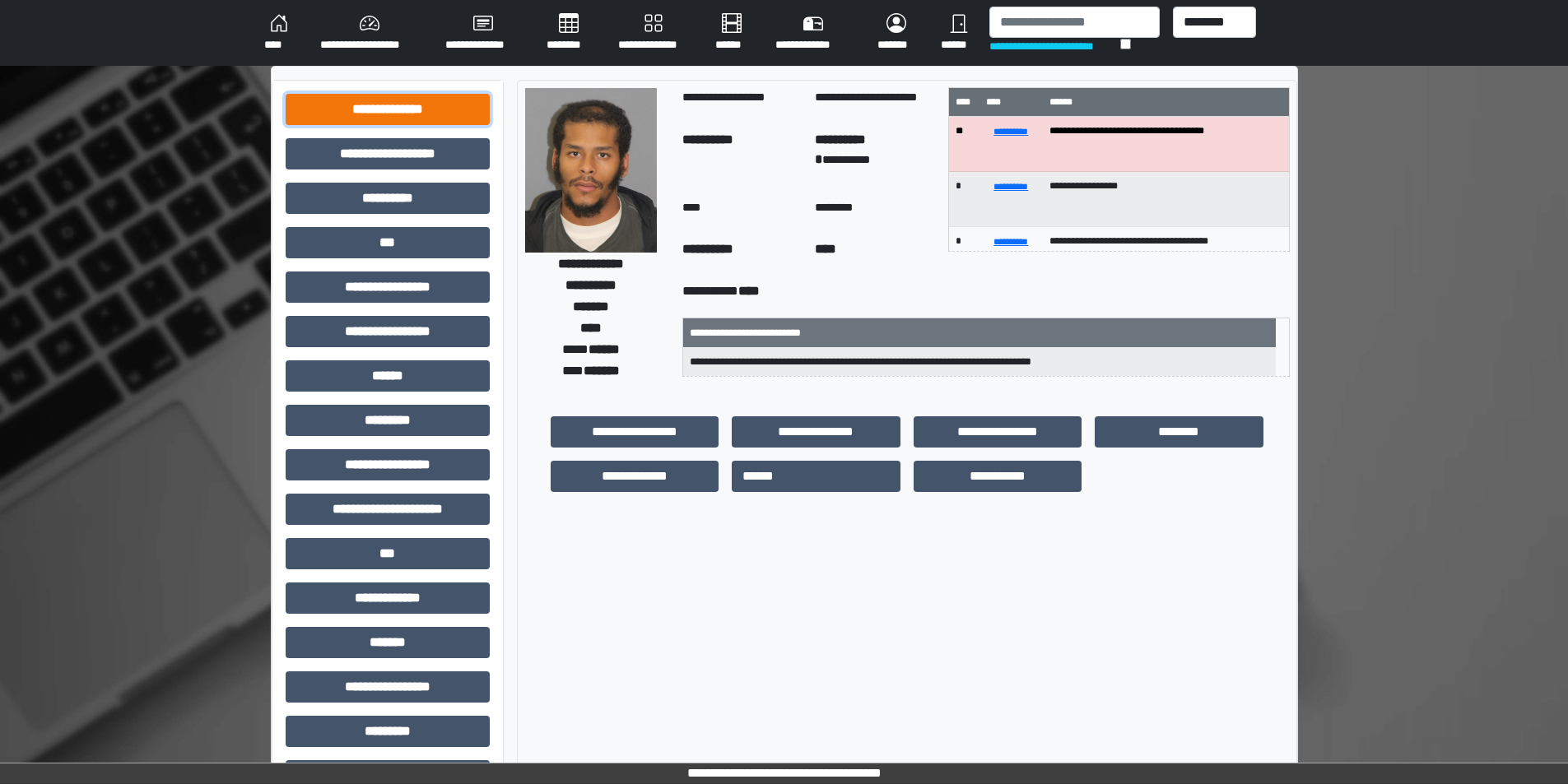 click on "**********" at bounding box center (388, 109) 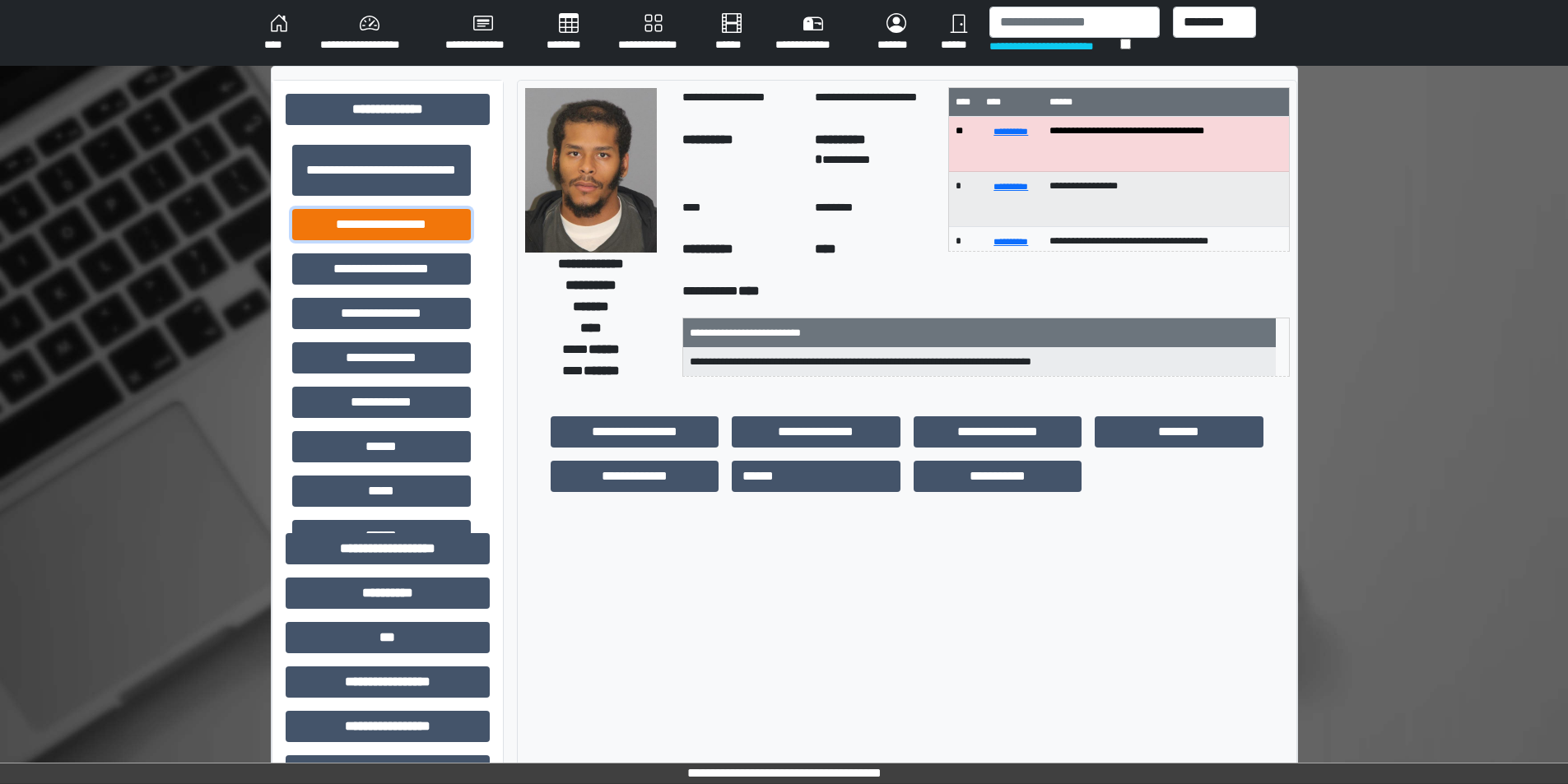click on "**********" at bounding box center [381, 225] 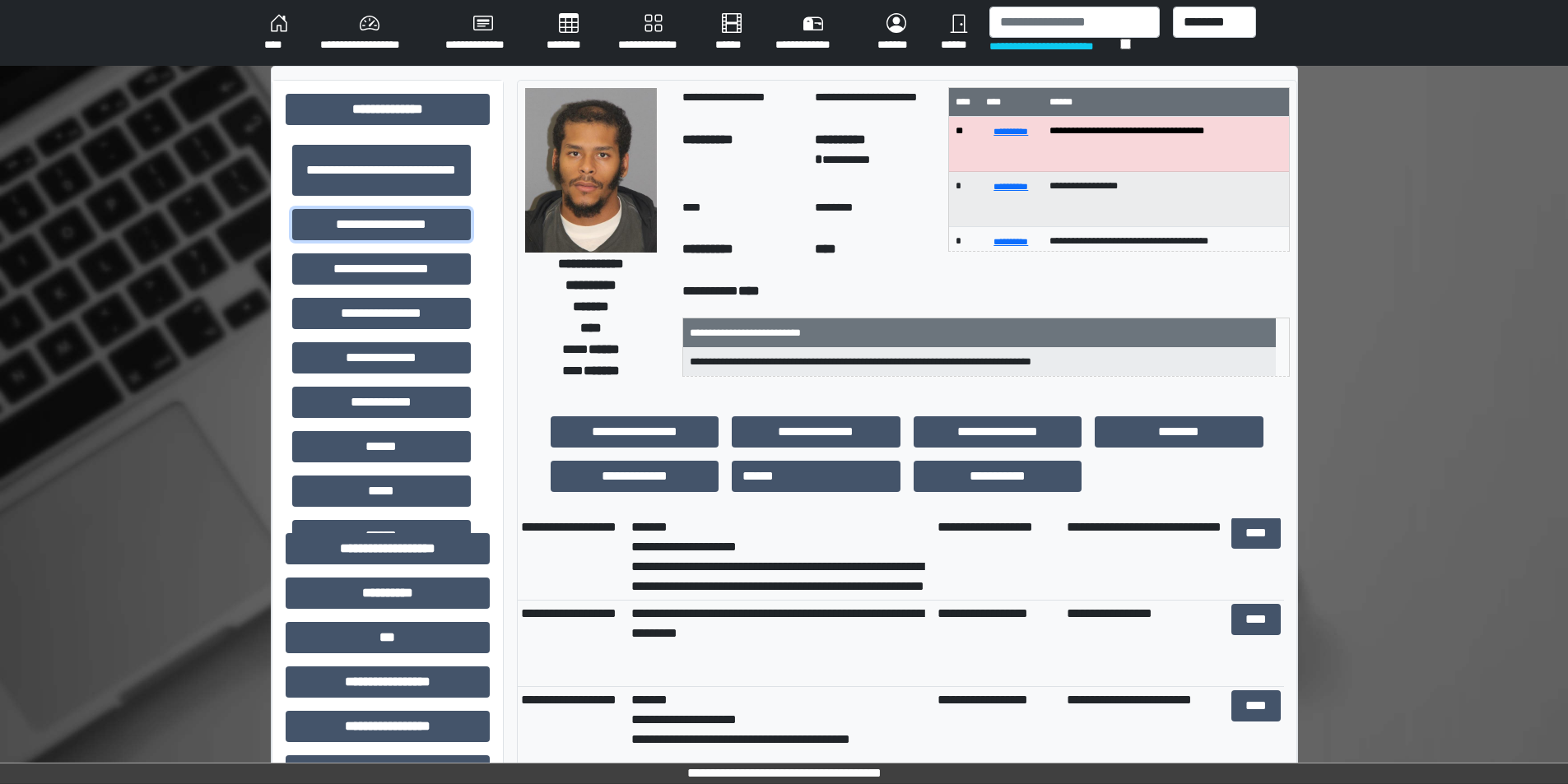 scroll, scrollTop: 165, scrollLeft: 0, axis: vertical 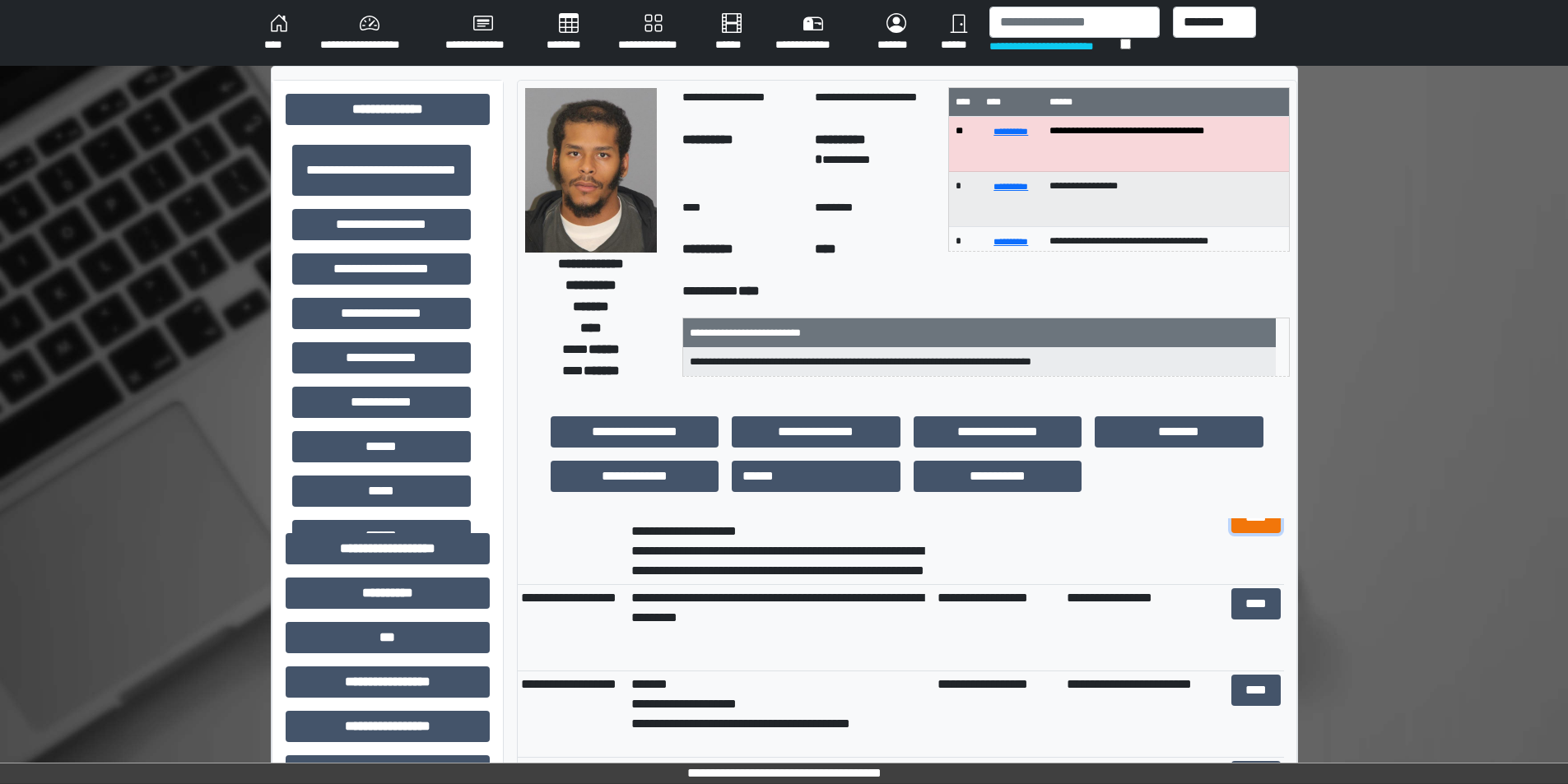 click on "****" at bounding box center (1256, 517) 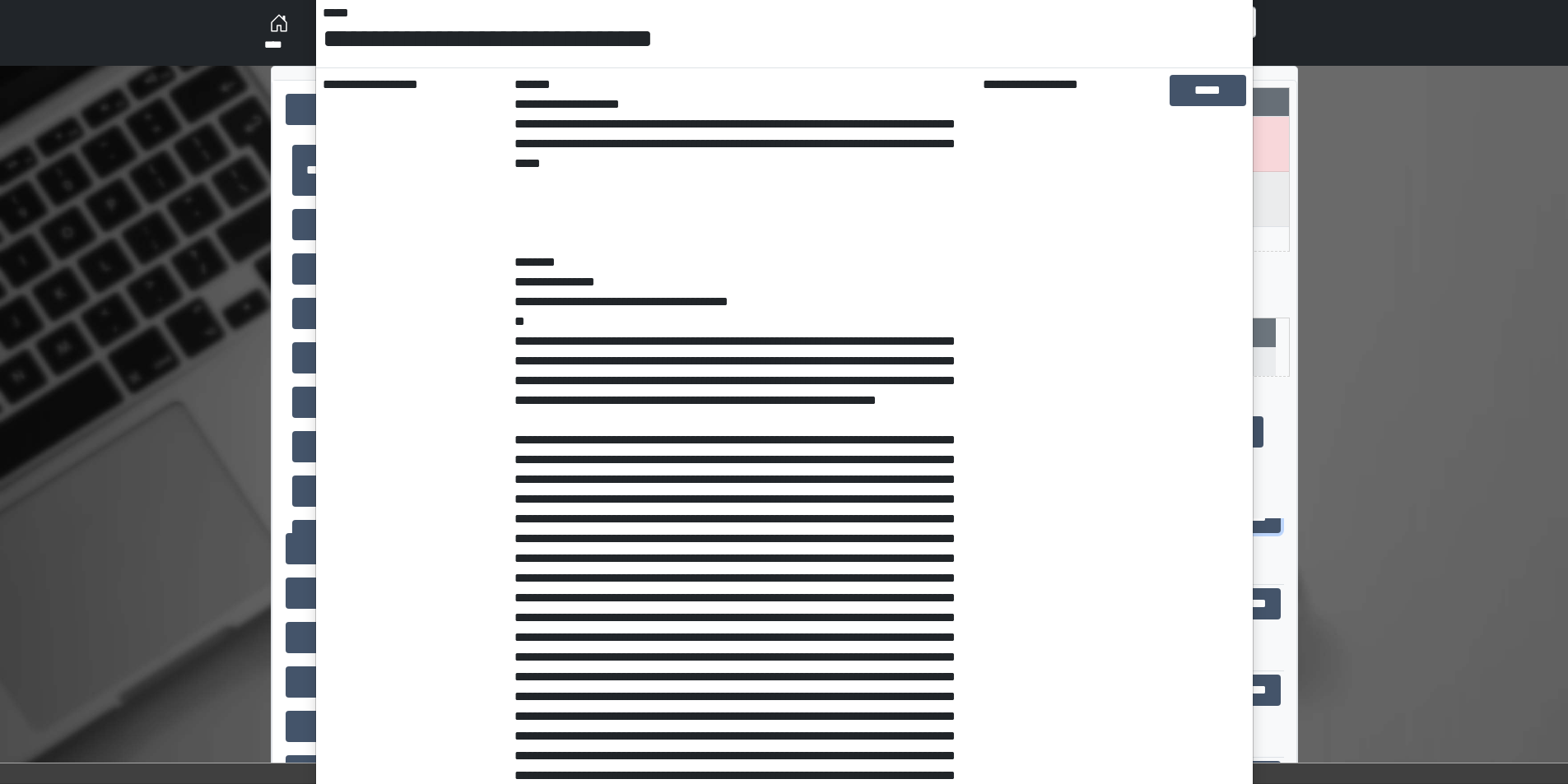 scroll, scrollTop: 247, scrollLeft: 0, axis: vertical 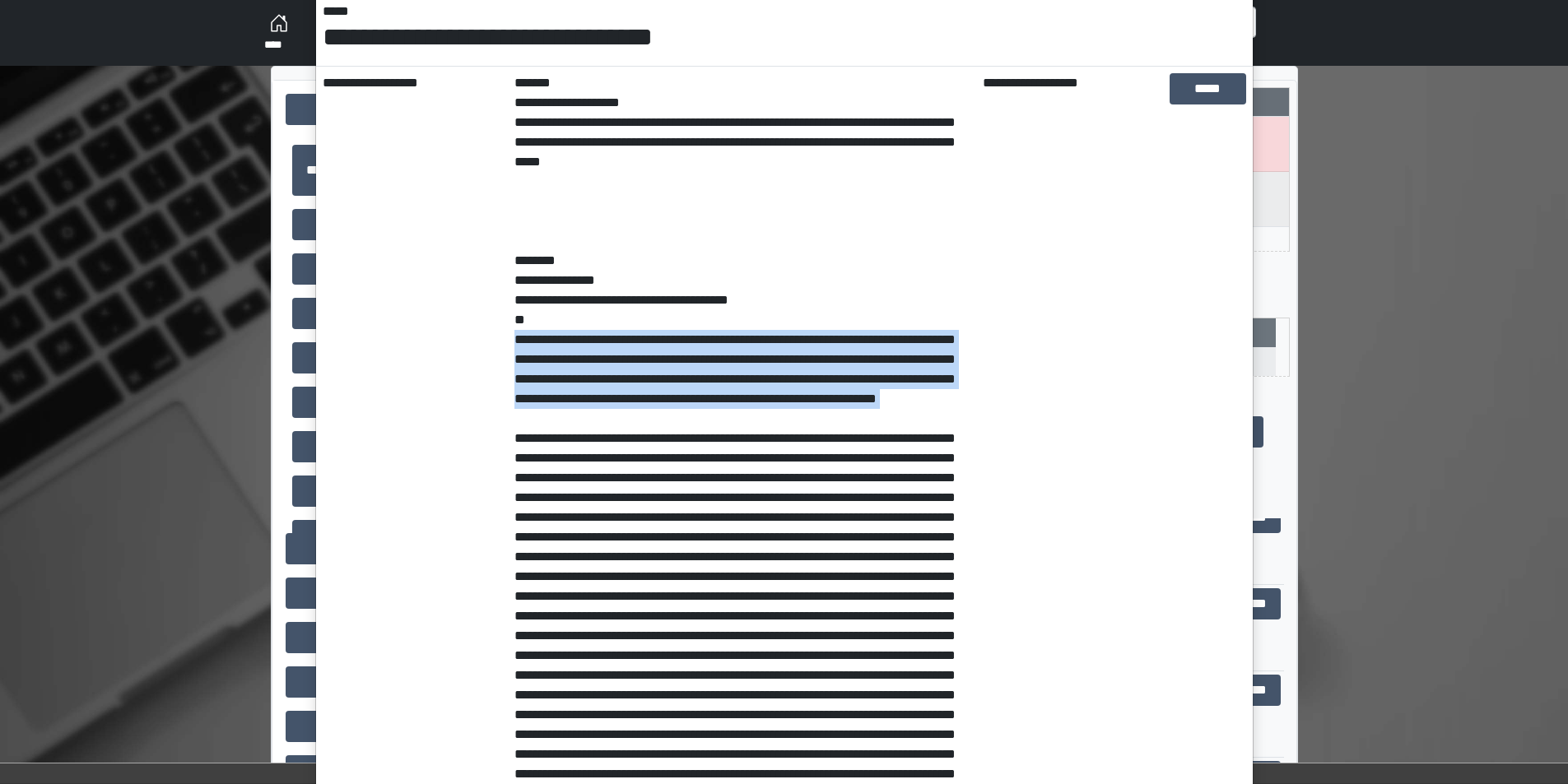 drag, startPoint x: 509, startPoint y: 336, endPoint x: 668, endPoint y: 433, distance: 186.25252 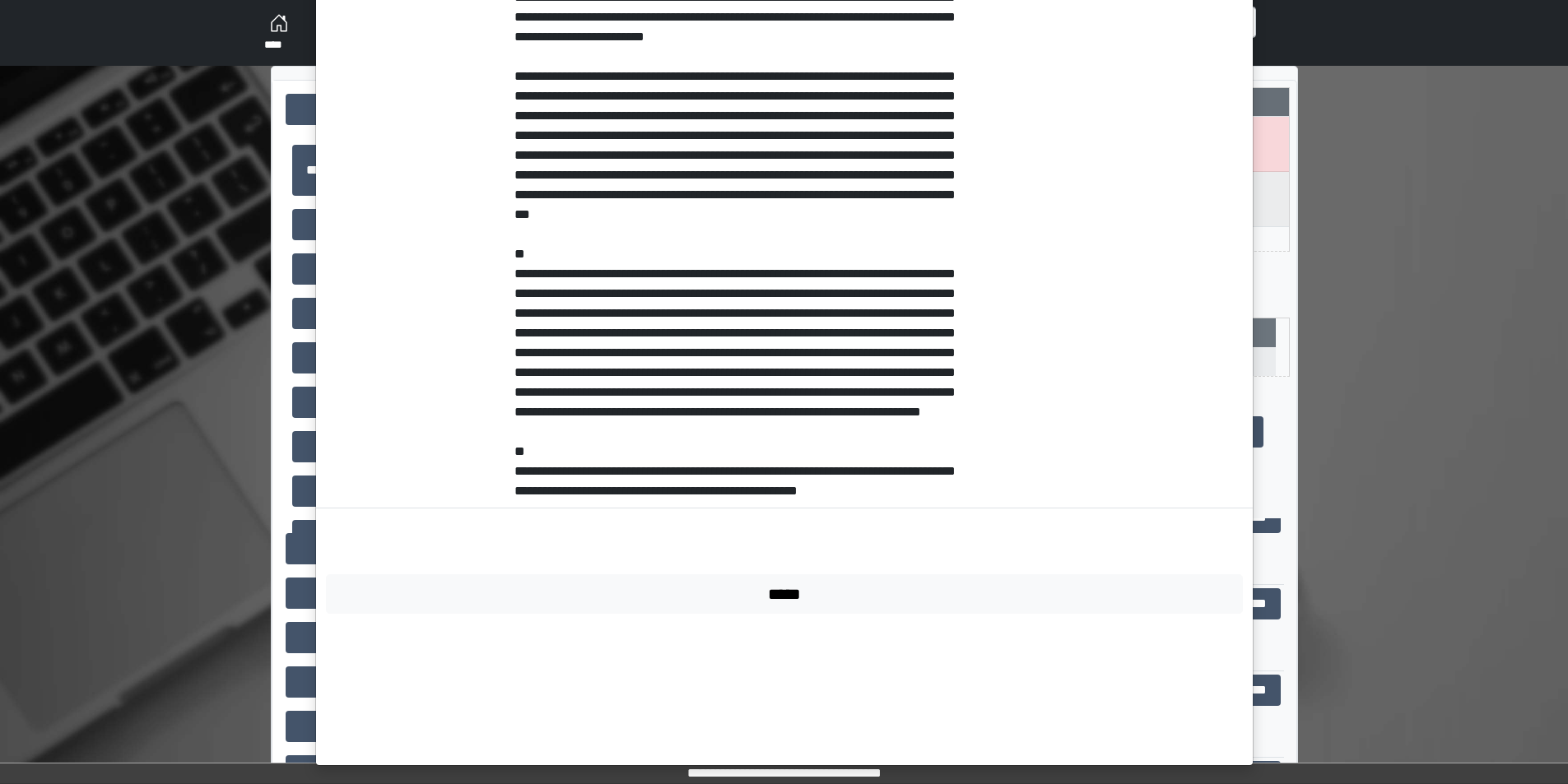 scroll, scrollTop: 1009, scrollLeft: 0, axis: vertical 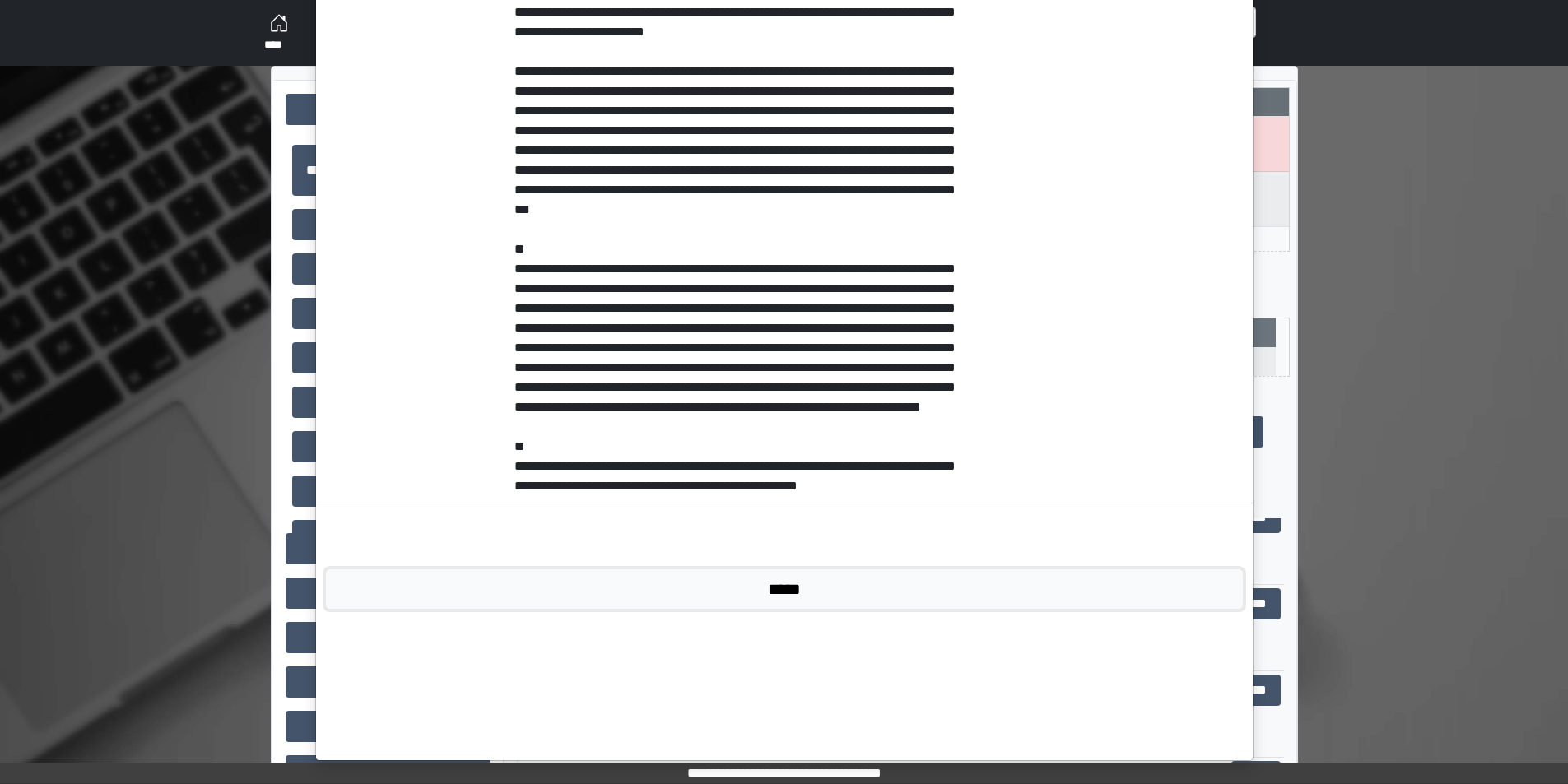 click on "*****" at bounding box center (784, 589) 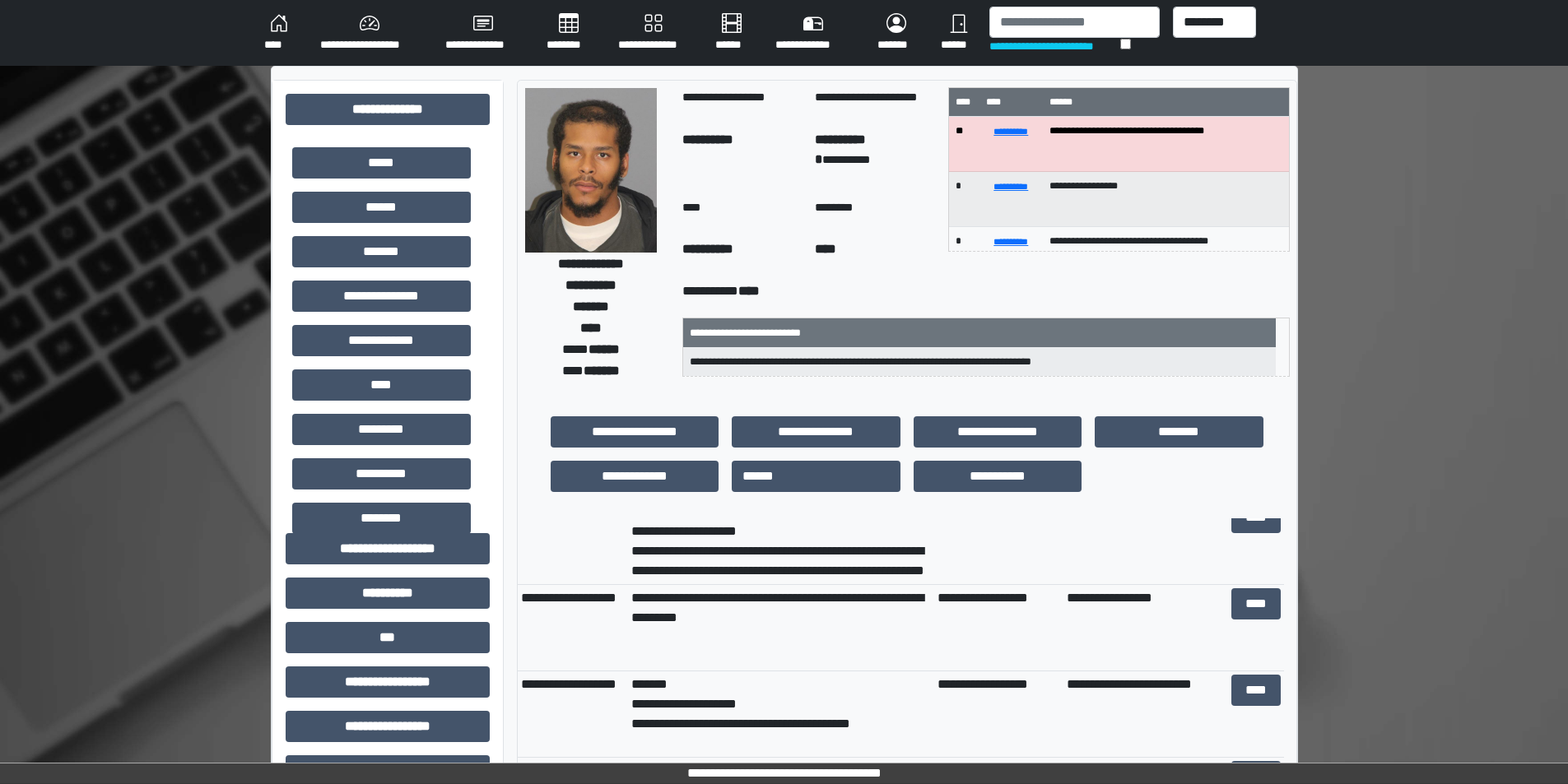 scroll, scrollTop: 329, scrollLeft: 0, axis: vertical 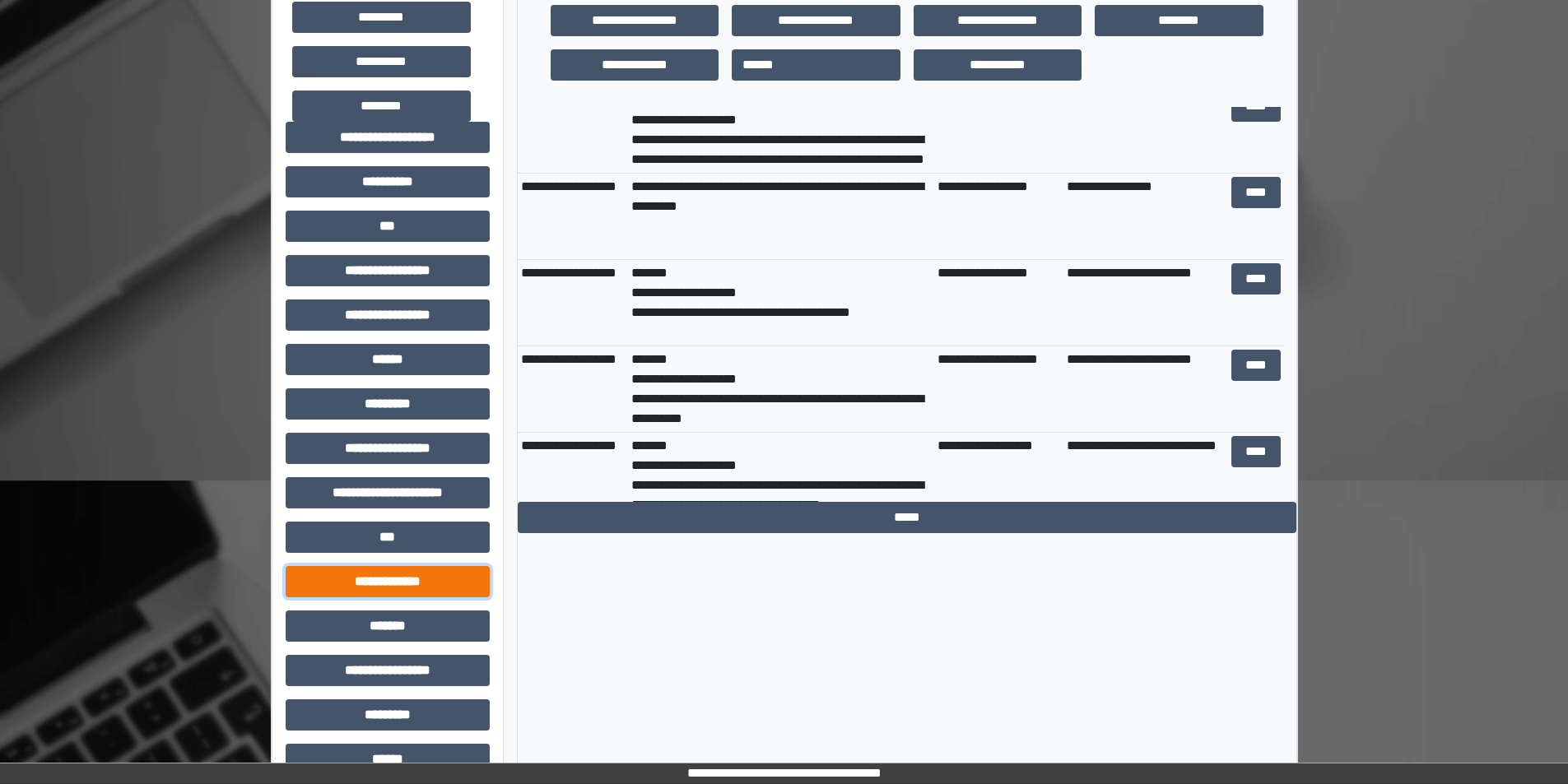 click on "**********" at bounding box center (388, 582) 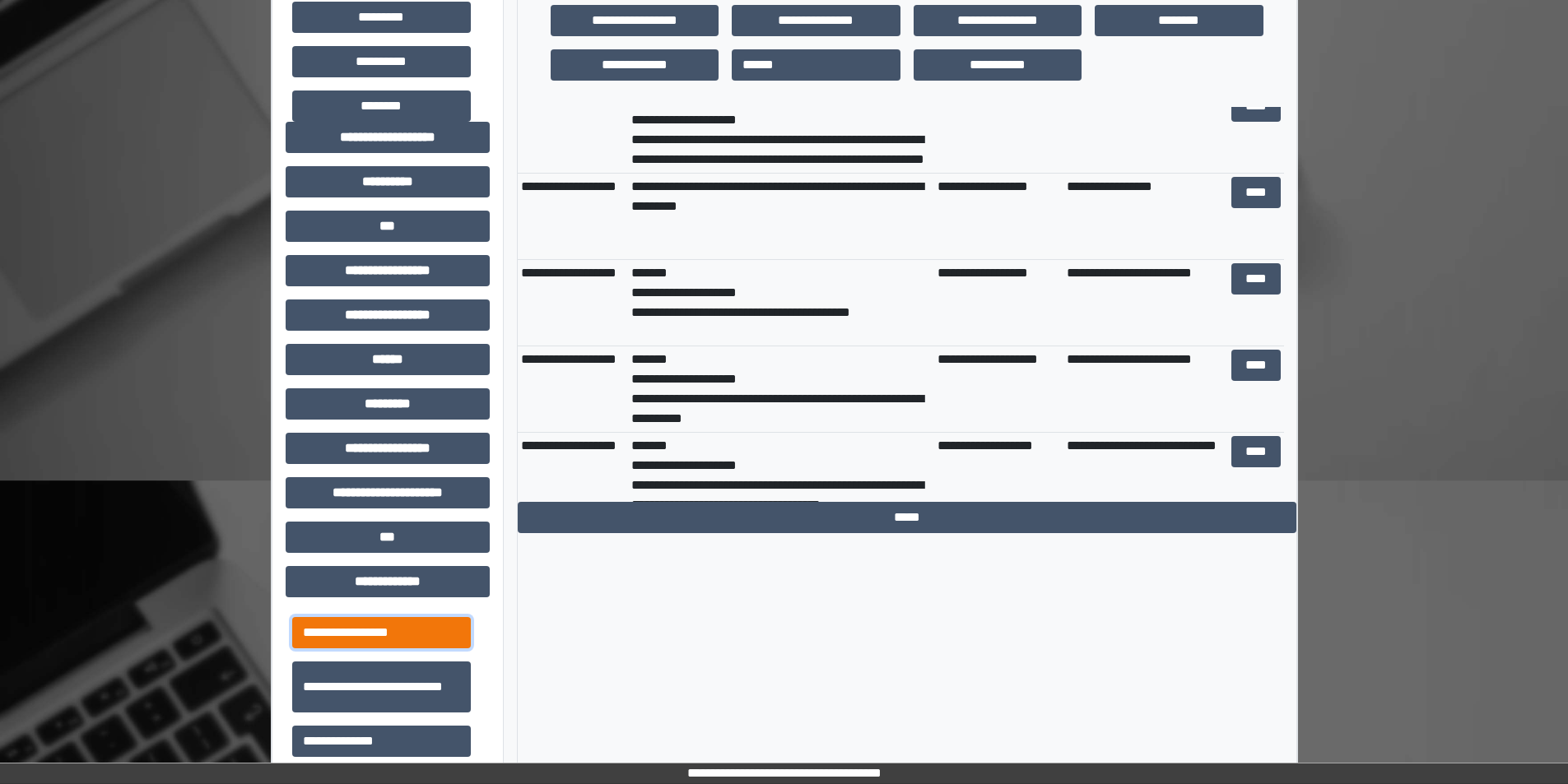 click on "**********" at bounding box center (381, 633) 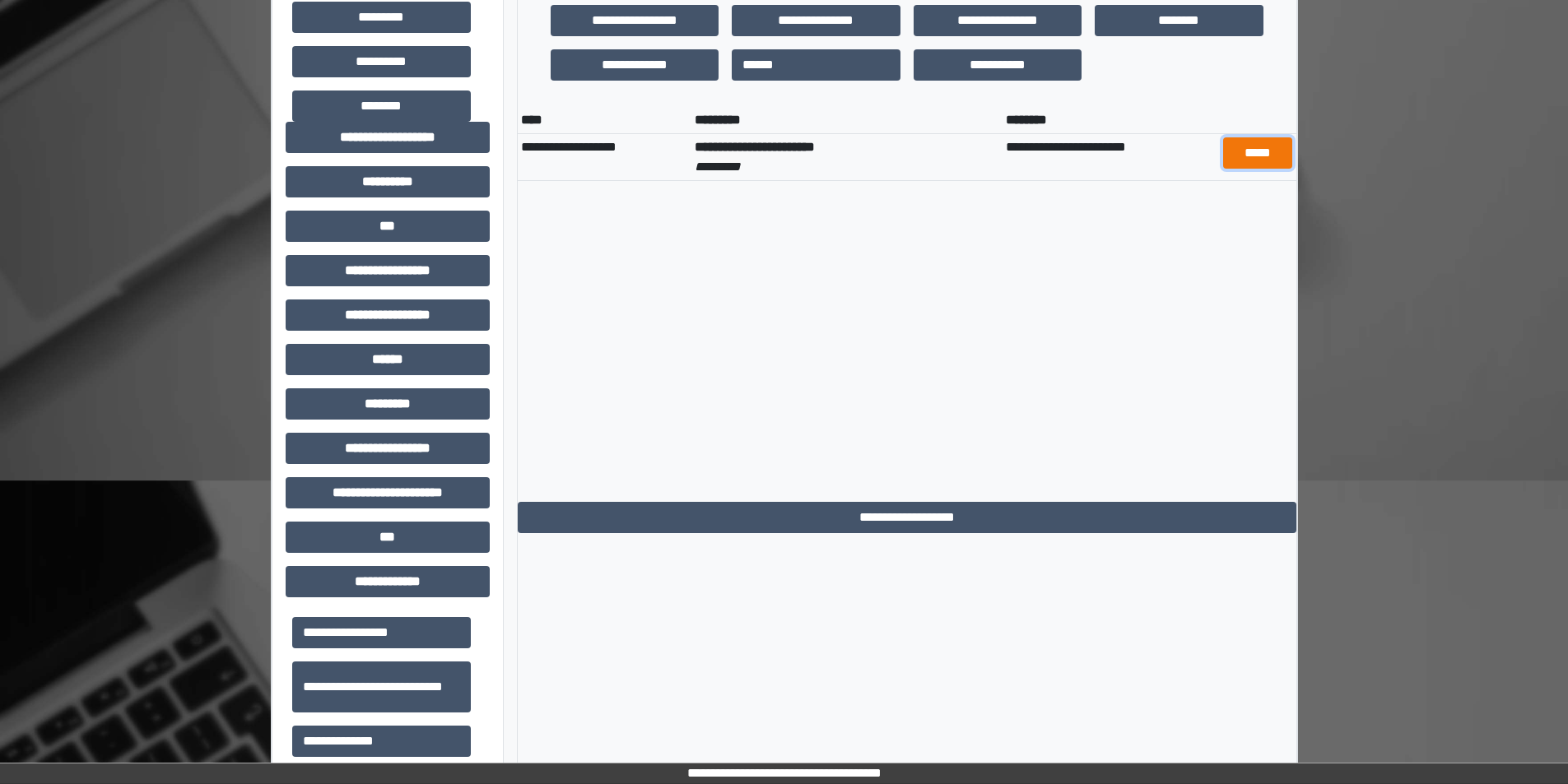 click on "*****" at bounding box center [1258, 153] 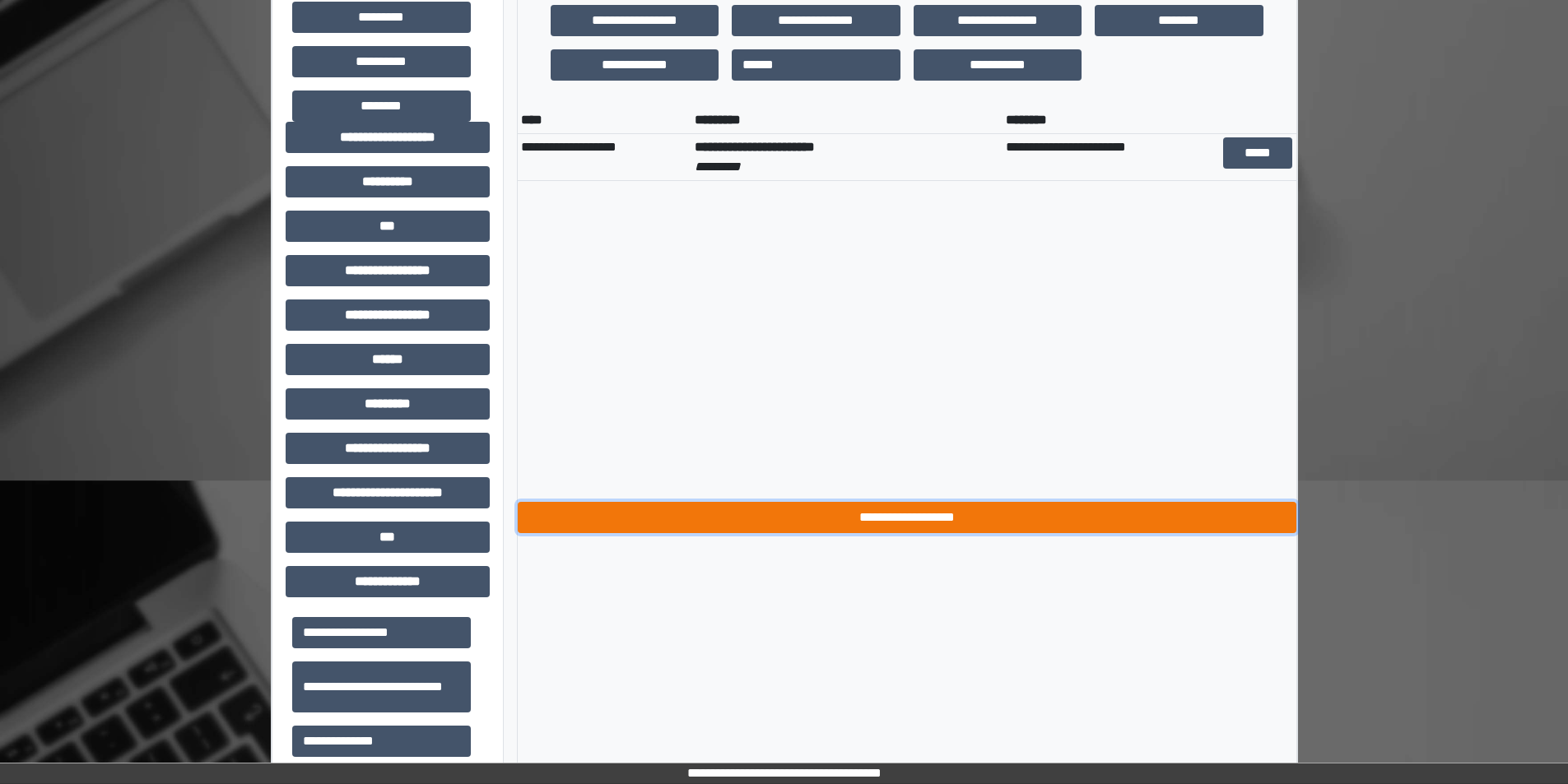 click on "**********" at bounding box center (907, 517) 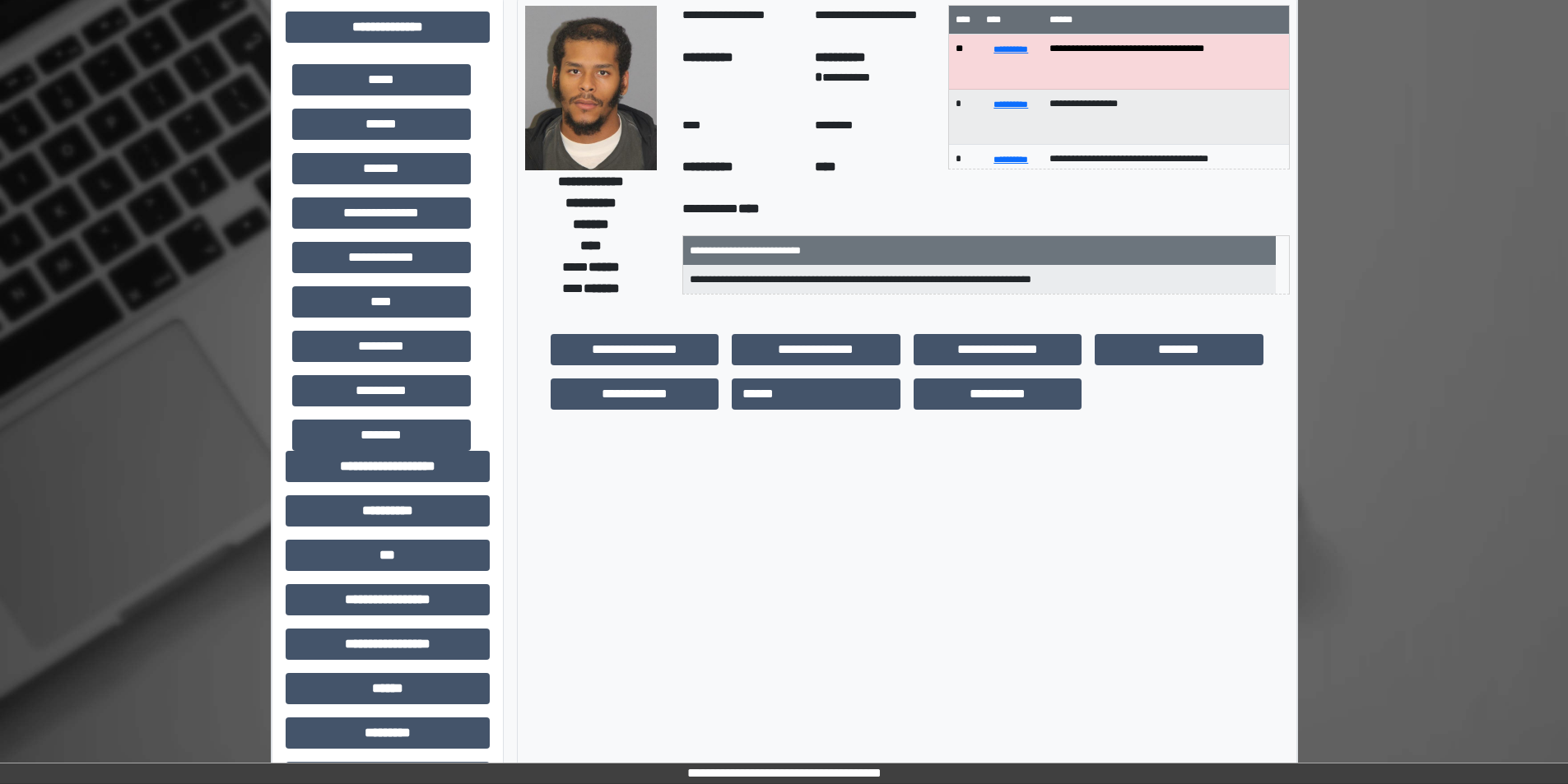 scroll, scrollTop: 0, scrollLeft: 0, axis: both 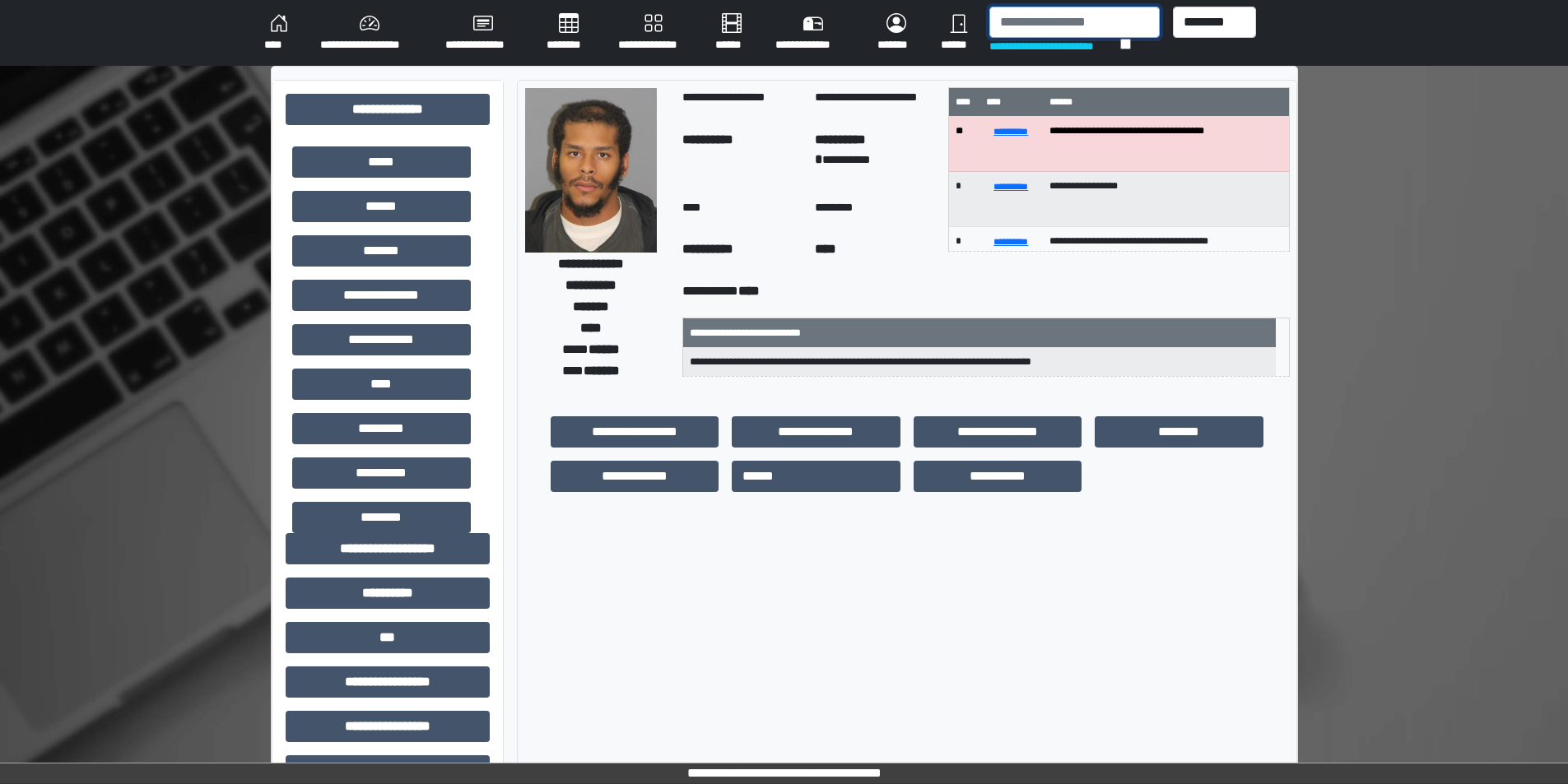 click at bounding box center (1074, 22) 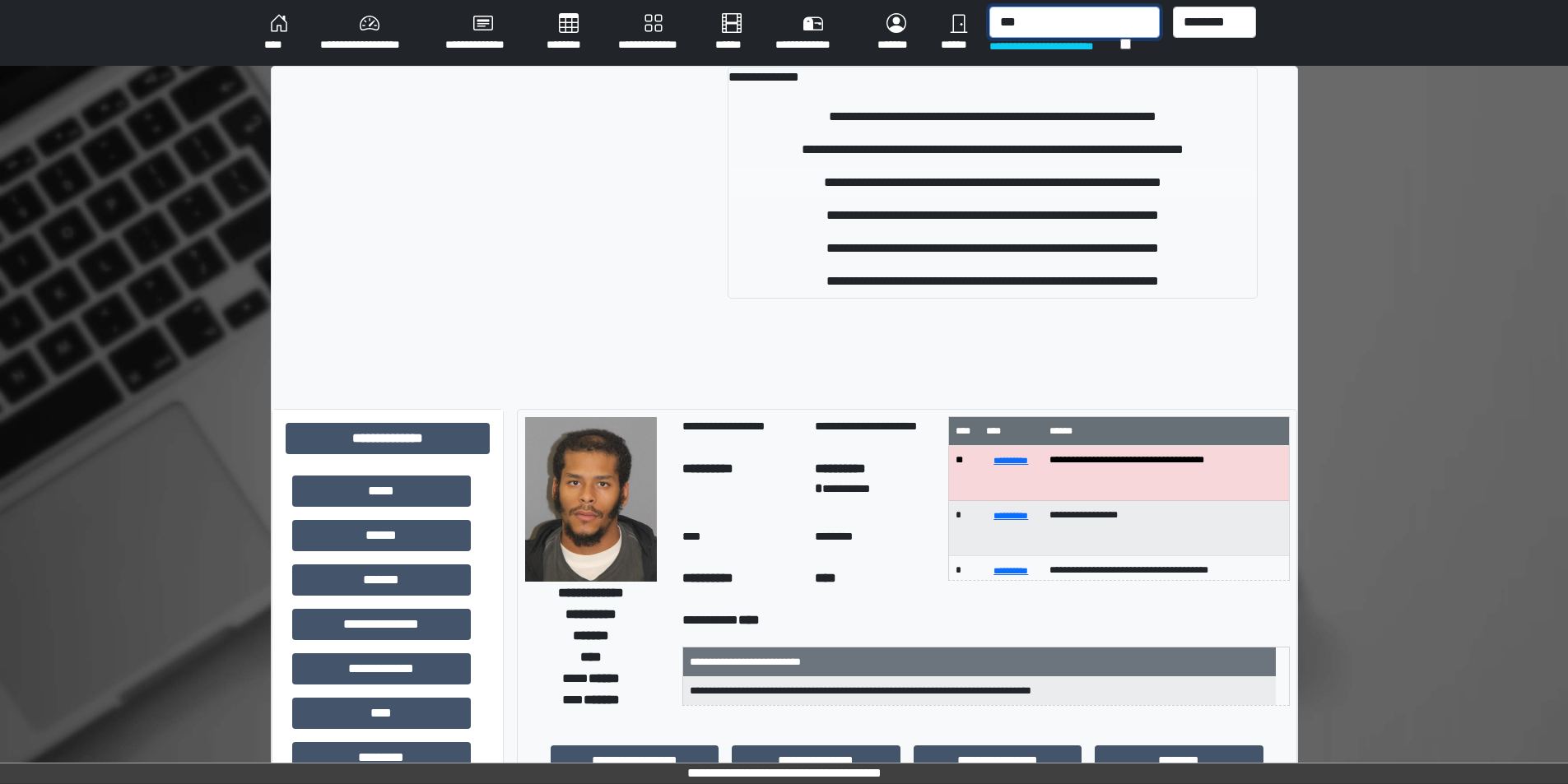type on "***" 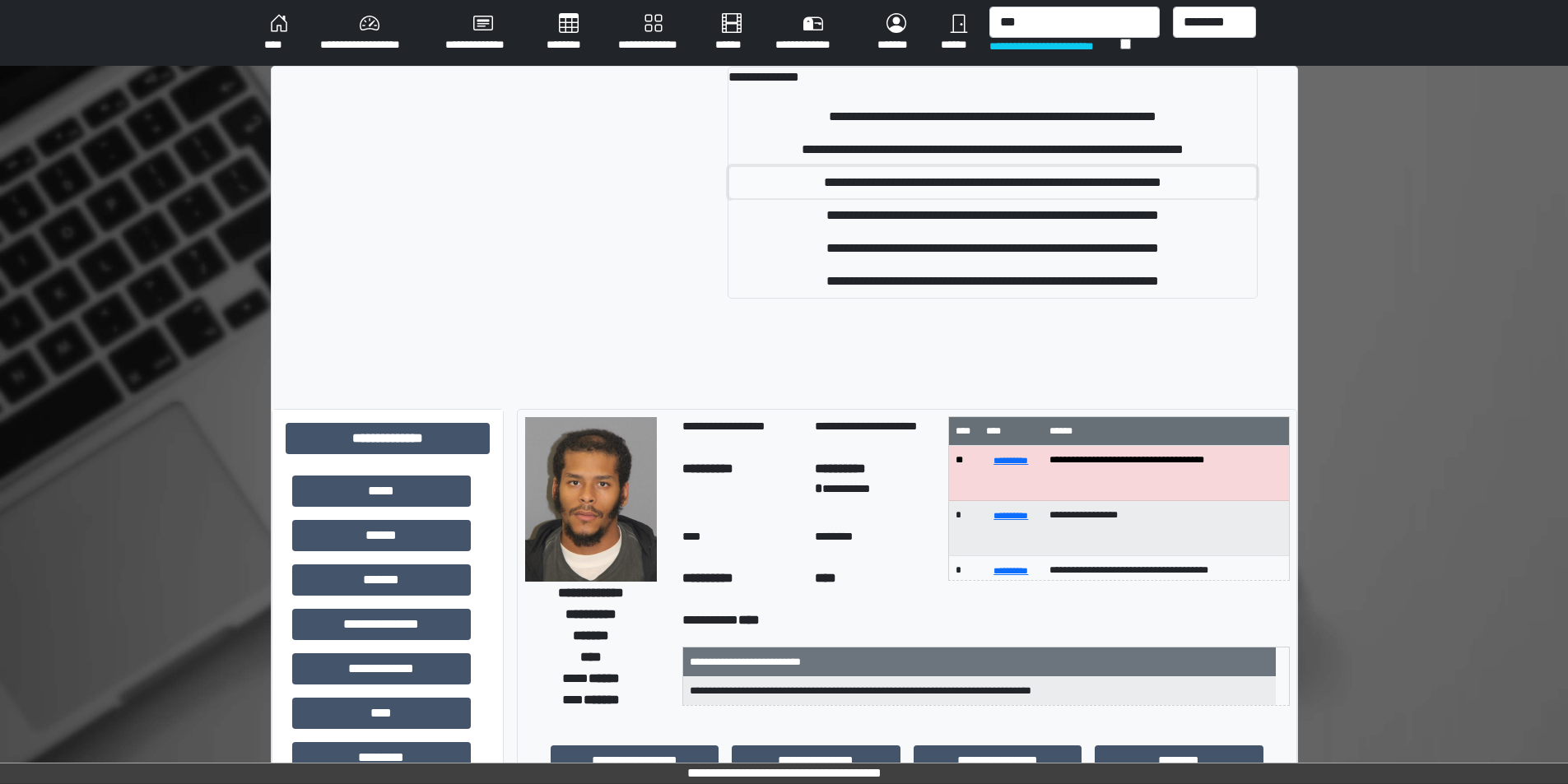 click on "**********" at bounding box center [993, 183] 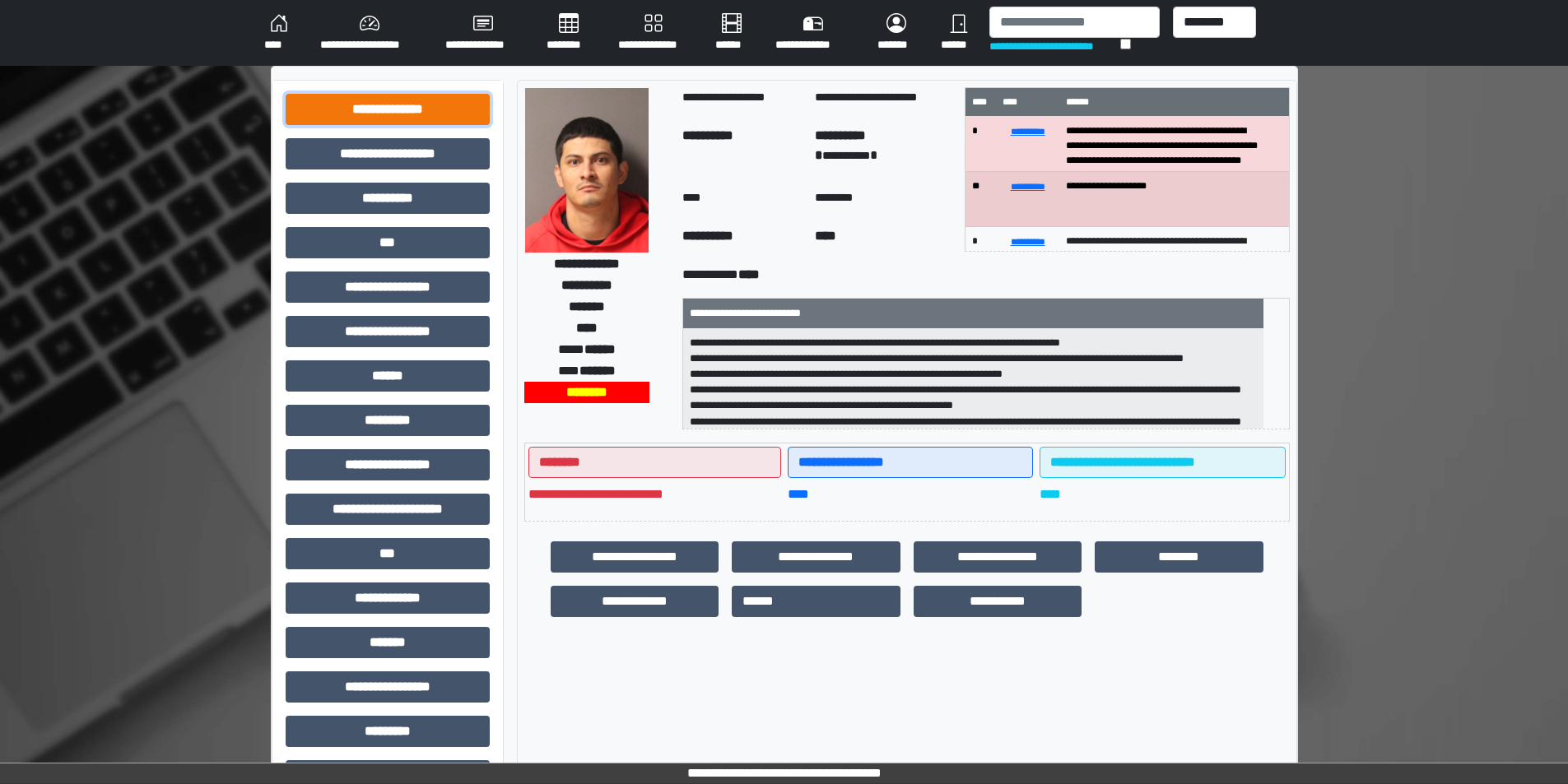 click on "**********" at bounding box center [388, 109] 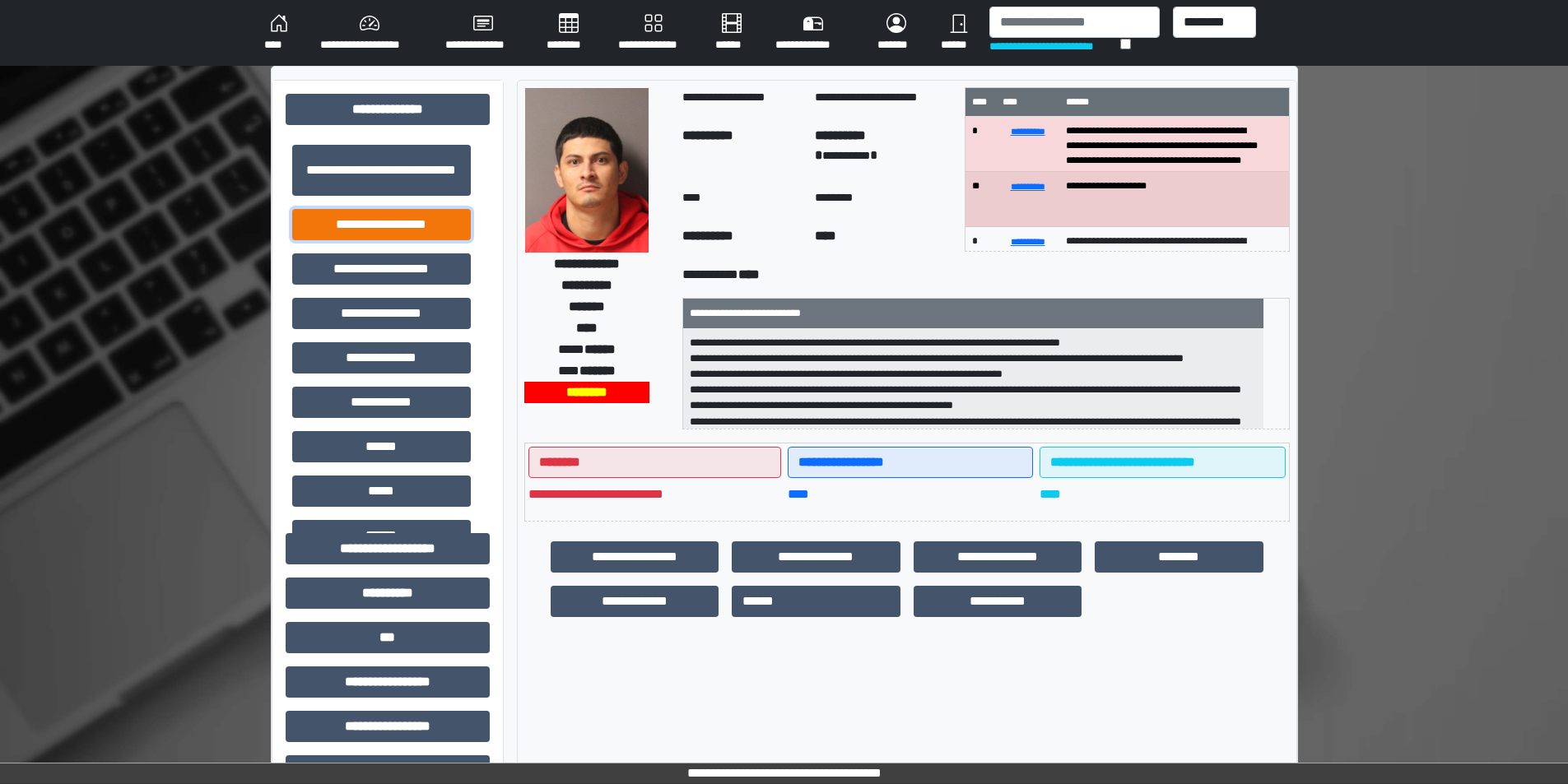 click on "**********" at bounding box center (381, 225) 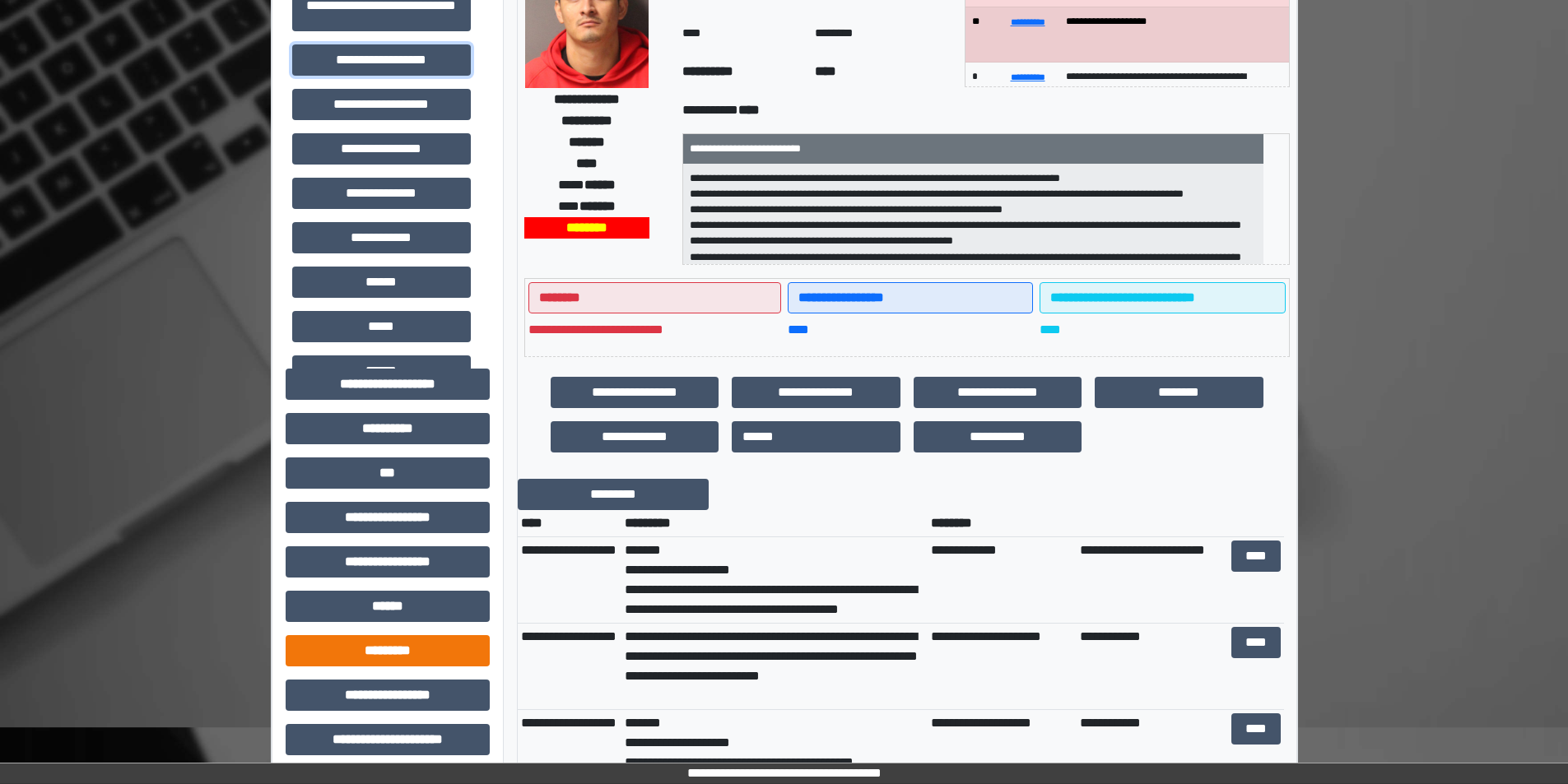 scroll, scrollTop: 576, scrollLeft: 0, axis: vertical 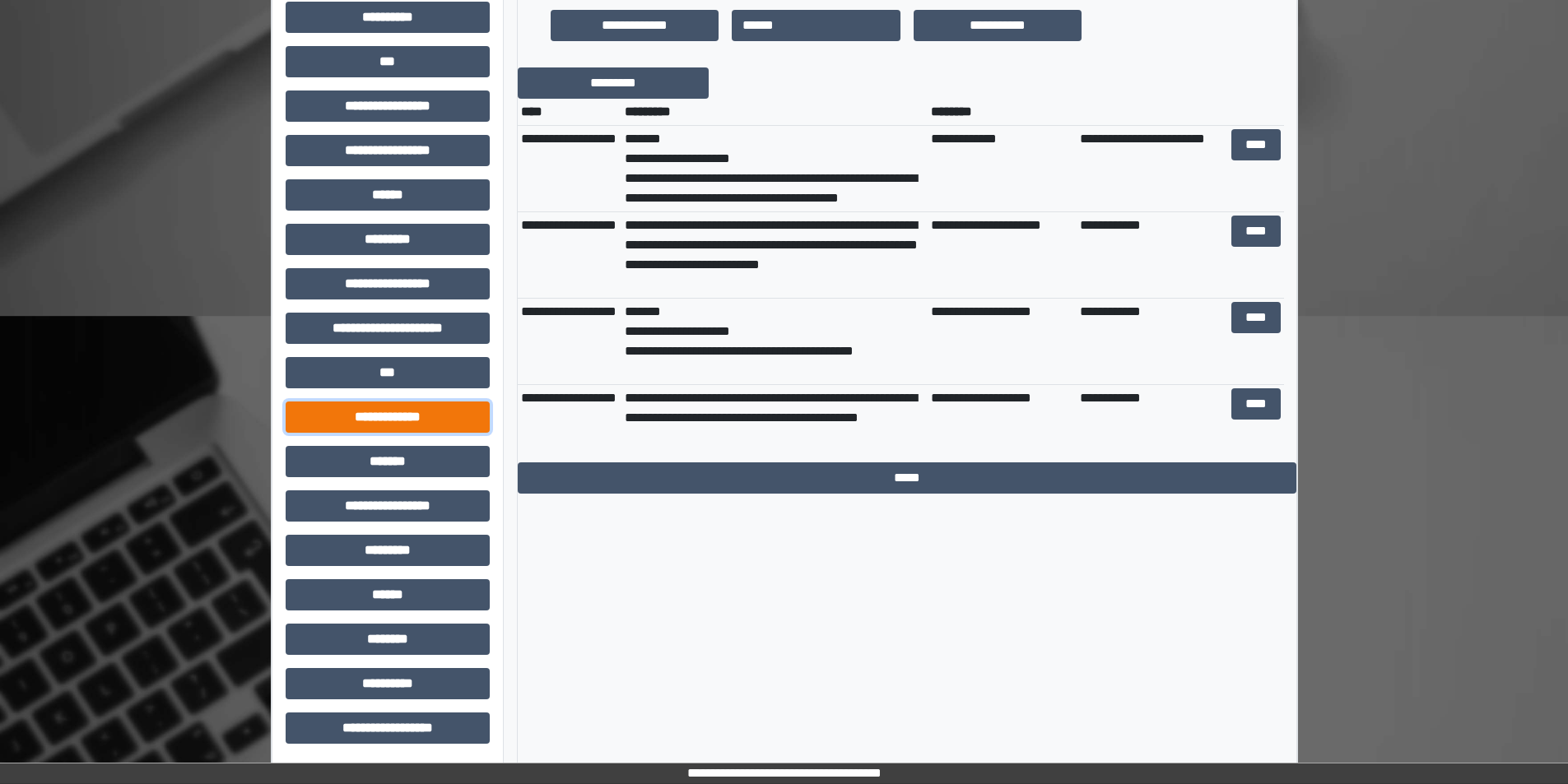 click on "**********" at bounding box center (388, 417) 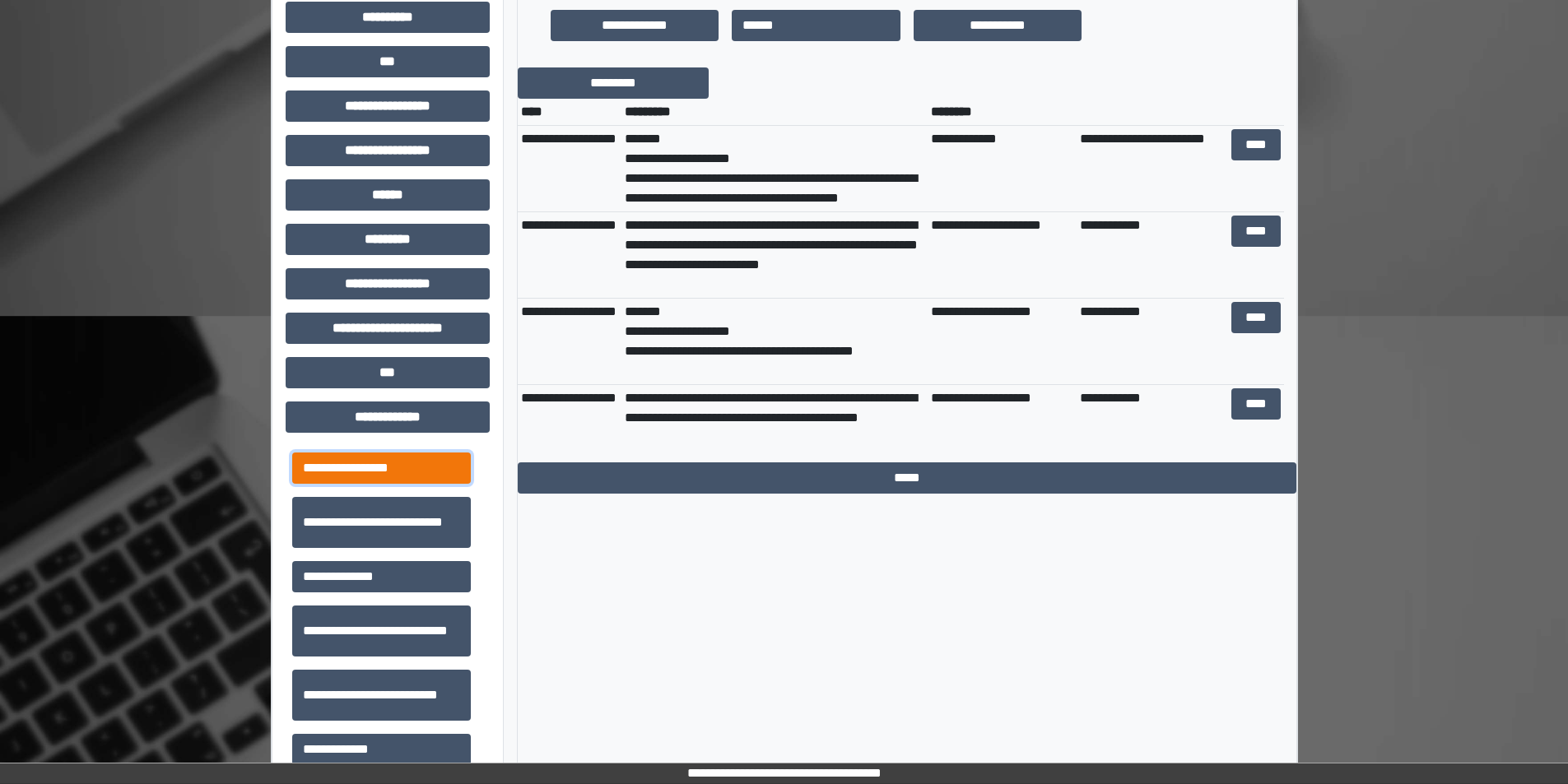 click on "**********" at bounding box center [381, 468] 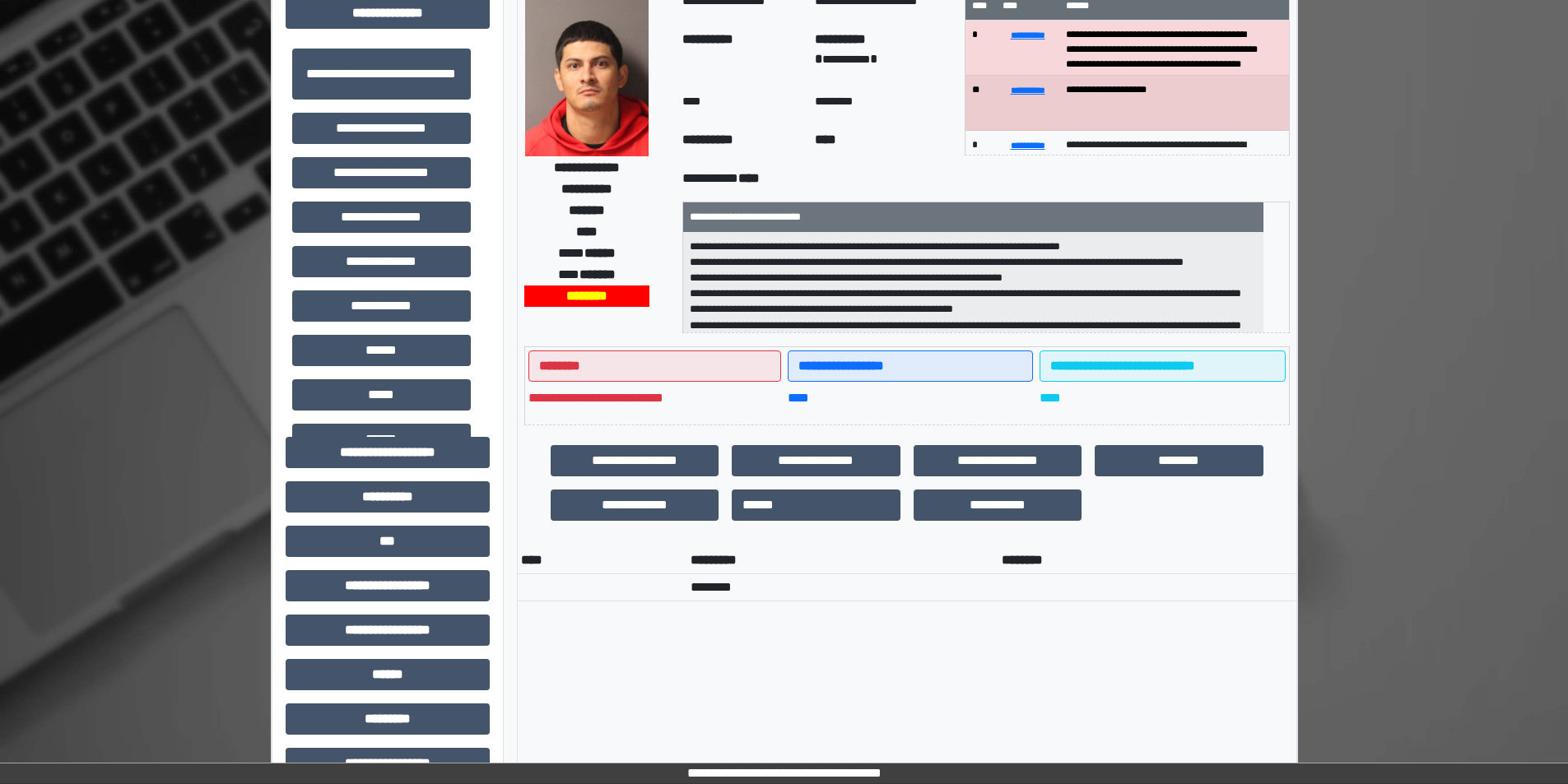 scroll, scrollTop: 0, scrollLeft: 0, axis: both 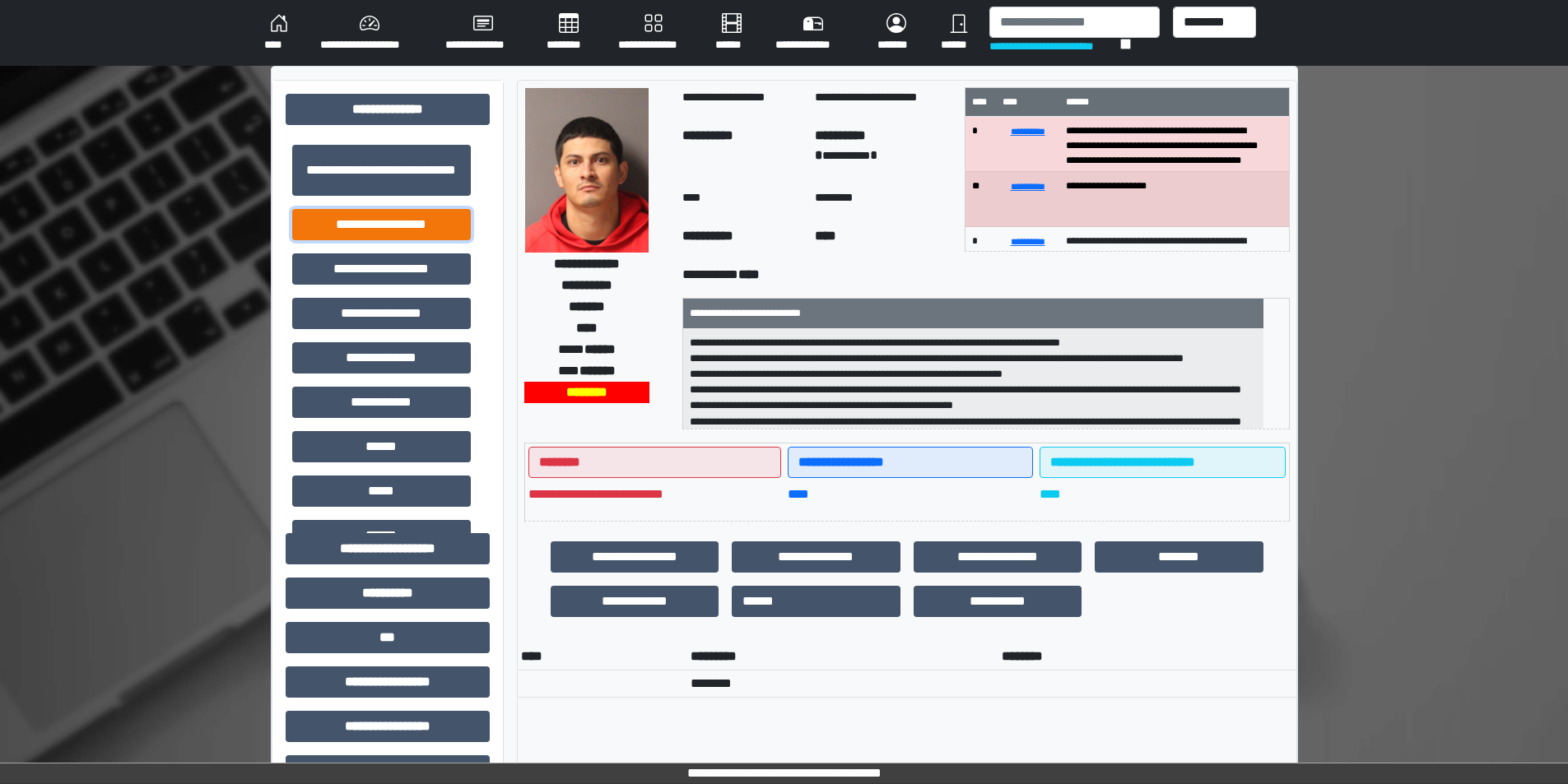 click on "**********" at bounding box center (381, 225) 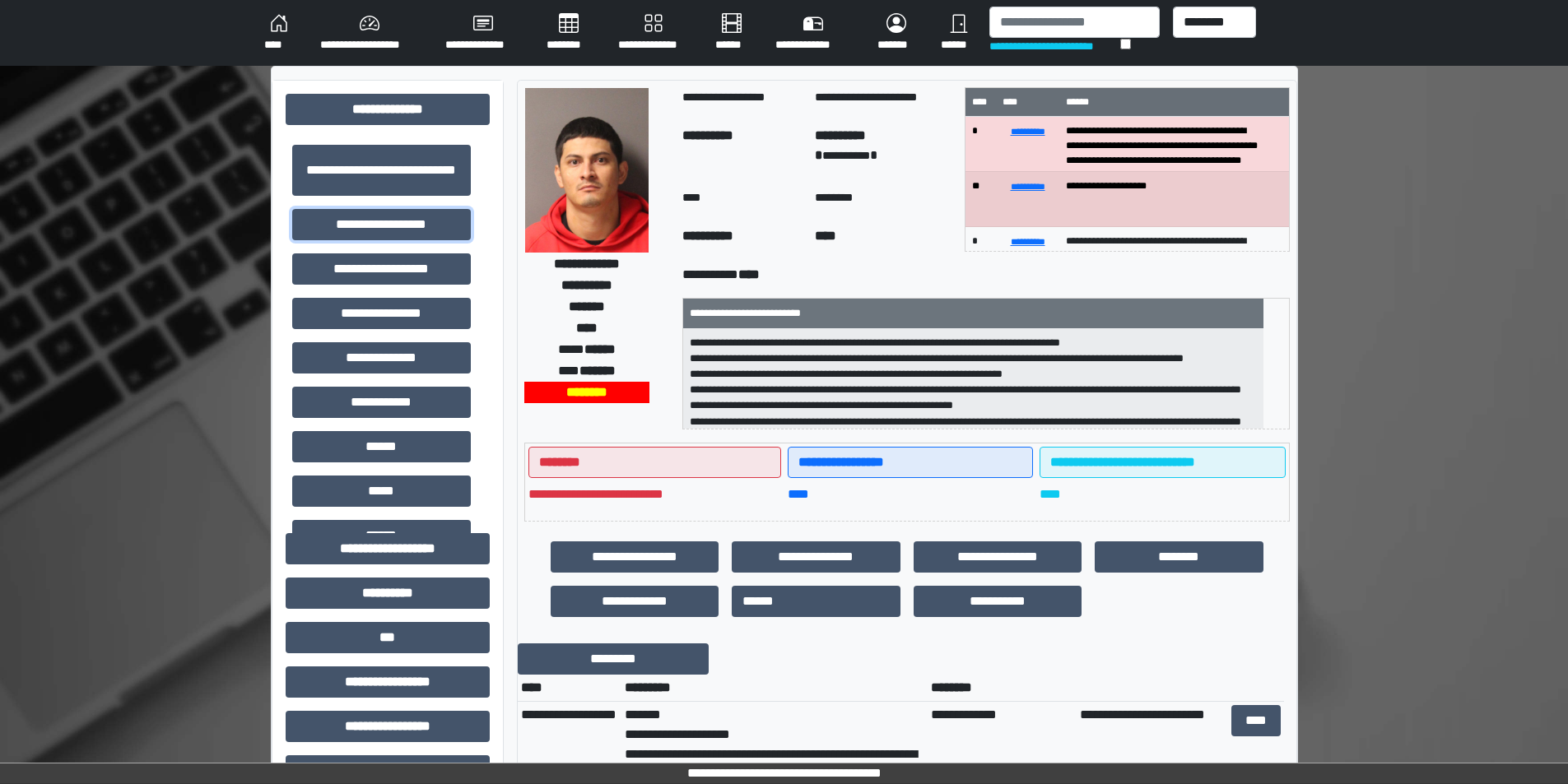 scroll, scrollTop: 165, scrollLeft: 0, axis: vertical 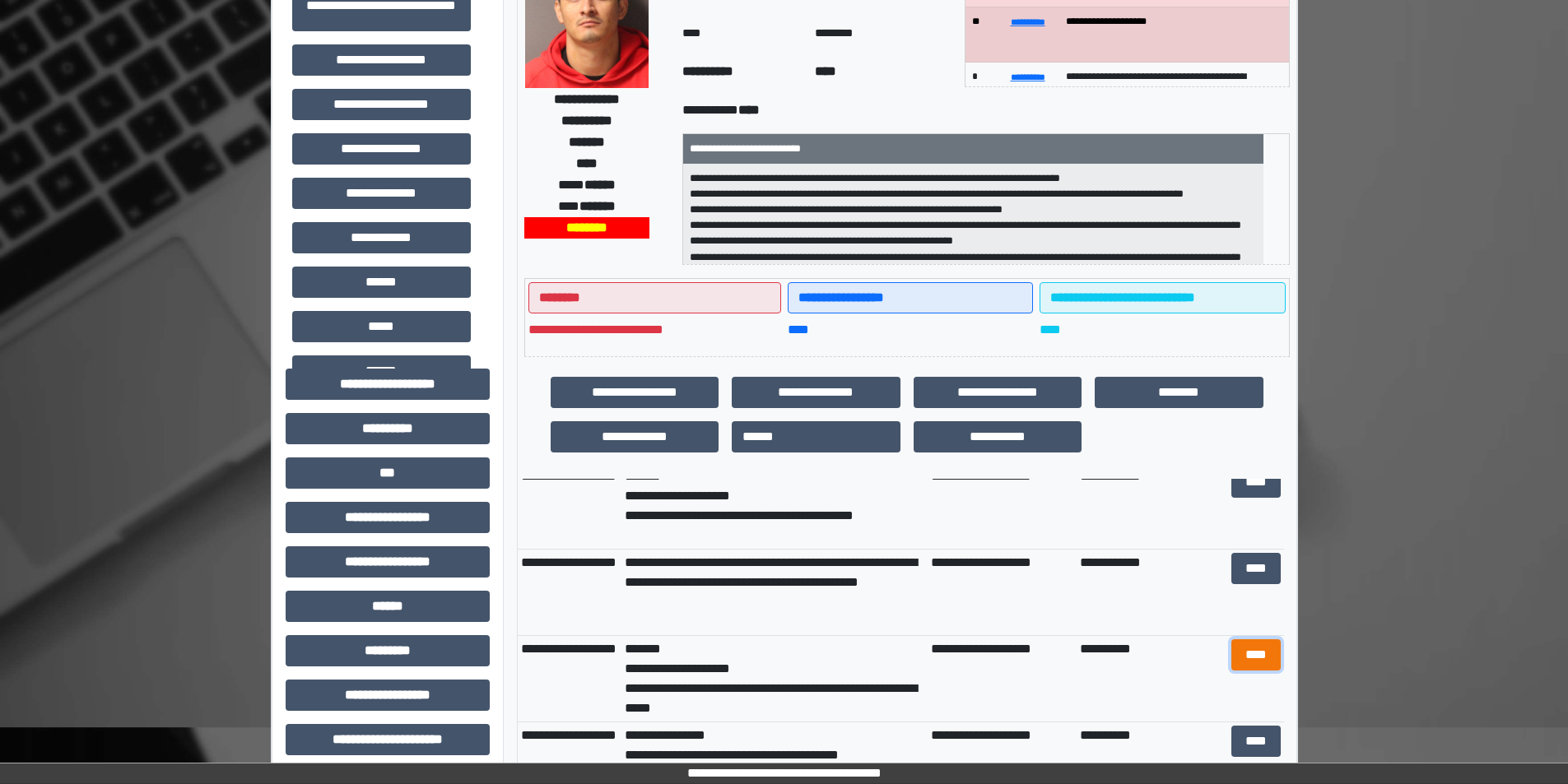 click on "****" at bounding box center [1256, 655] 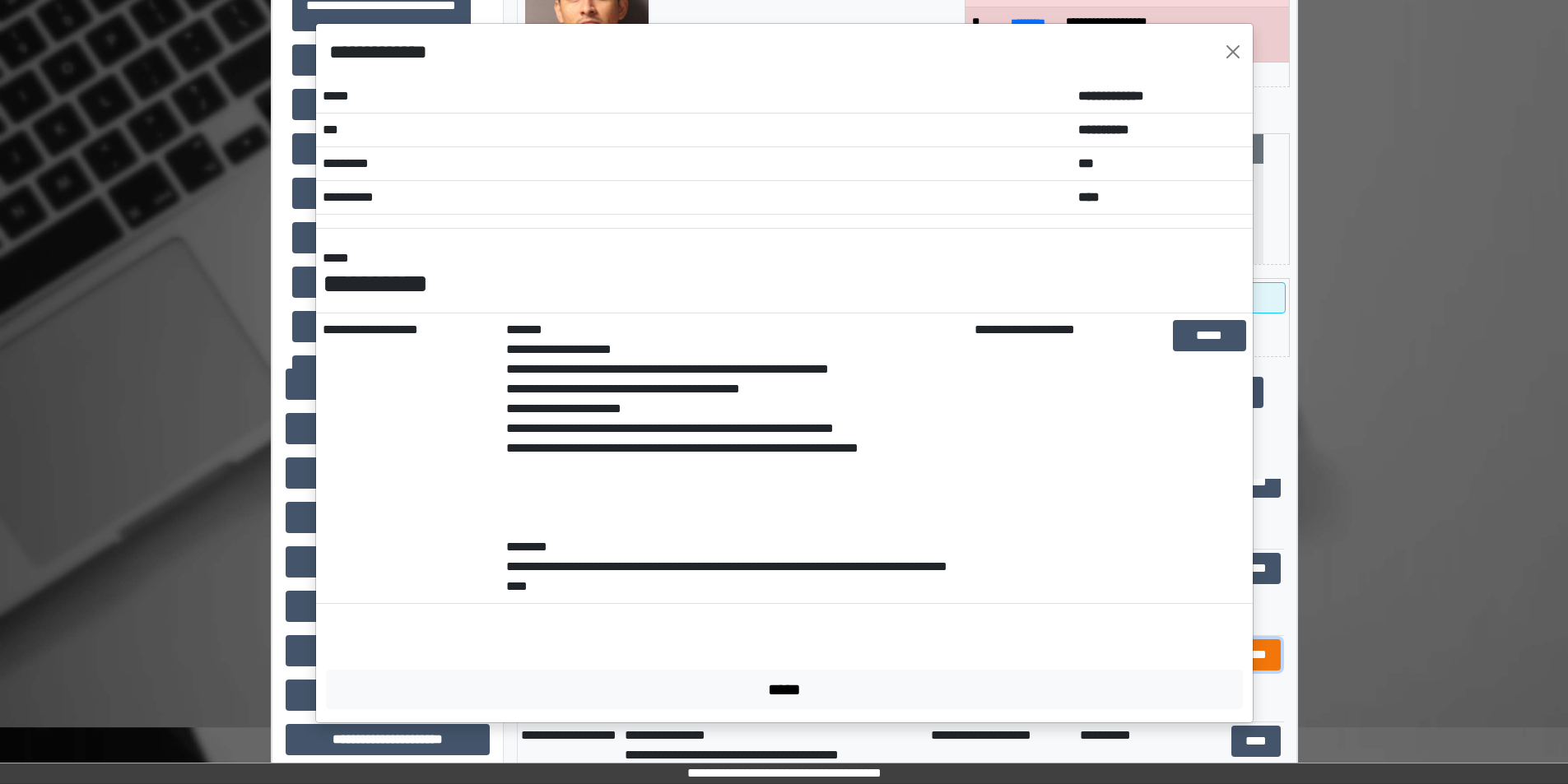 scroll, scrollTop: 0, scrollLeft: 0, axis: both 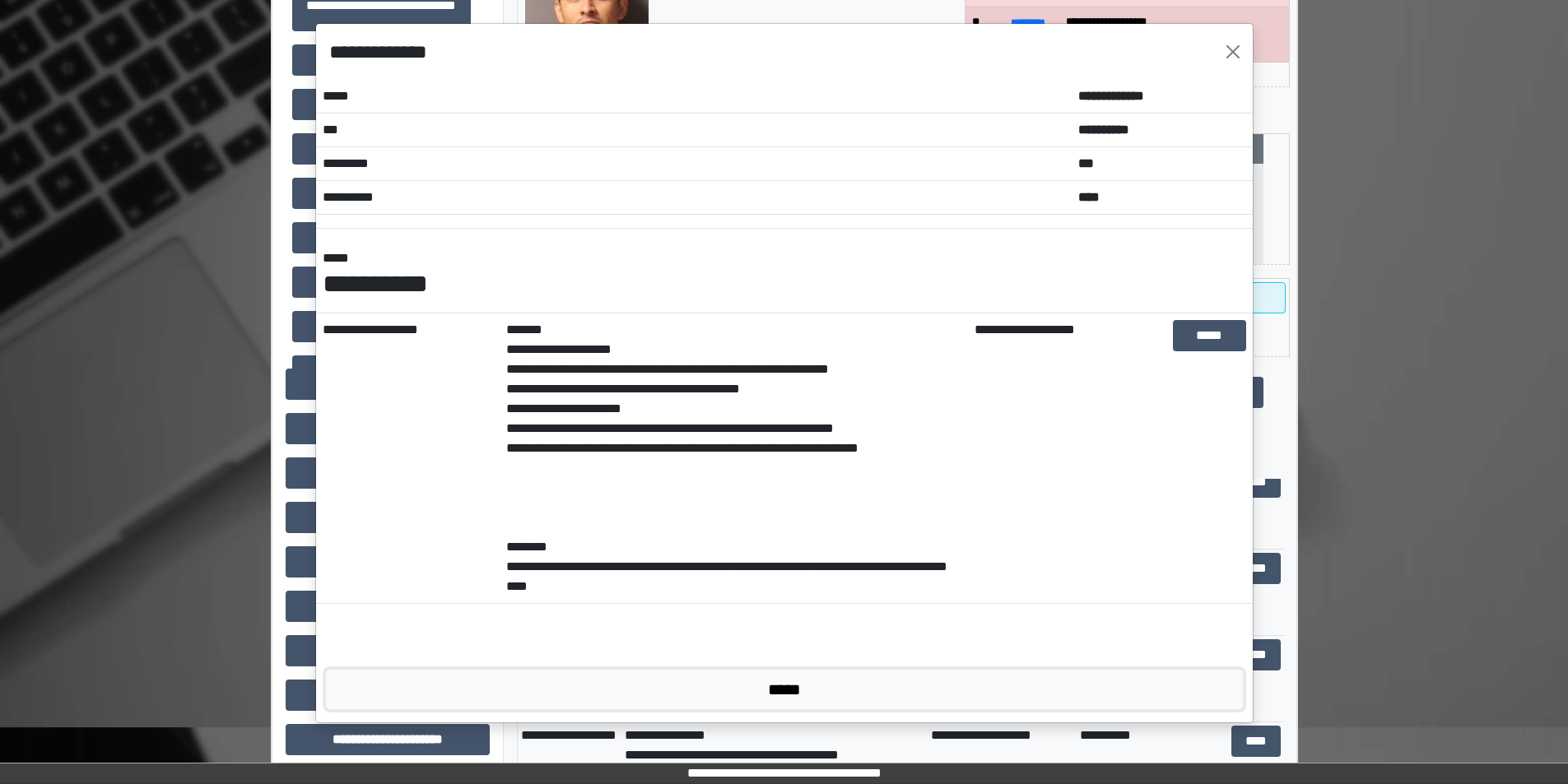 click on "*****" at bounding box center (784, 689) 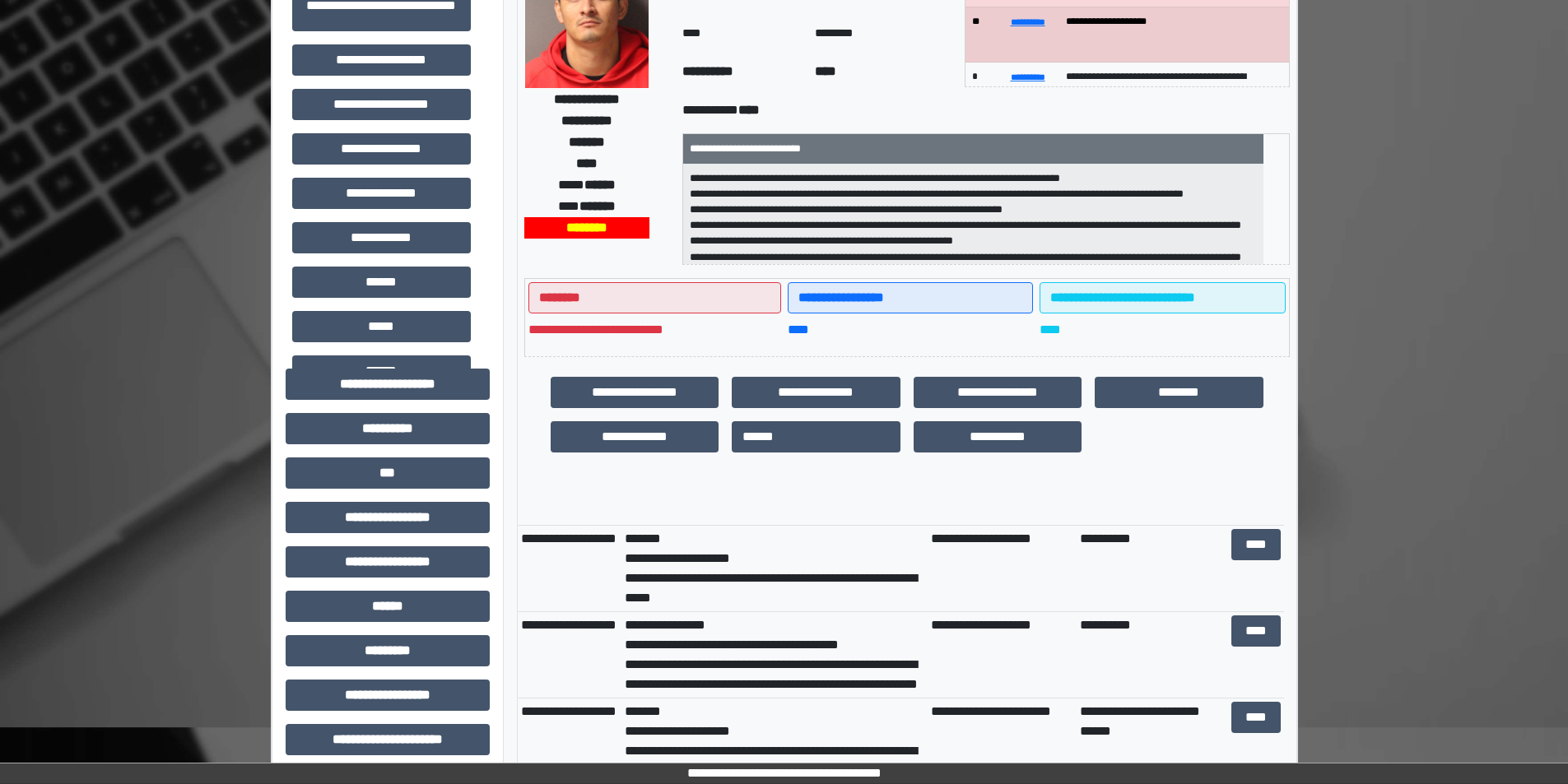 scroll, scrollTop: 576, scrollLeft: 0, axis: vertical 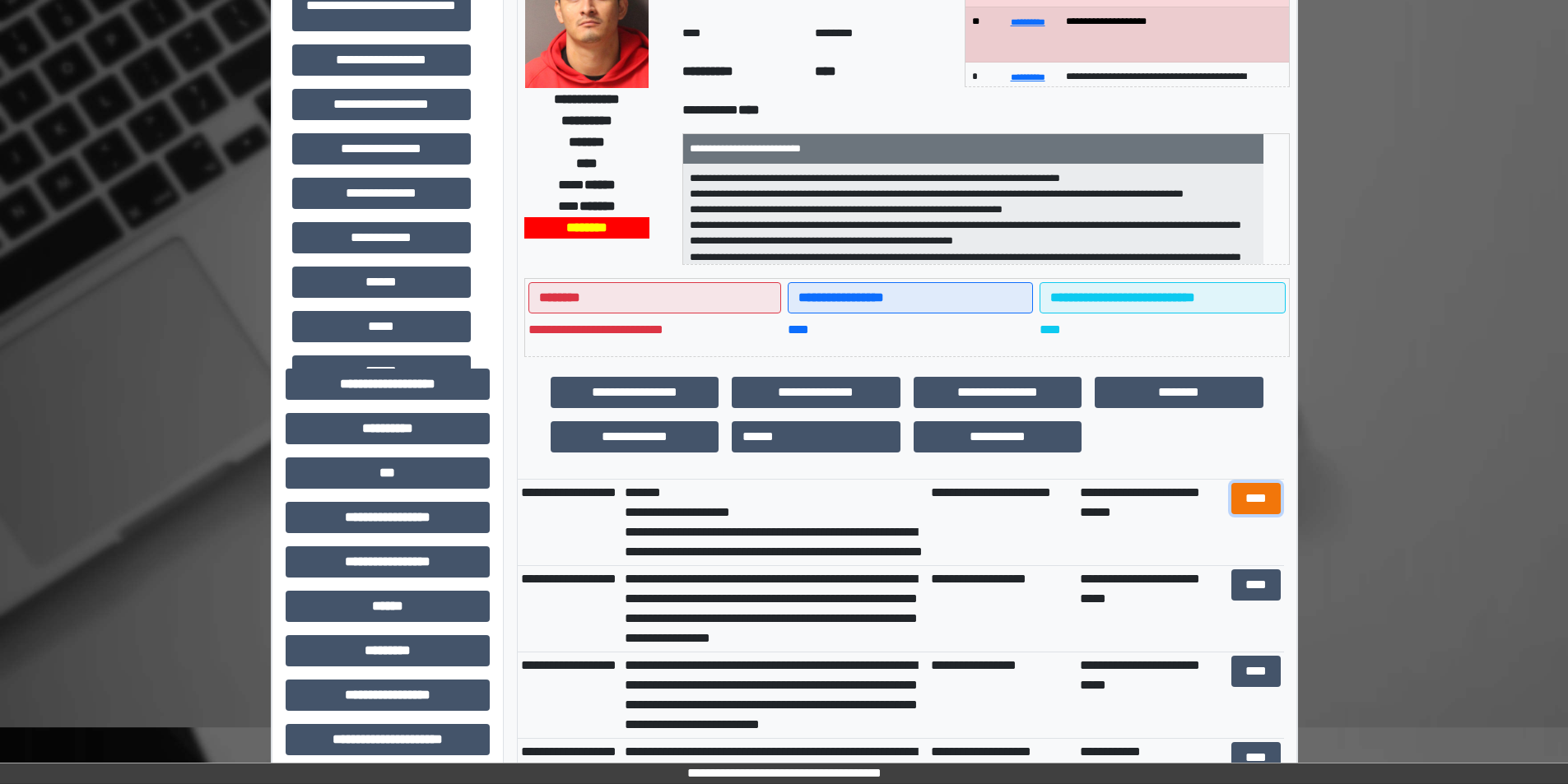 click on "****" at bounding box center (1256, 499) 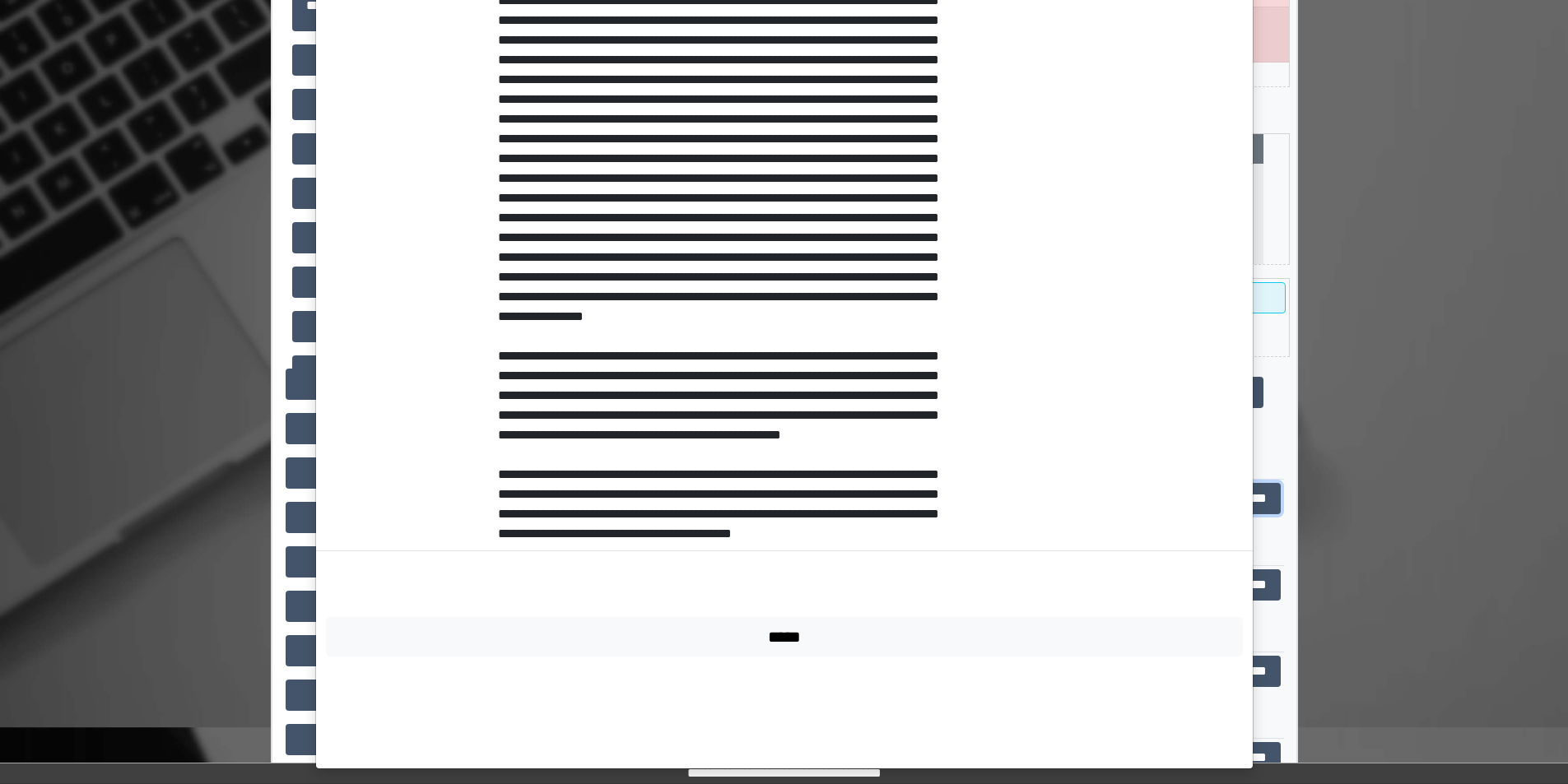 scroll, scrollTop: 633, scrollLeft: 0, axis: vertical 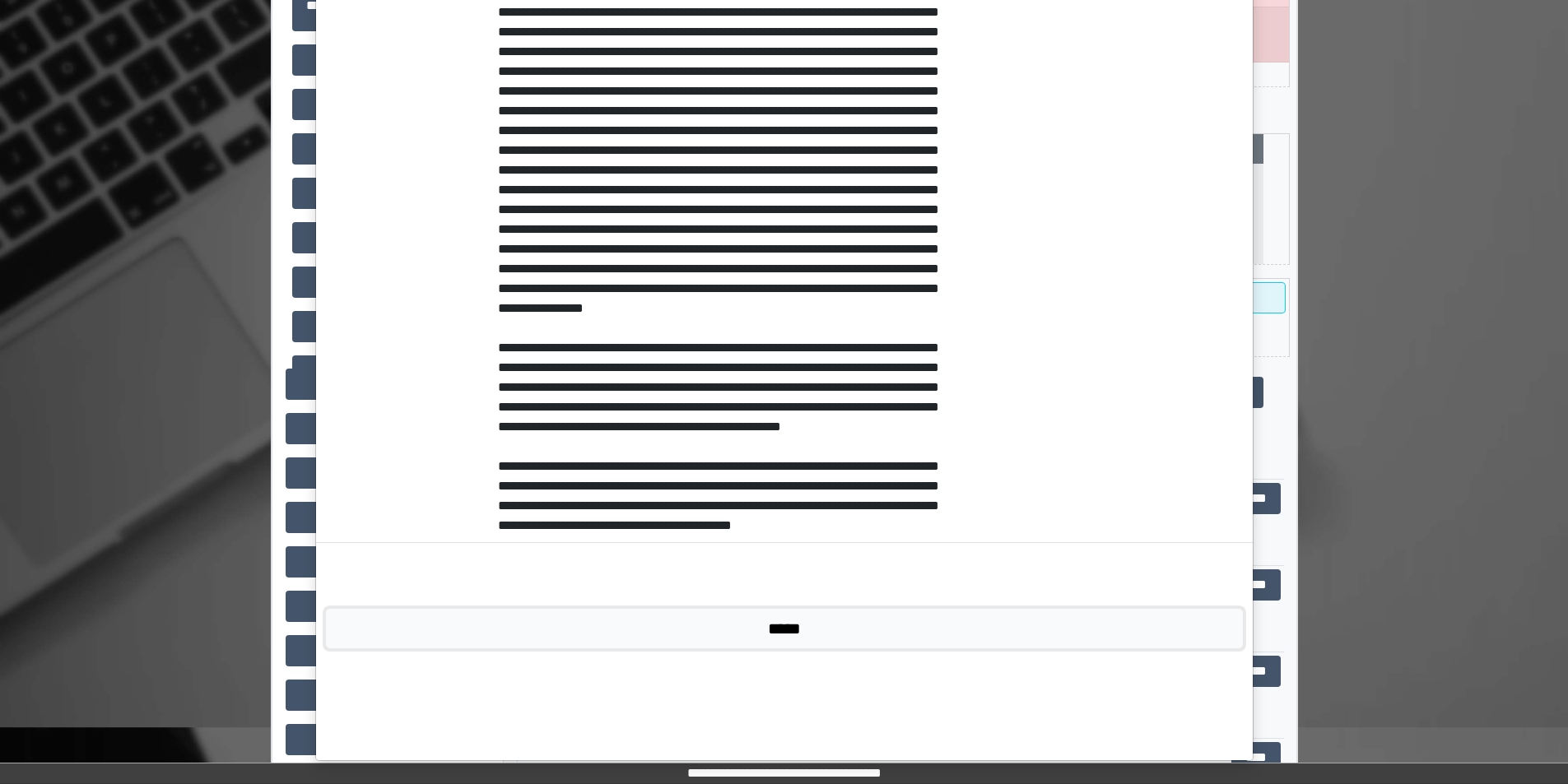 click on "*****" at bounding box center [784, 629] 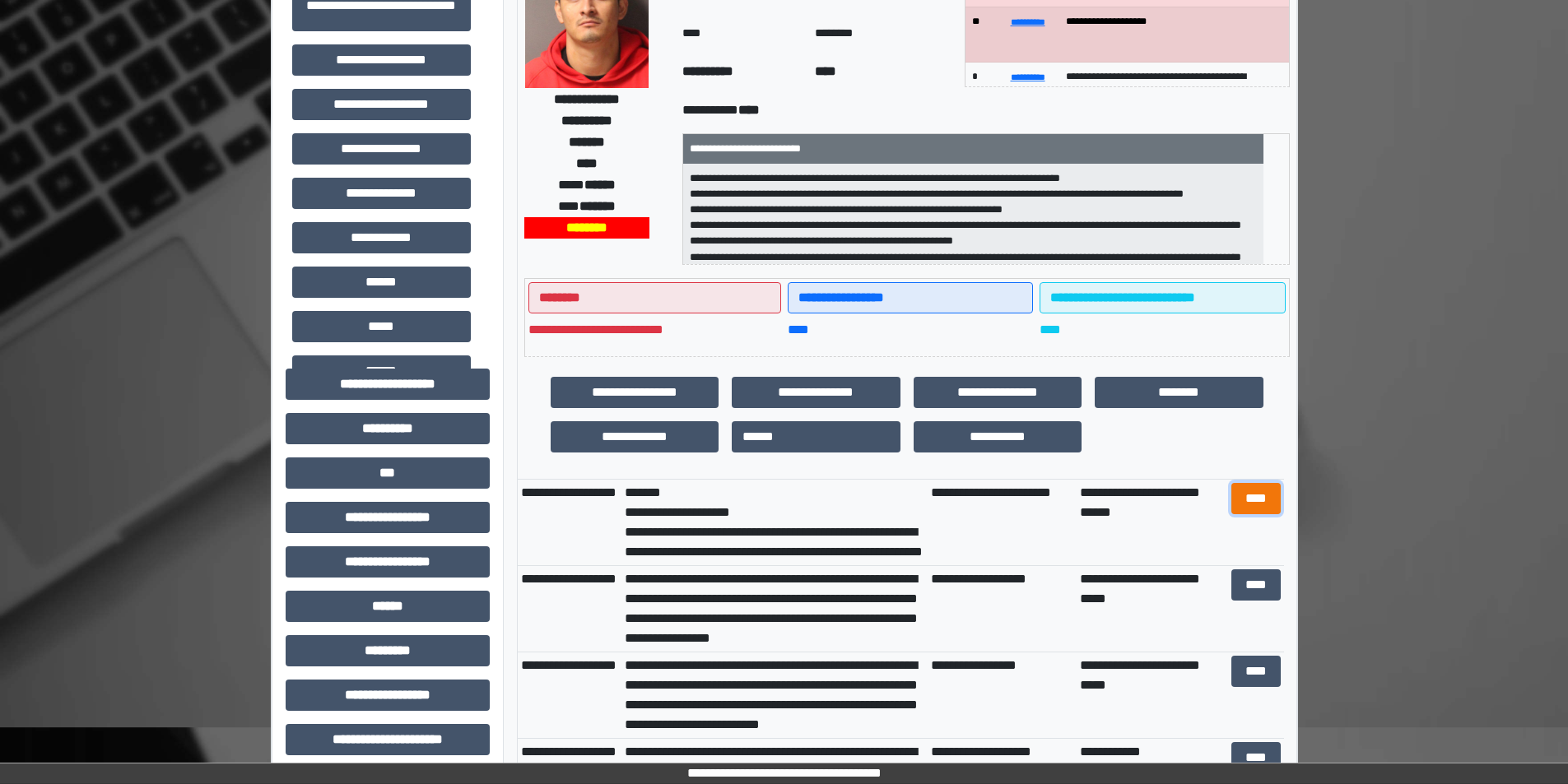 click on "****" at bounding box center (1256, 499) 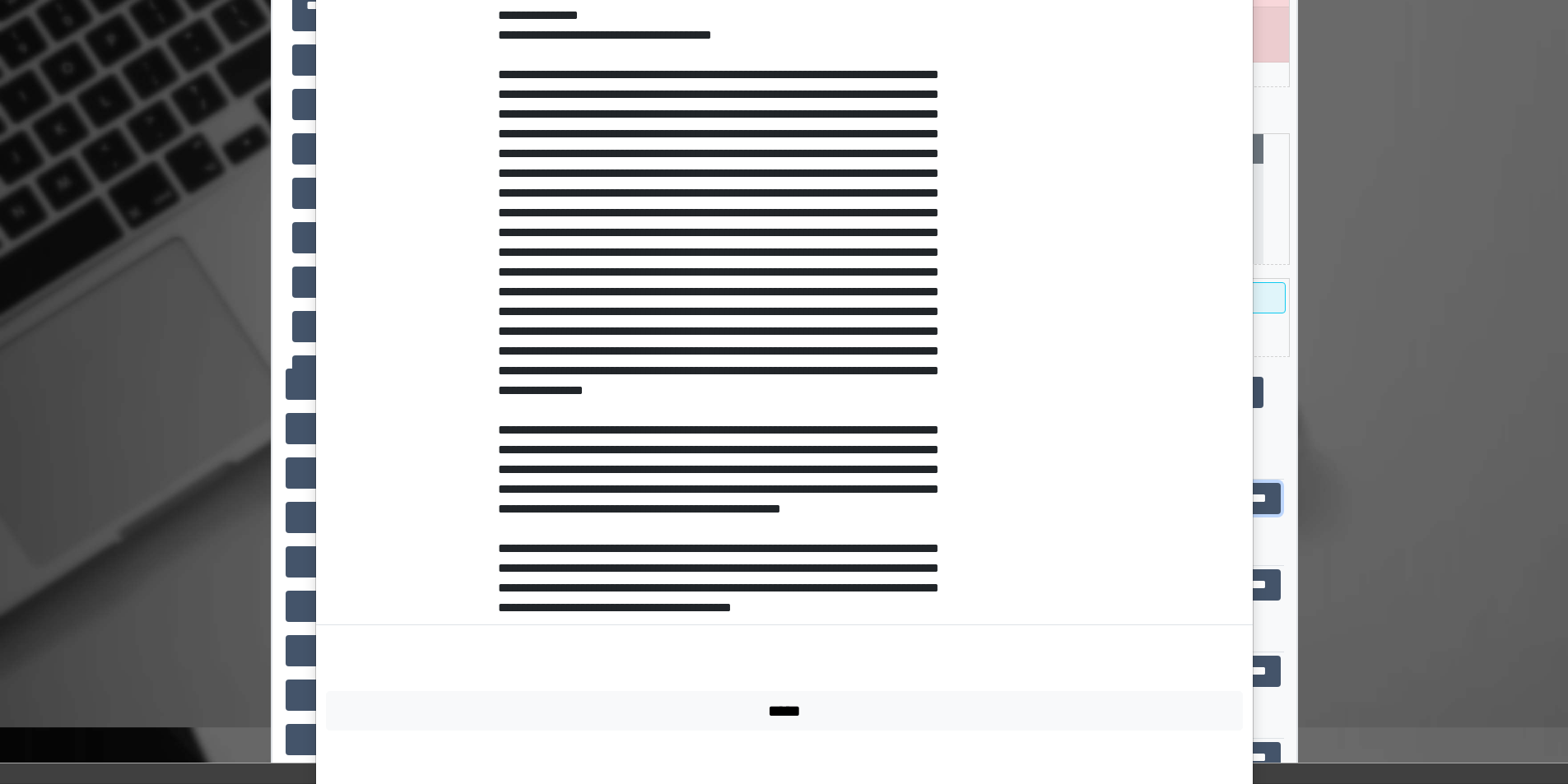 scroll, scrollTop: 633, scrollLeft: 0, axis: vertical 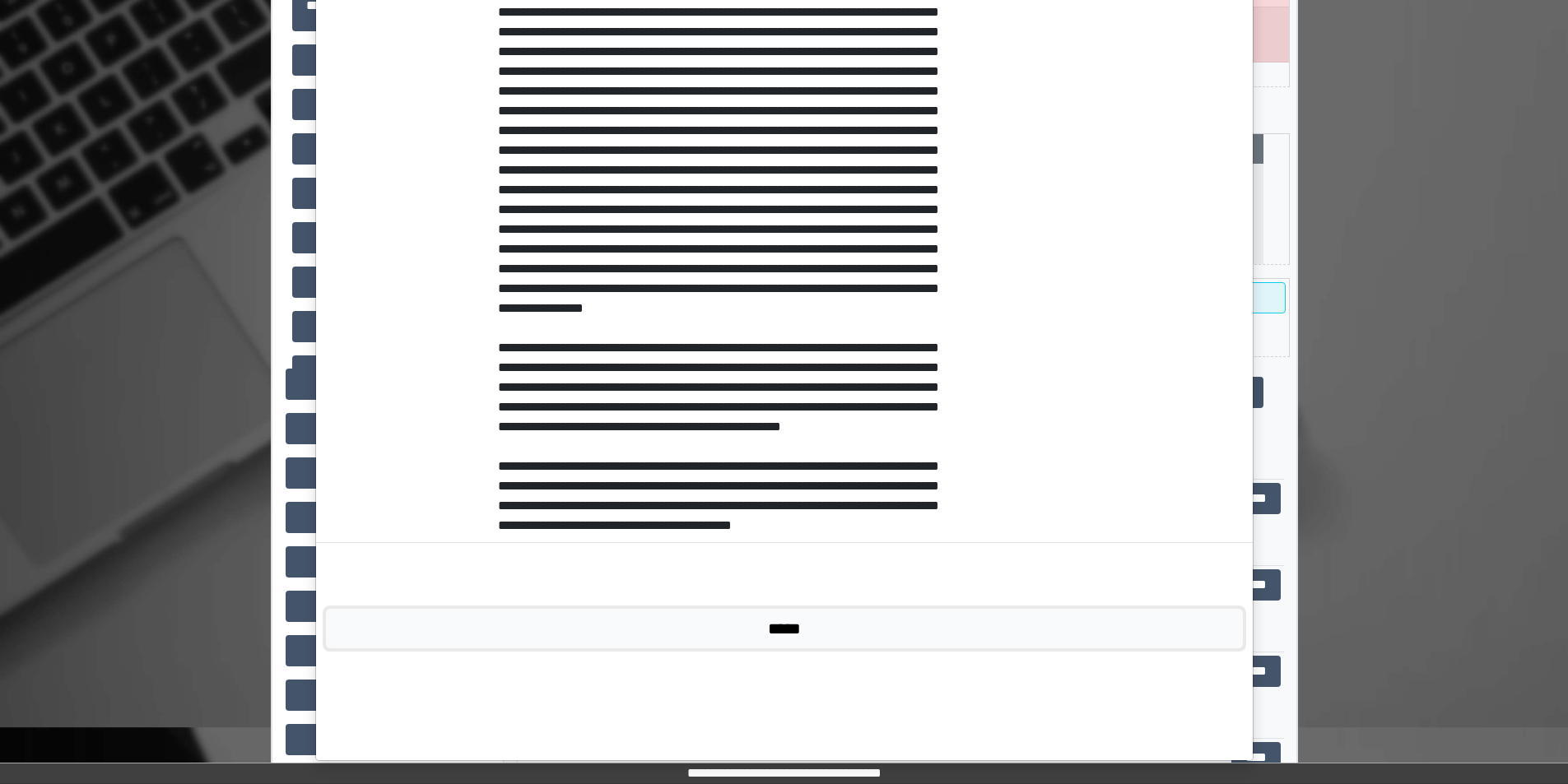 click on "*****" at bounding box center (784, 629) 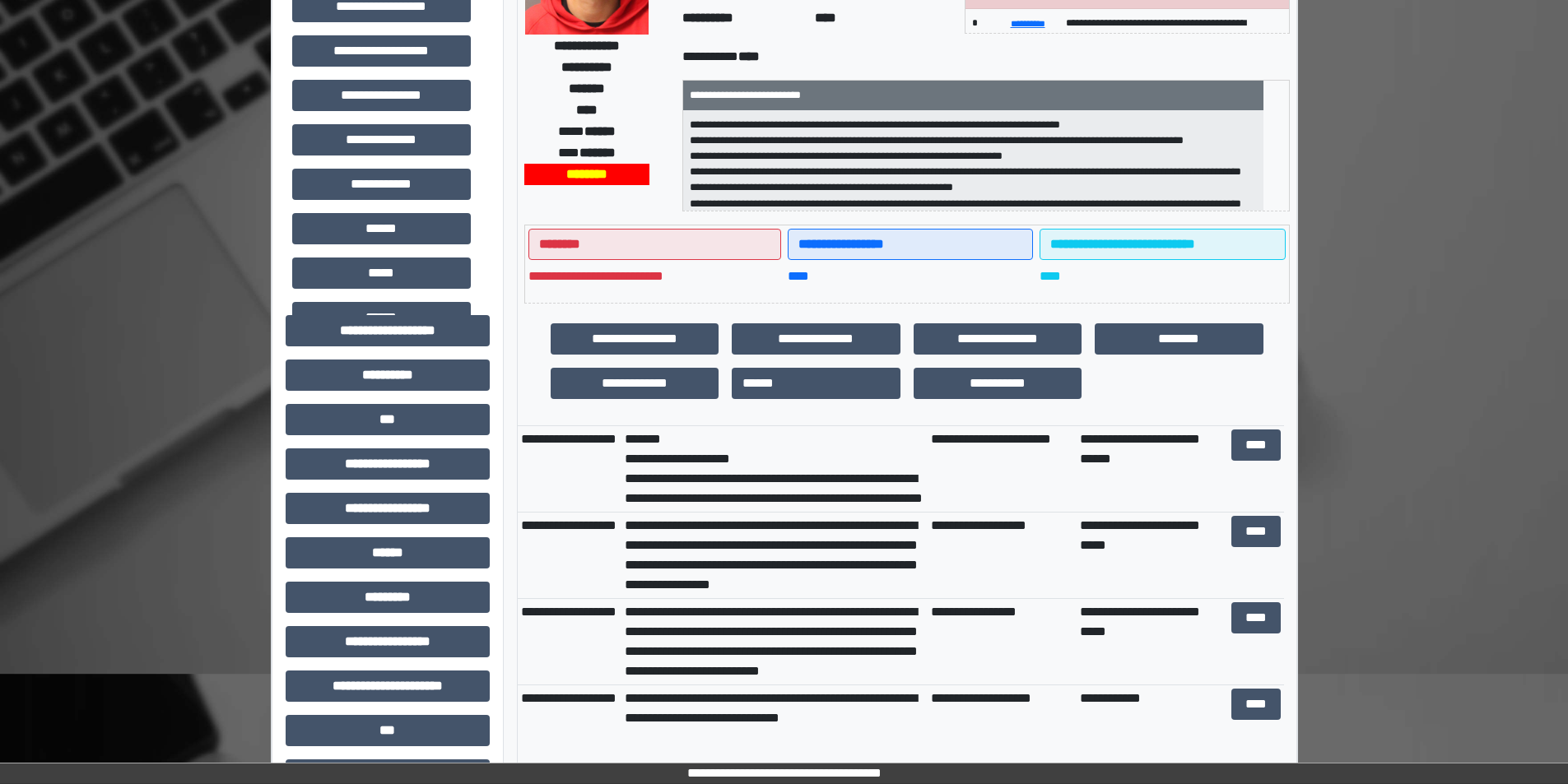 scroll, scrollTop: 247, scrollLeft: 0, axis: vertical 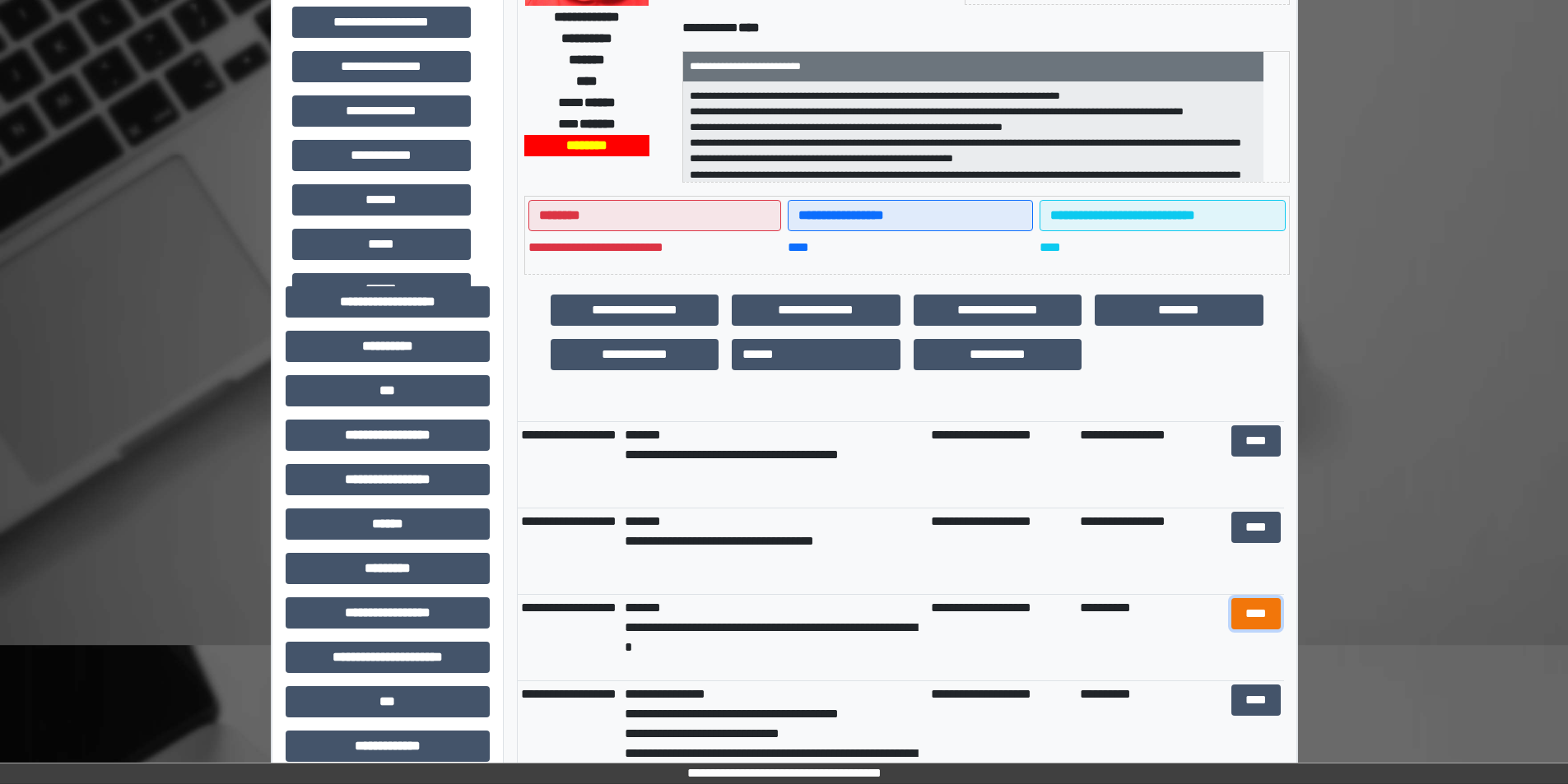 click on "****" at bounding box center (1256, 614) 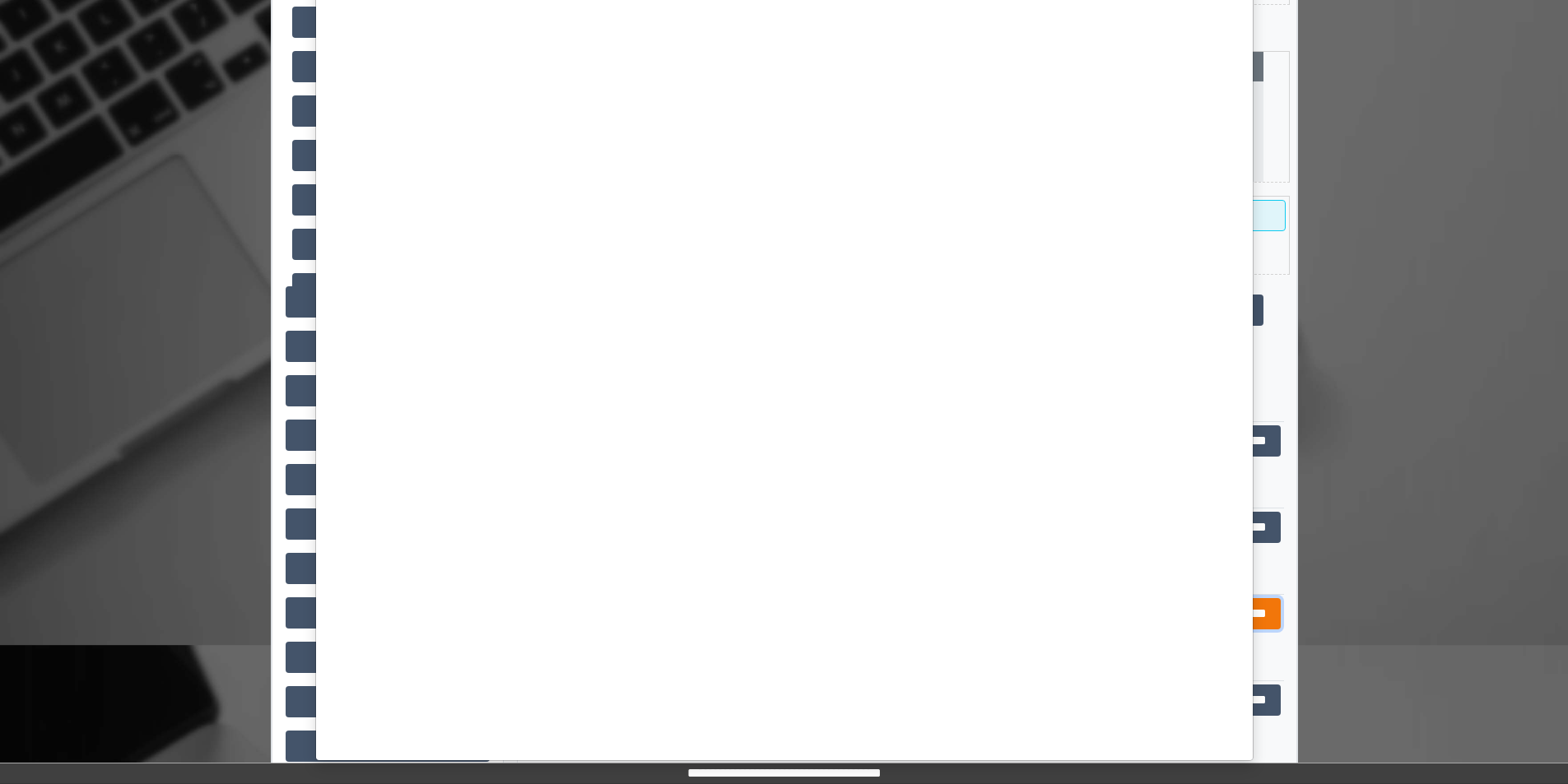 scroll, scrollTop: 0, scrollLeft: 0, axis: both 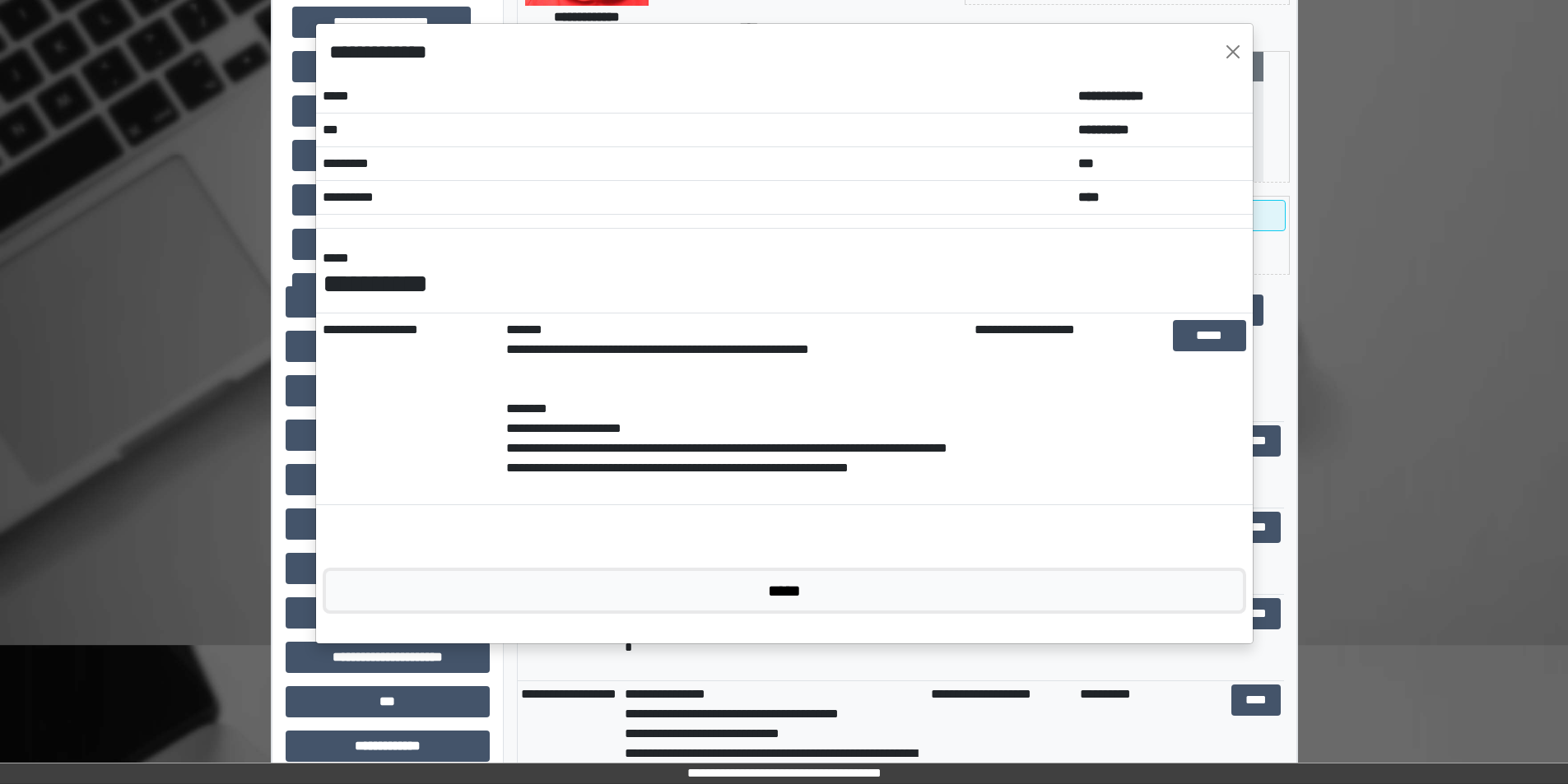click on "*****" at bounding box center (784, 591) 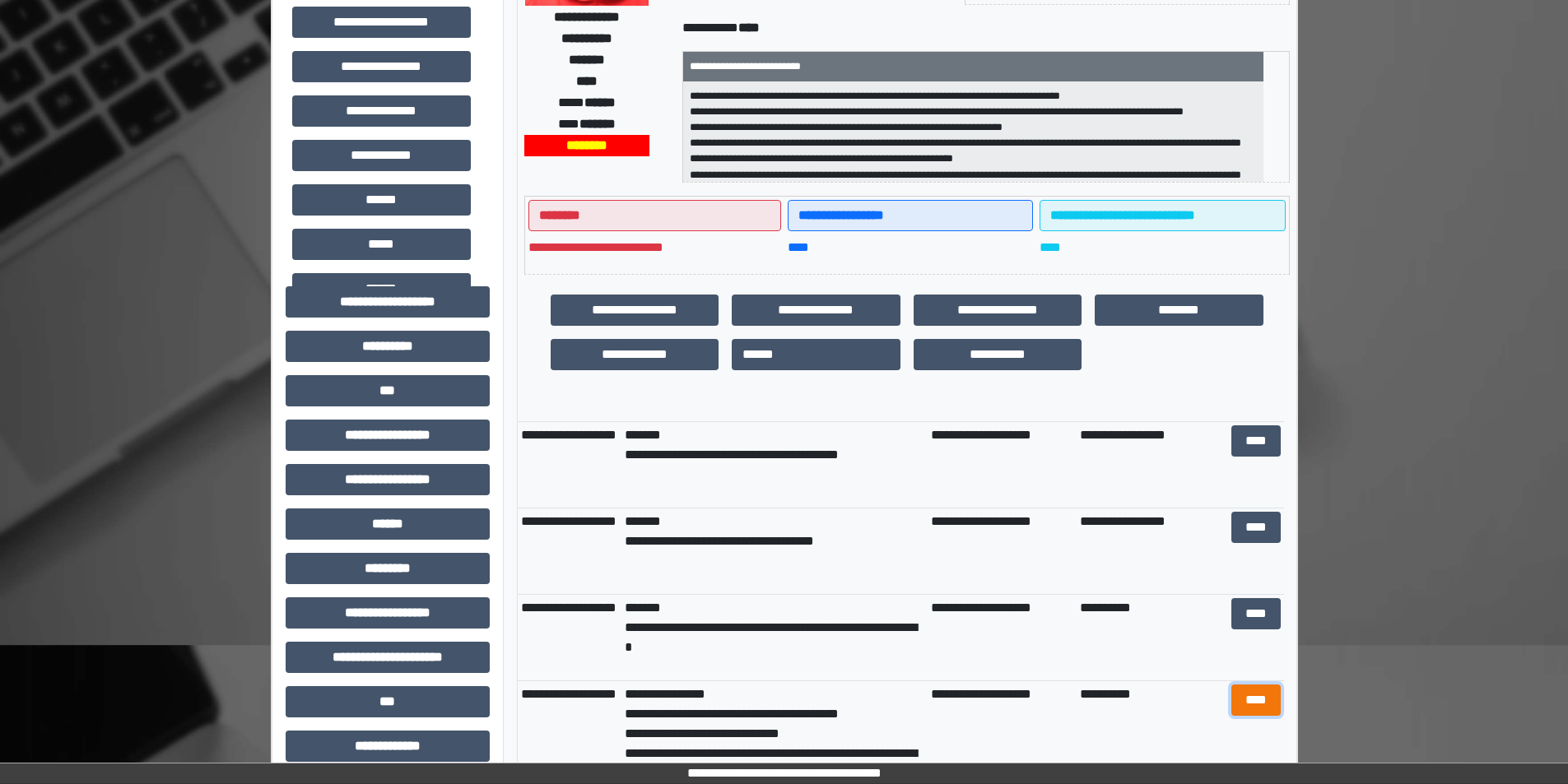 click on "****" at bounding box center [1256, 700] 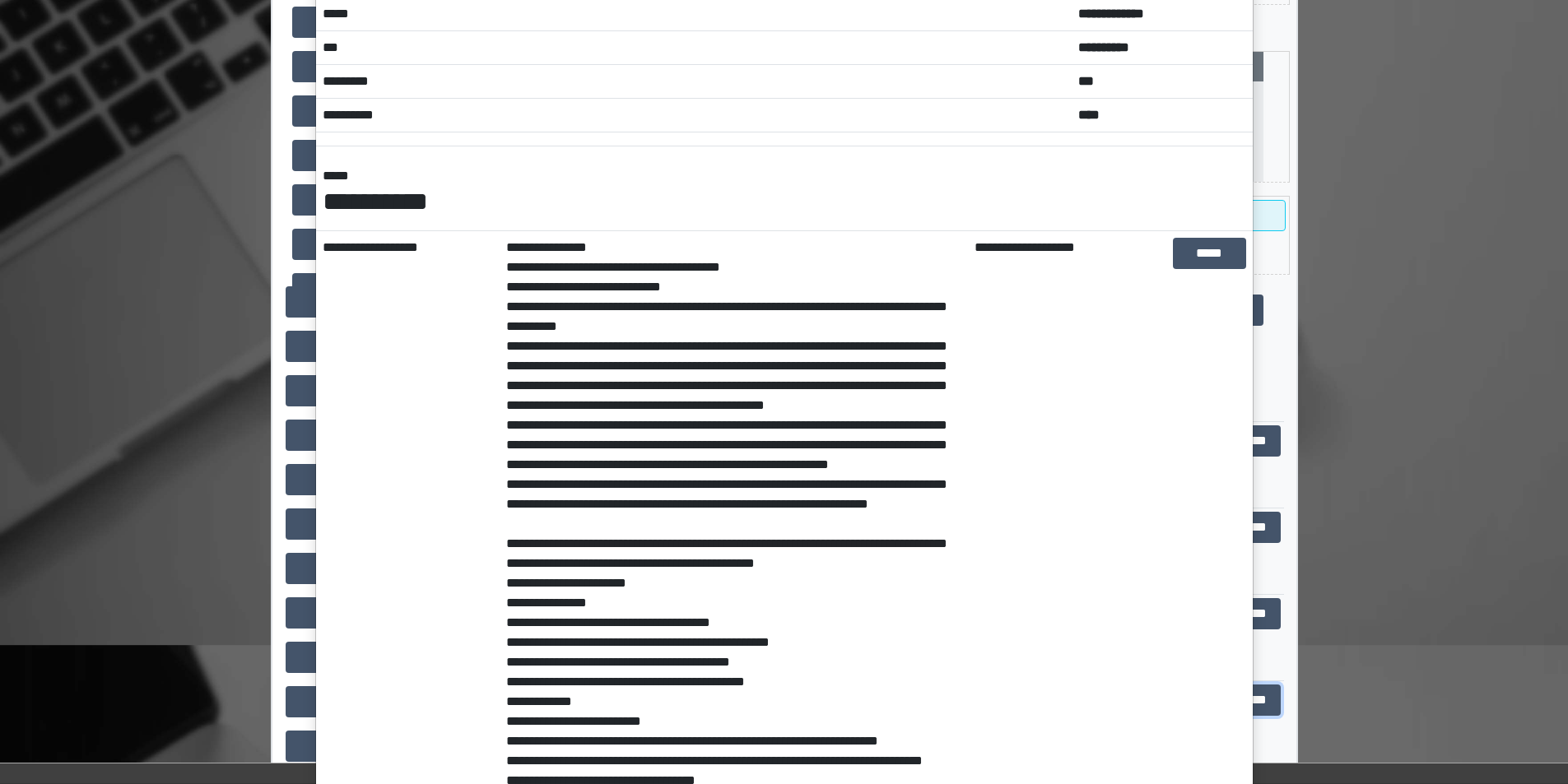 scroll, scrollTop: 247, scrollLeft: 0, axis: vertical 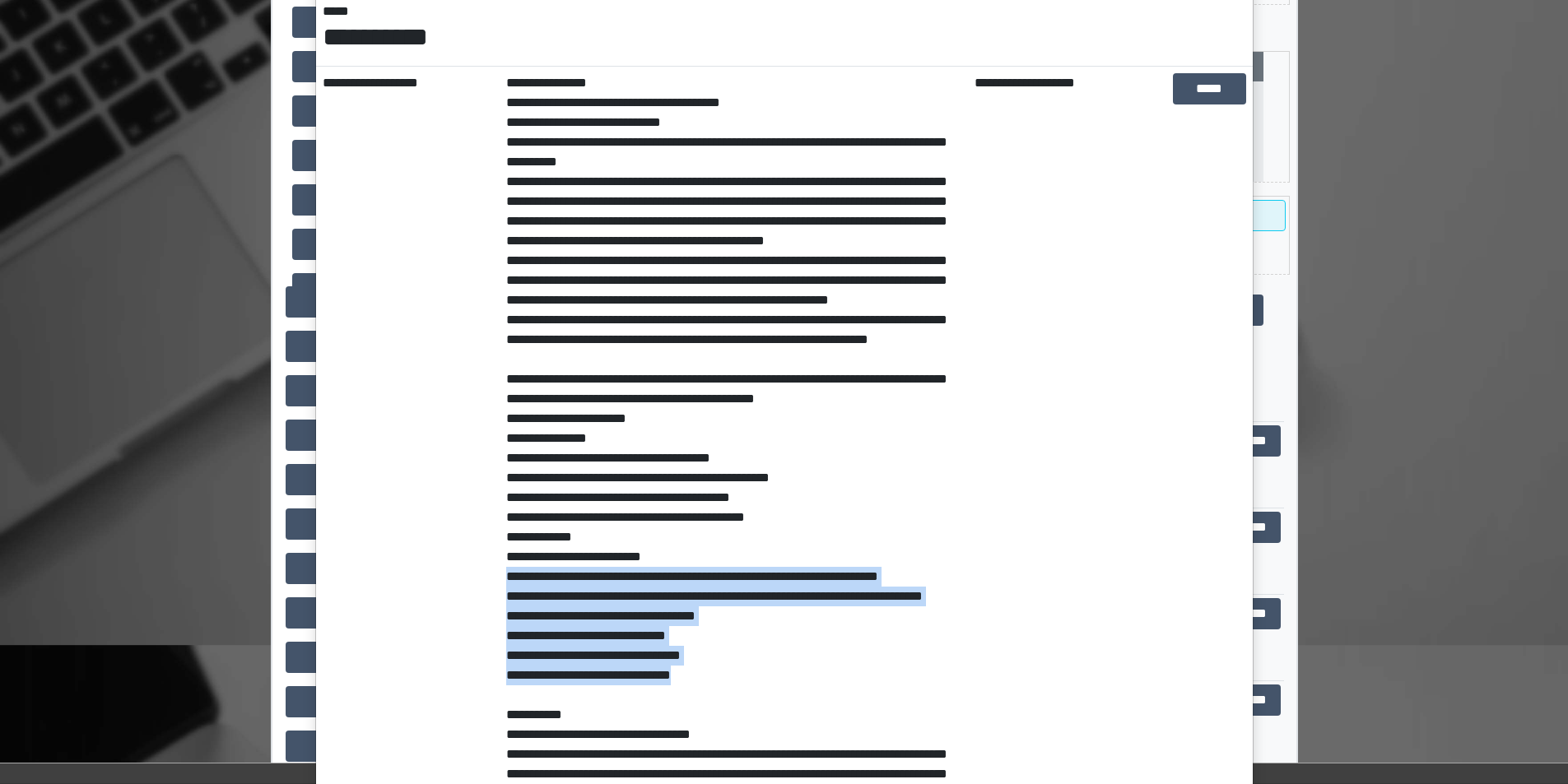 drag, startPoint x: 502, startPoint y: 640, endPoint x: 758, endPoint y: 757, distance: 281.4694 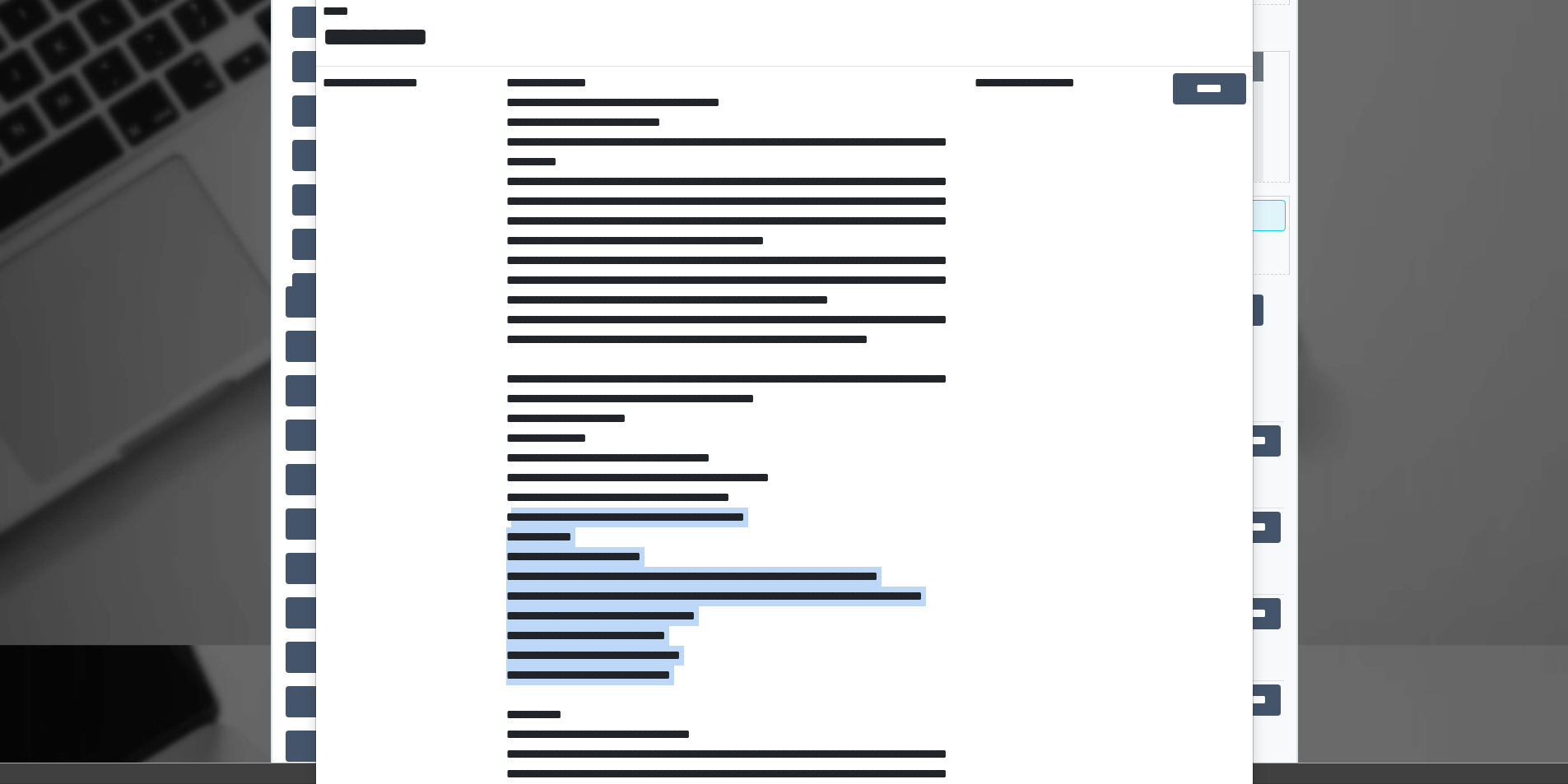 drag, startPoint x: 505, startPoint y: 579, endPoint x: 724, endPoint y: 781, distance: 297.93456 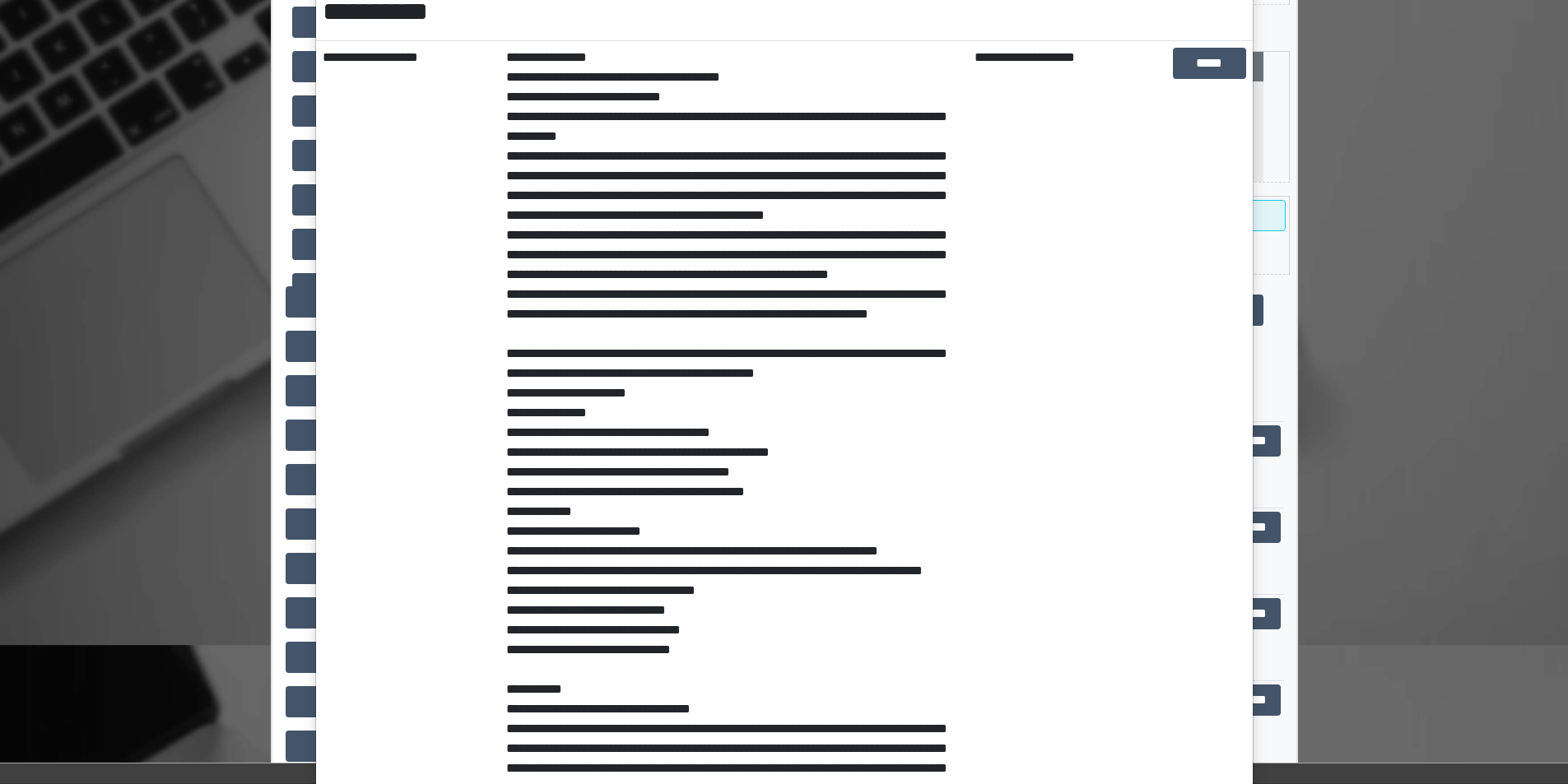 click on "**********" at bounding box center [733, 551] 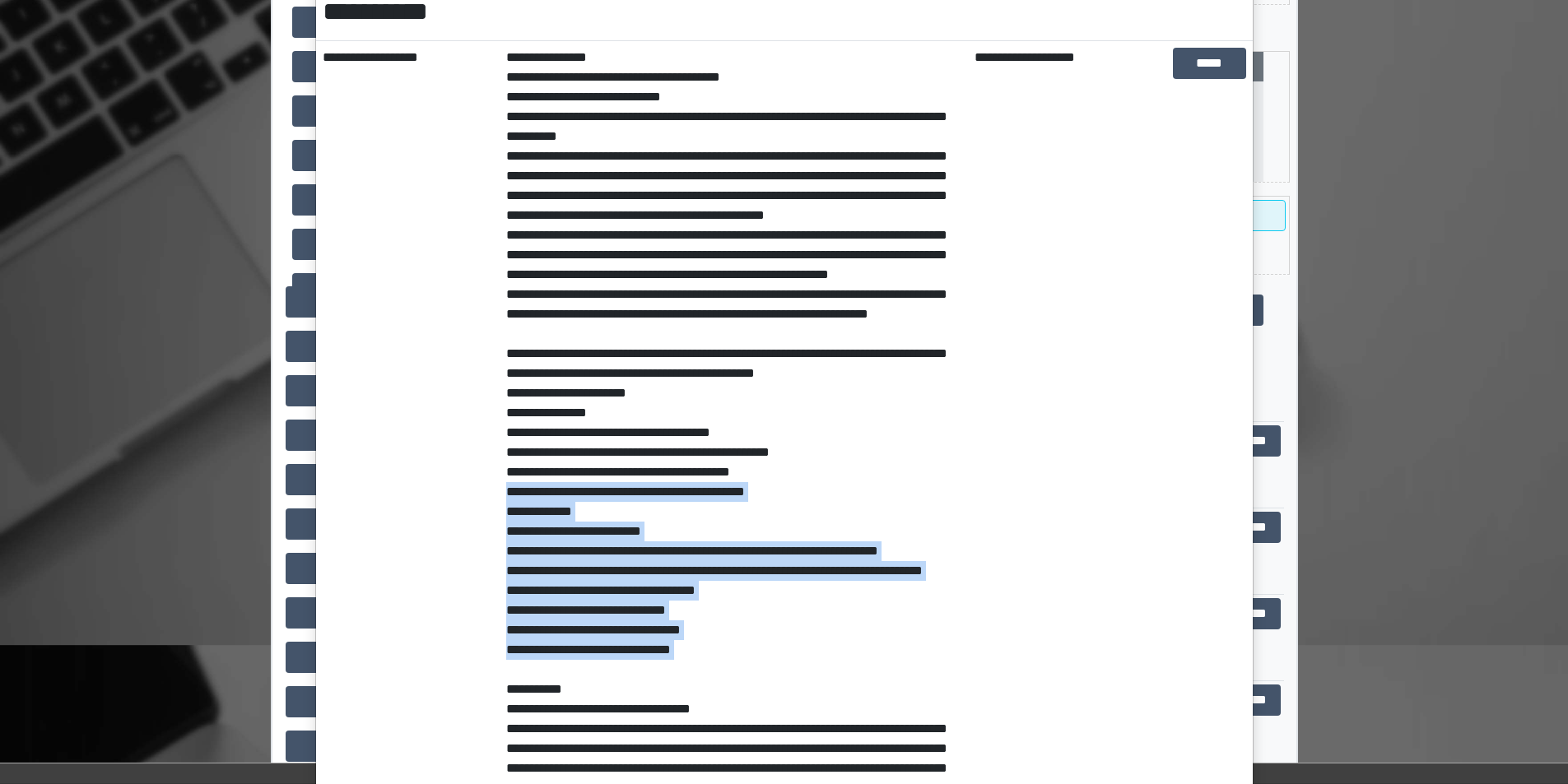 drag, startPoint x: 502, startPoint y: 550, endPoint x: 688, endPoint y: 743, distance: 268.0392 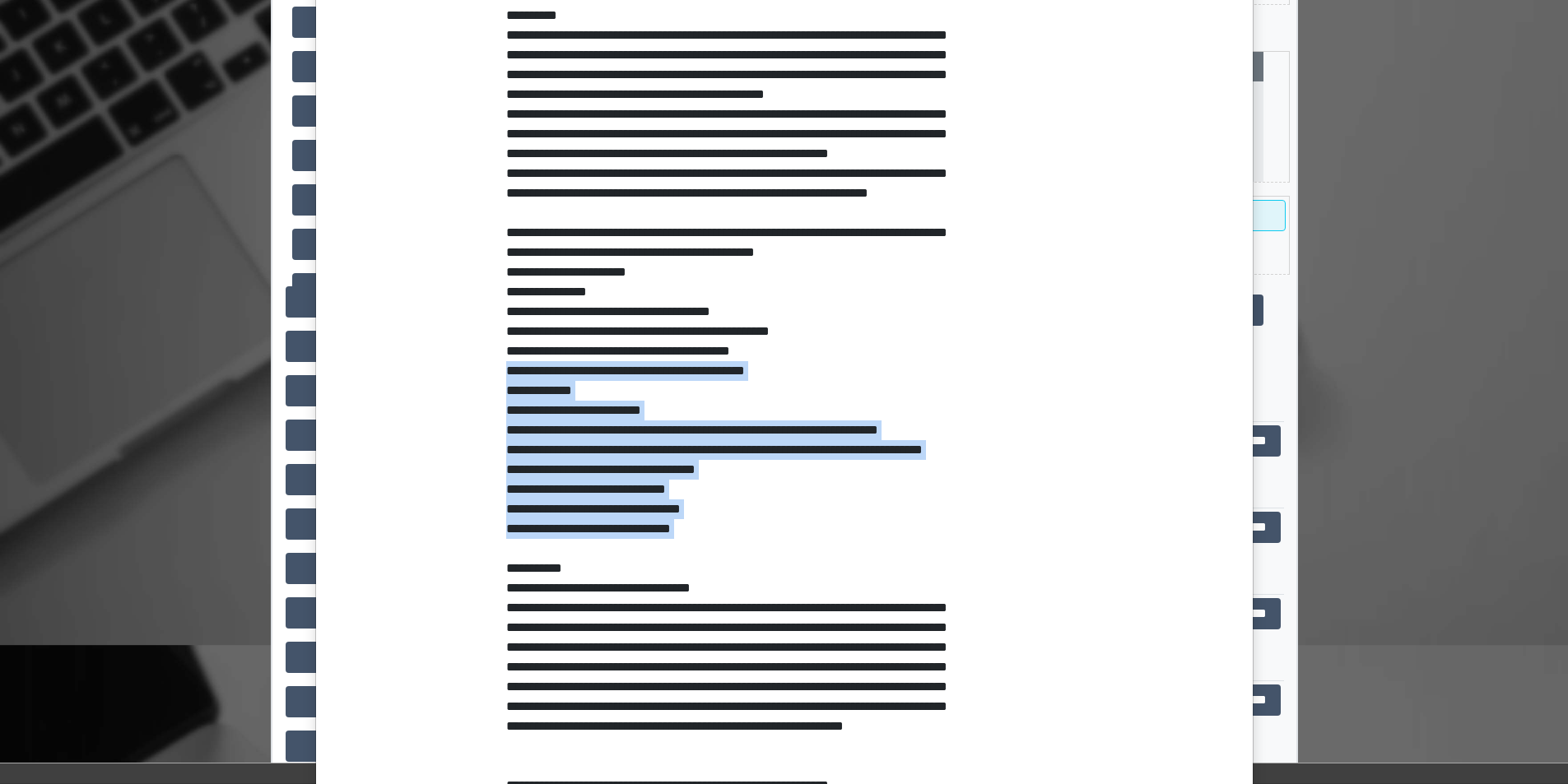 scroll, scrollTop: 519, scrollLeft: 0, axis: vertical 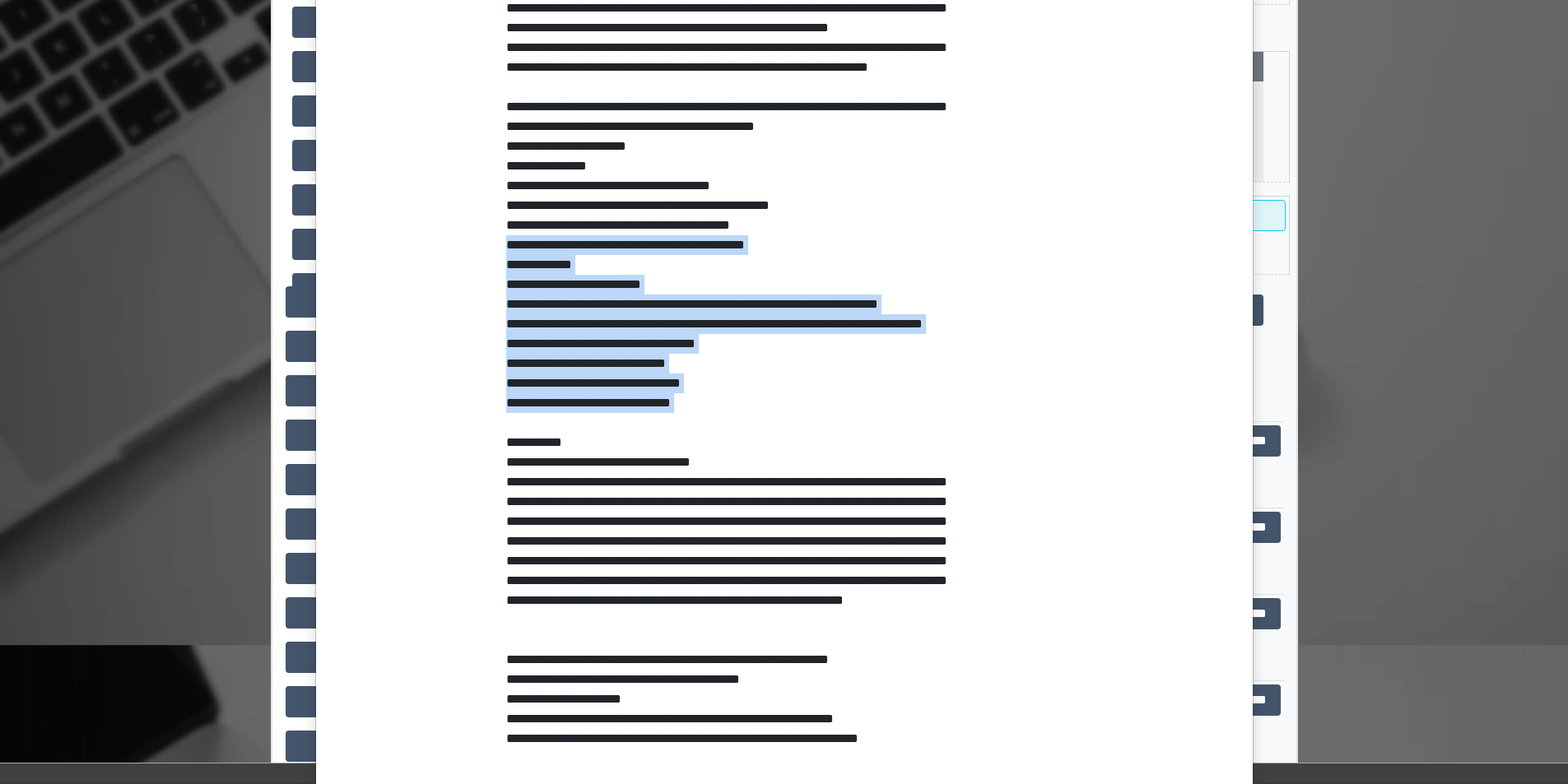 copy on "**********" 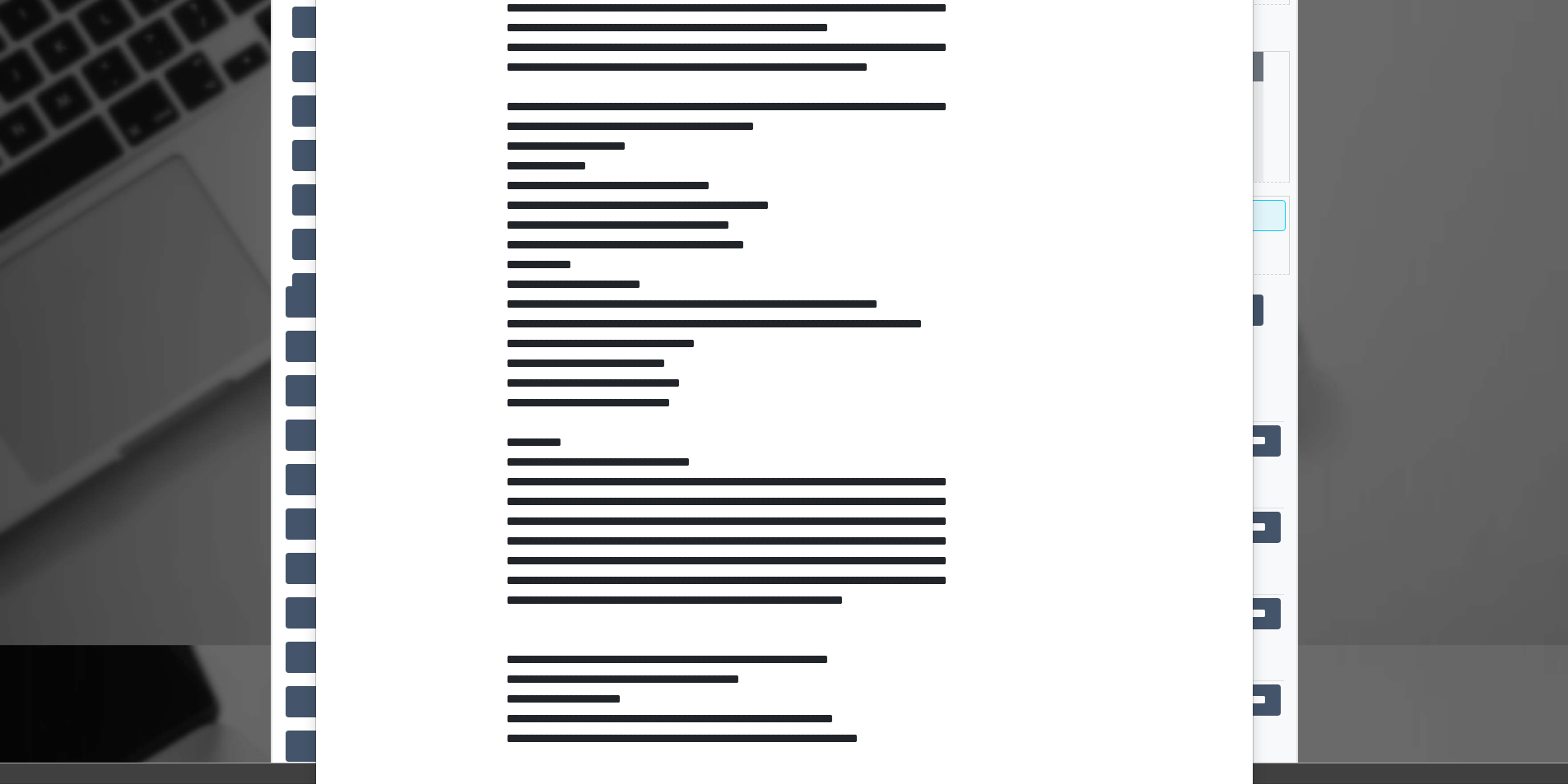 click on "**********" at bounding box center (733, 304) 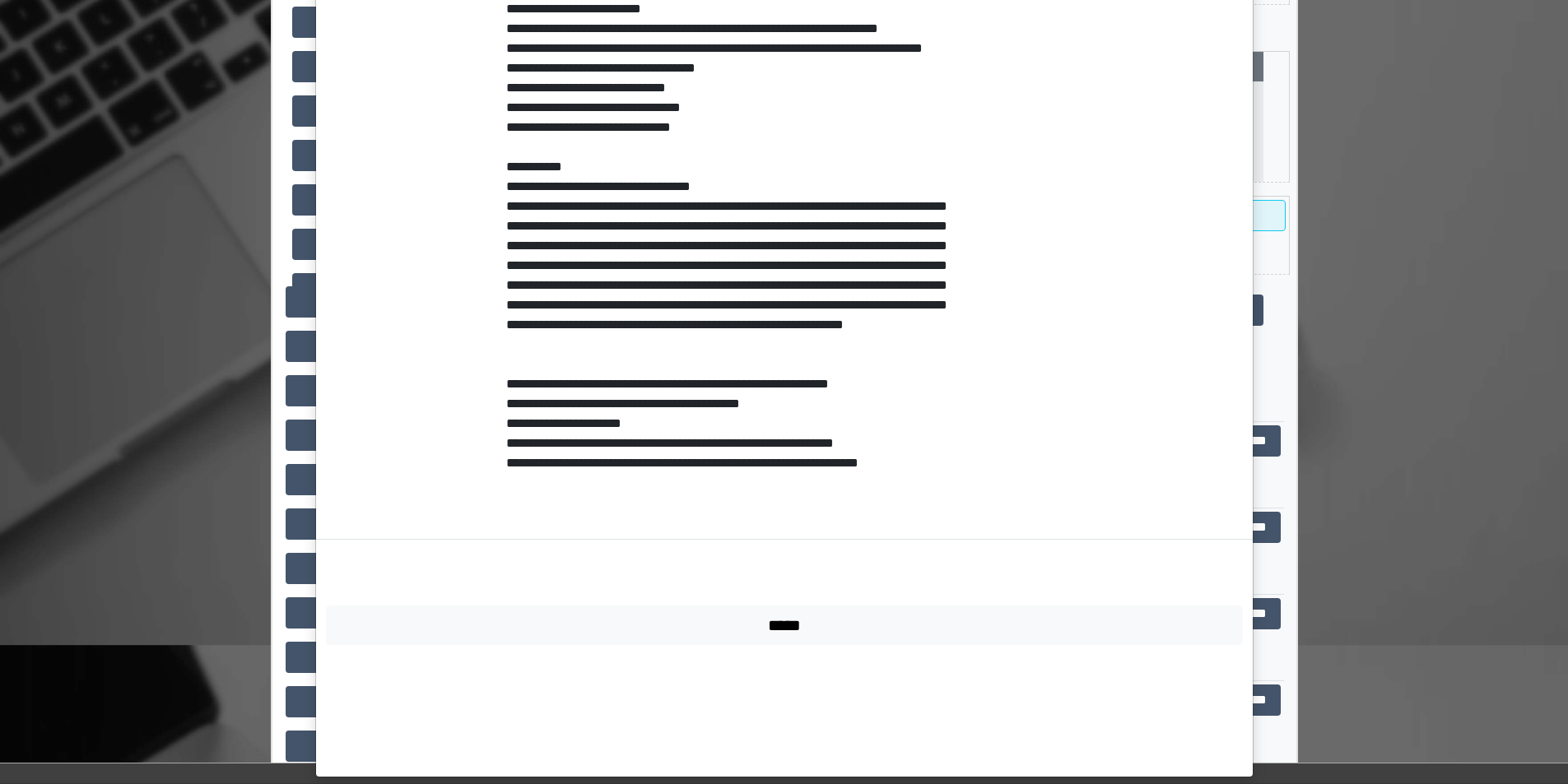 scroll, scrollTop: 811, scrollLeft: 0, axis: vertical 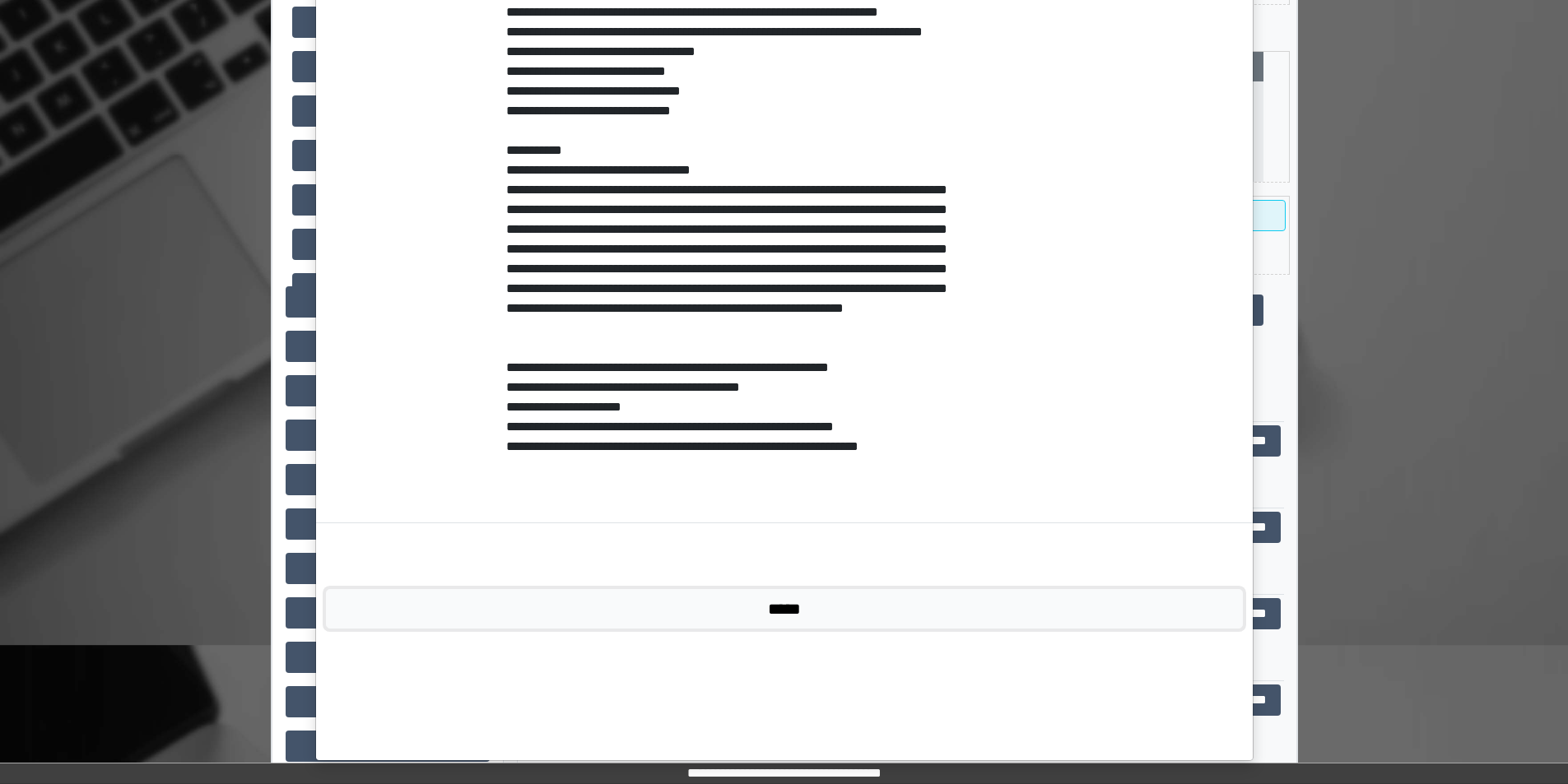 click on "*****" at bounding box center [784, 609] 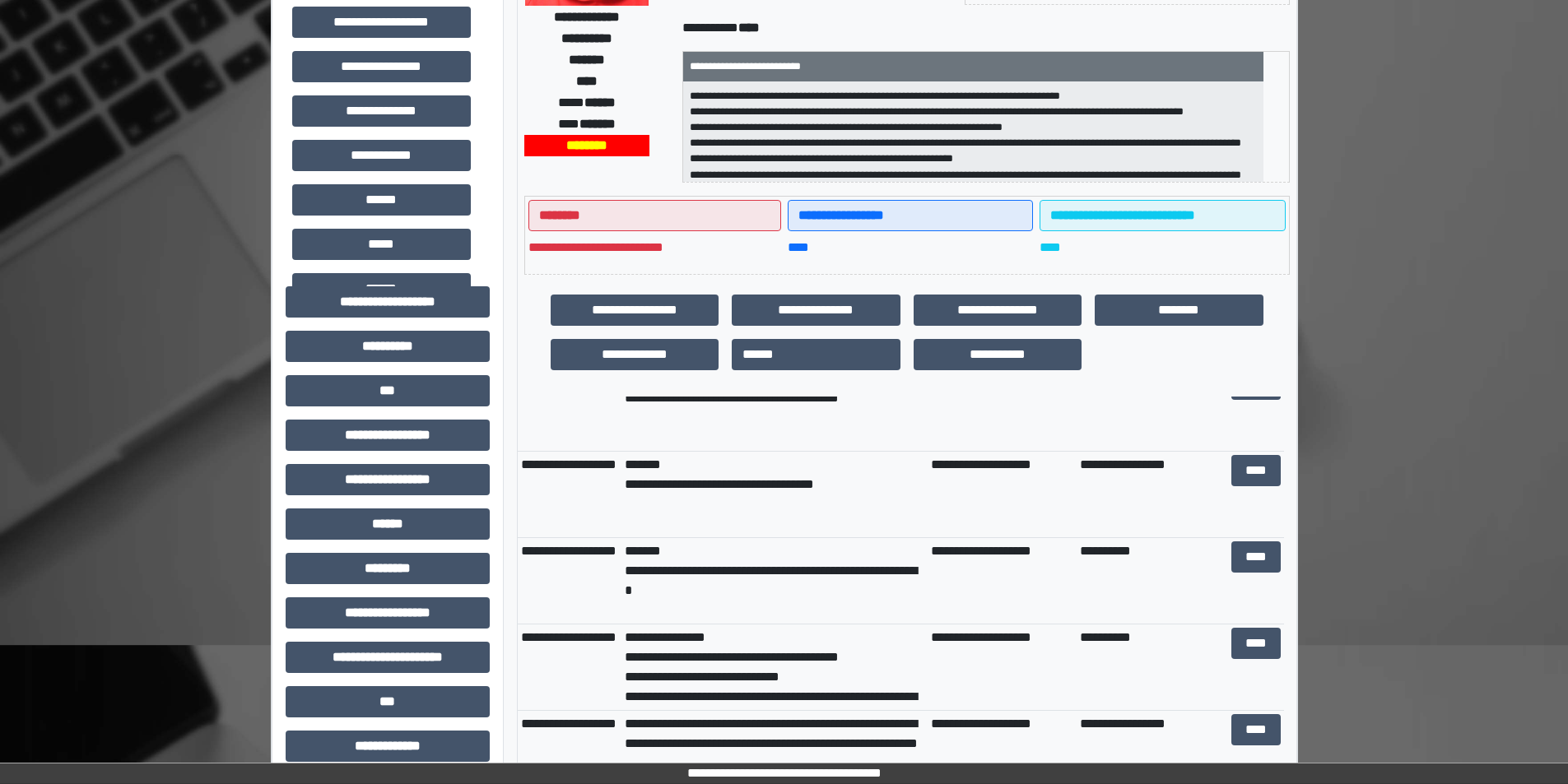 scroll, scrollTop: 1234, scrollLeft: 0, axis: vertical 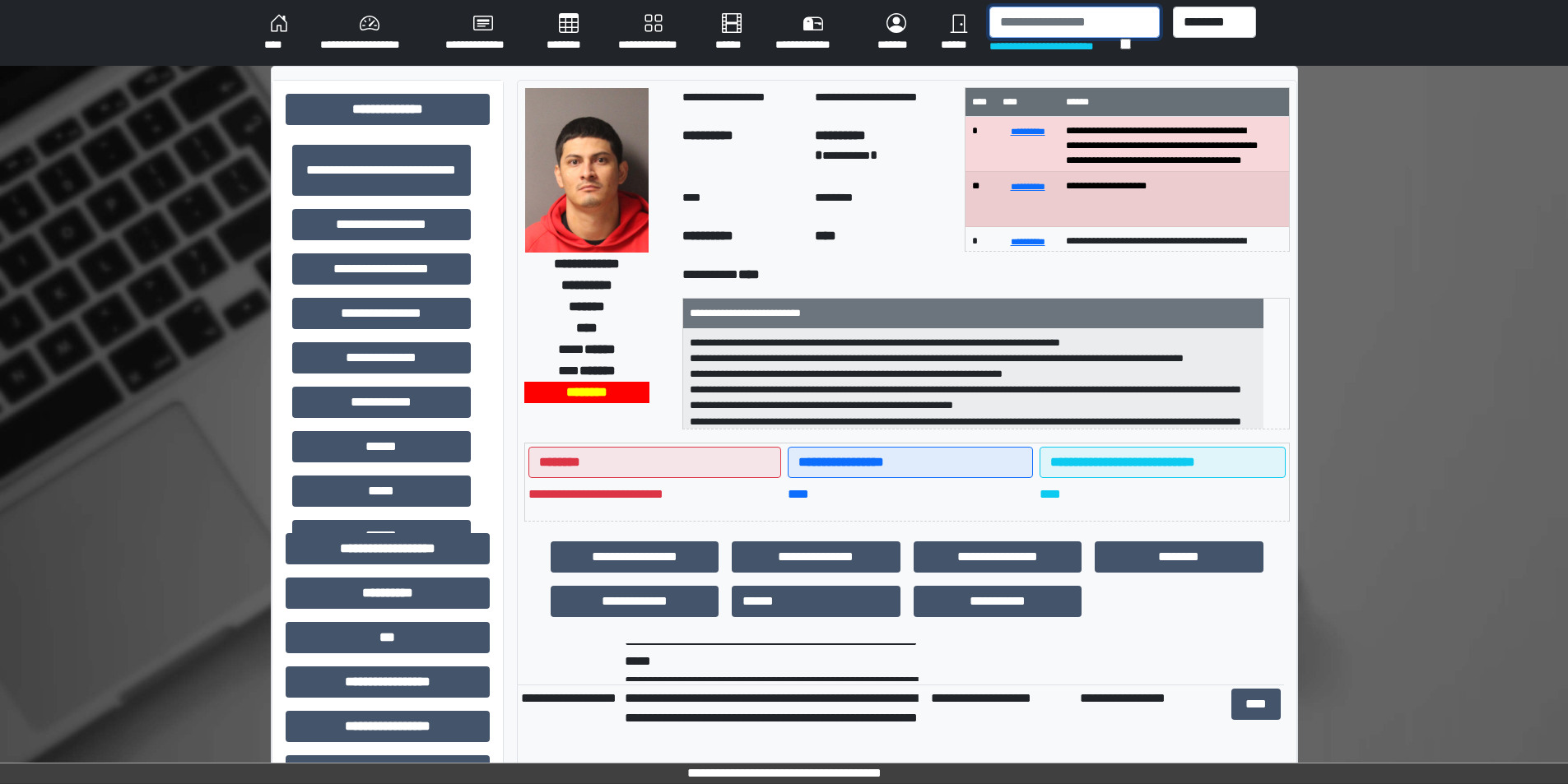 click at bounding box center [1074, 22] 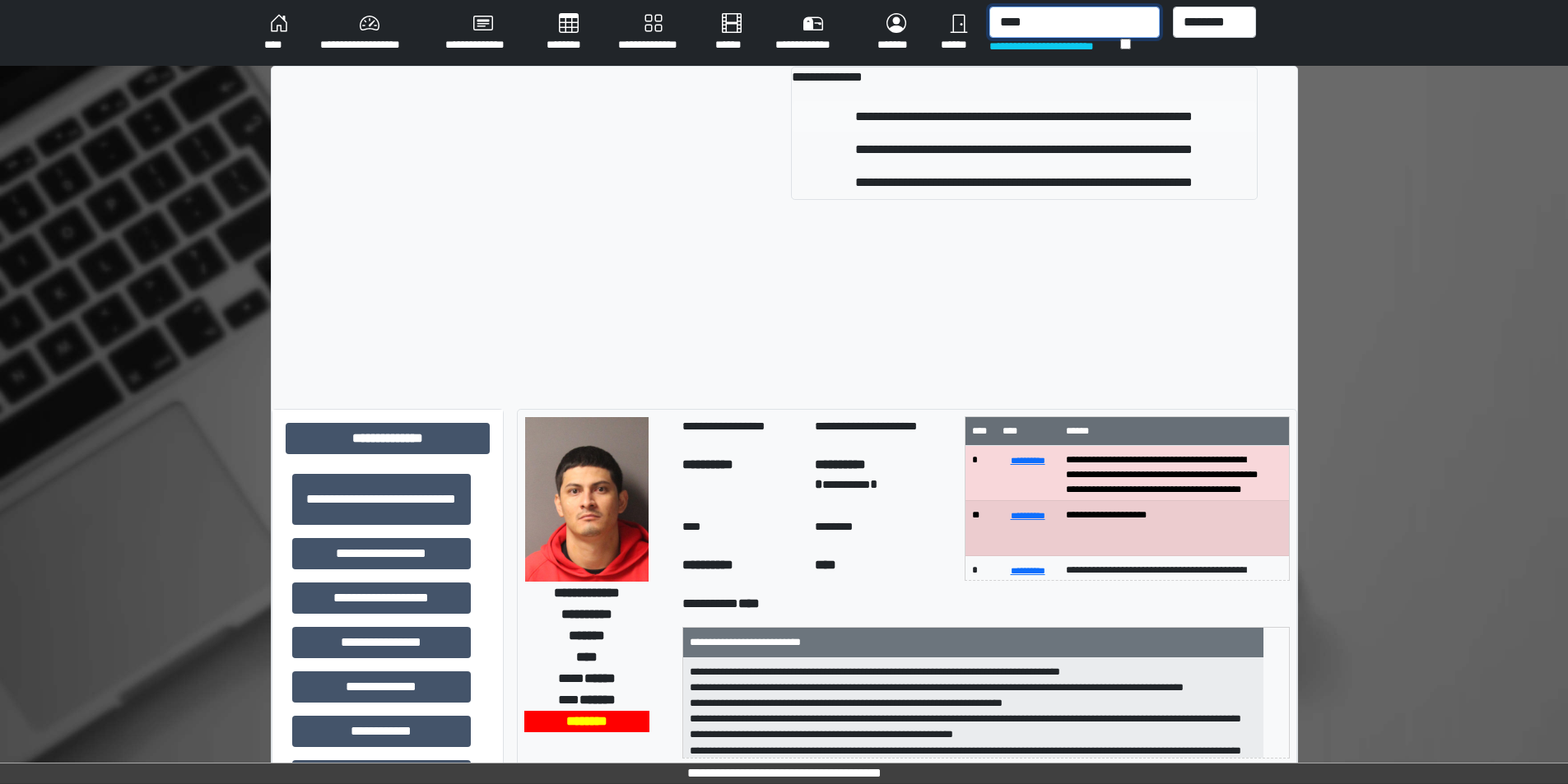 type on "****" 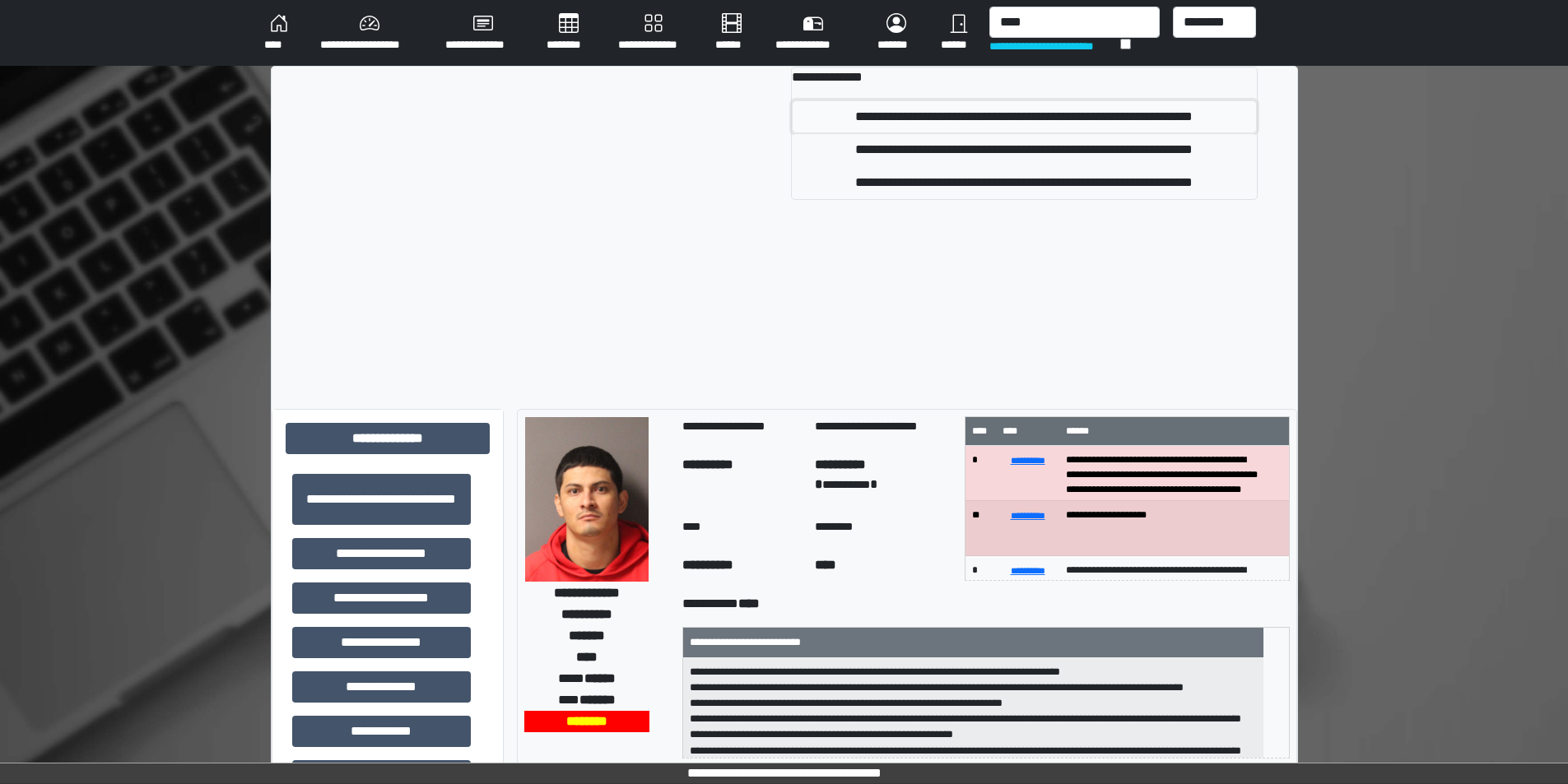 click on "**********" at bounding box center (1024, 117) 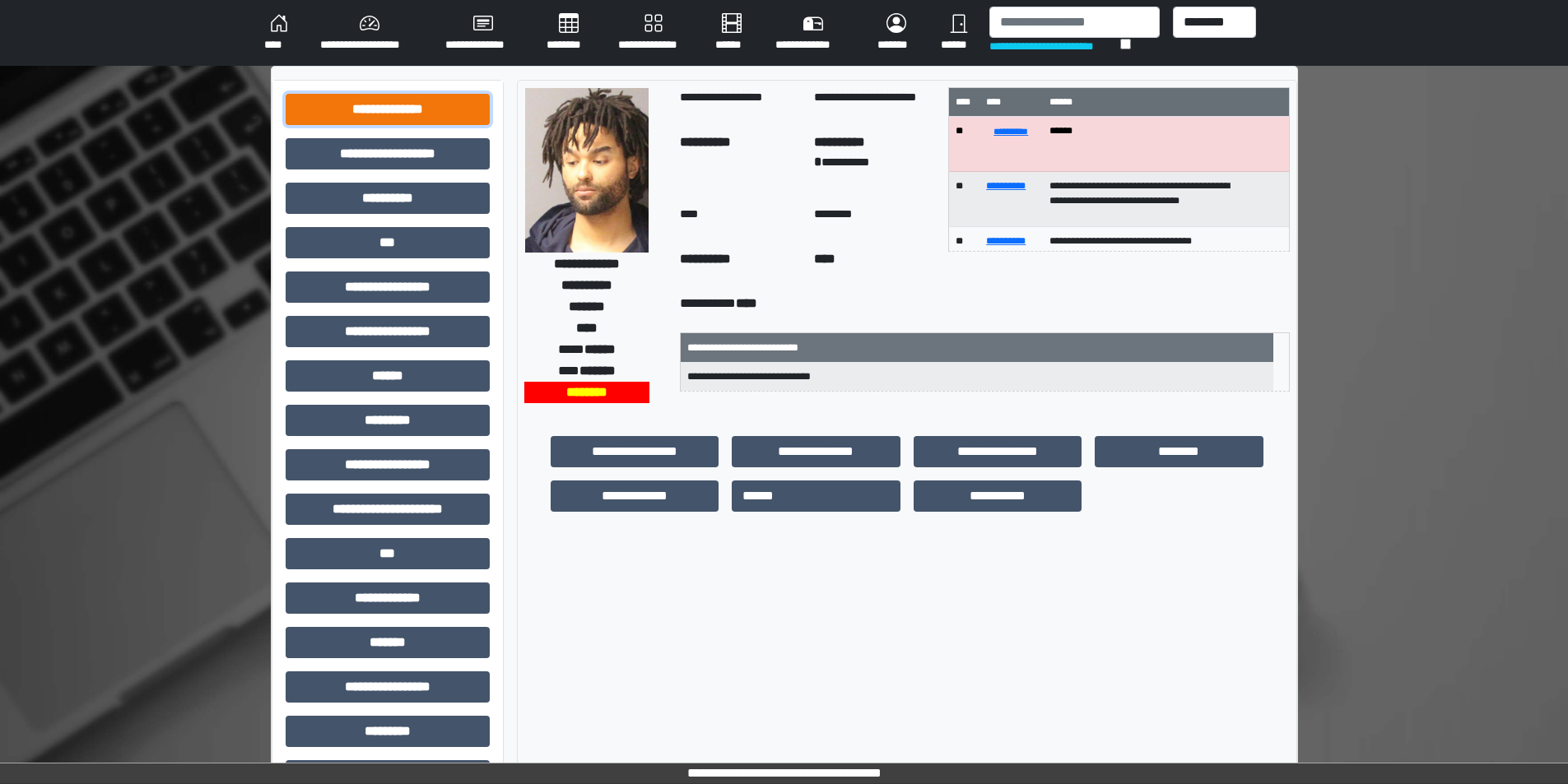 click on "**********" at bounding box center (388, 109) 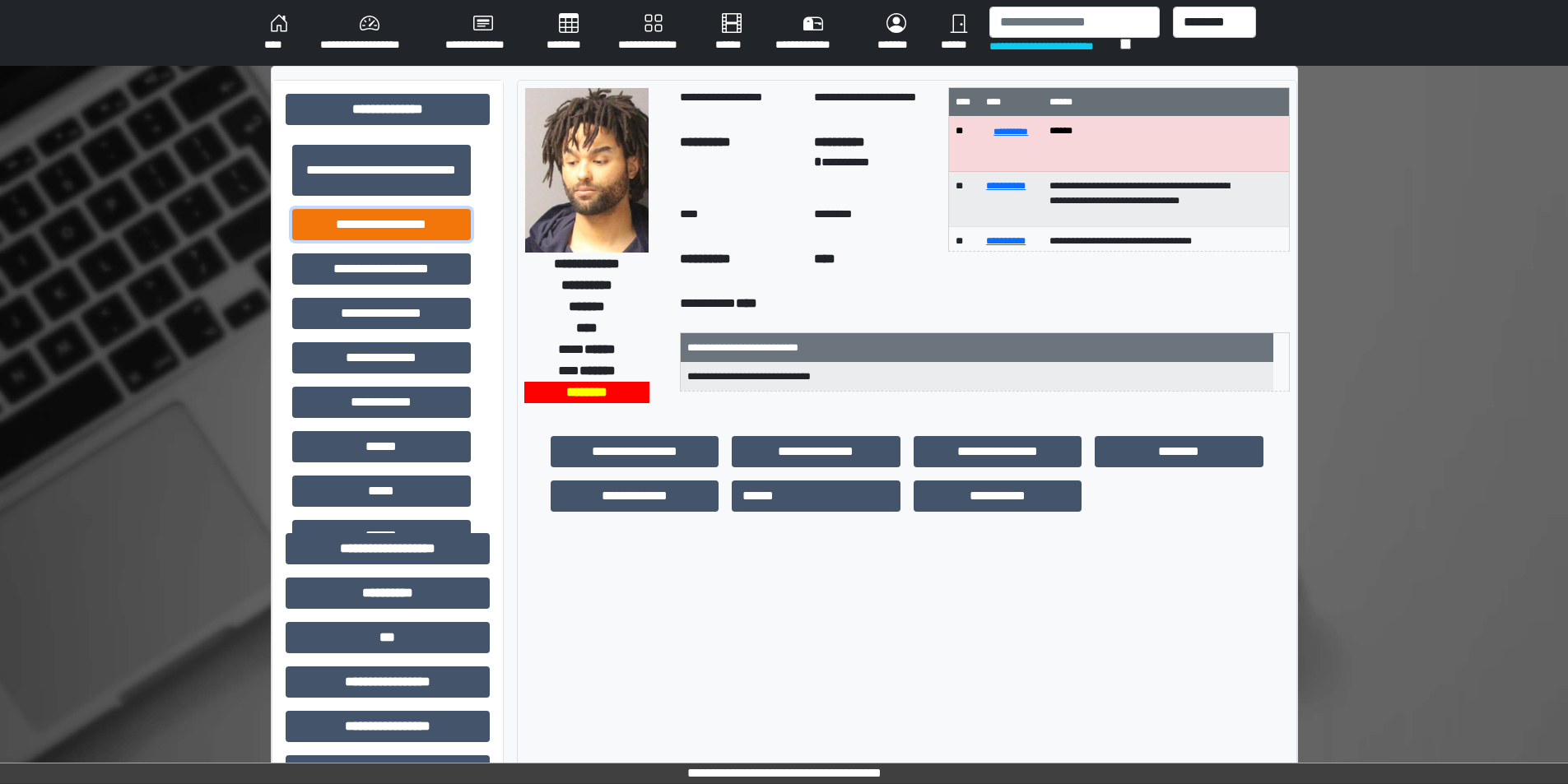 click on "**********" at bounding box center (381, 225) 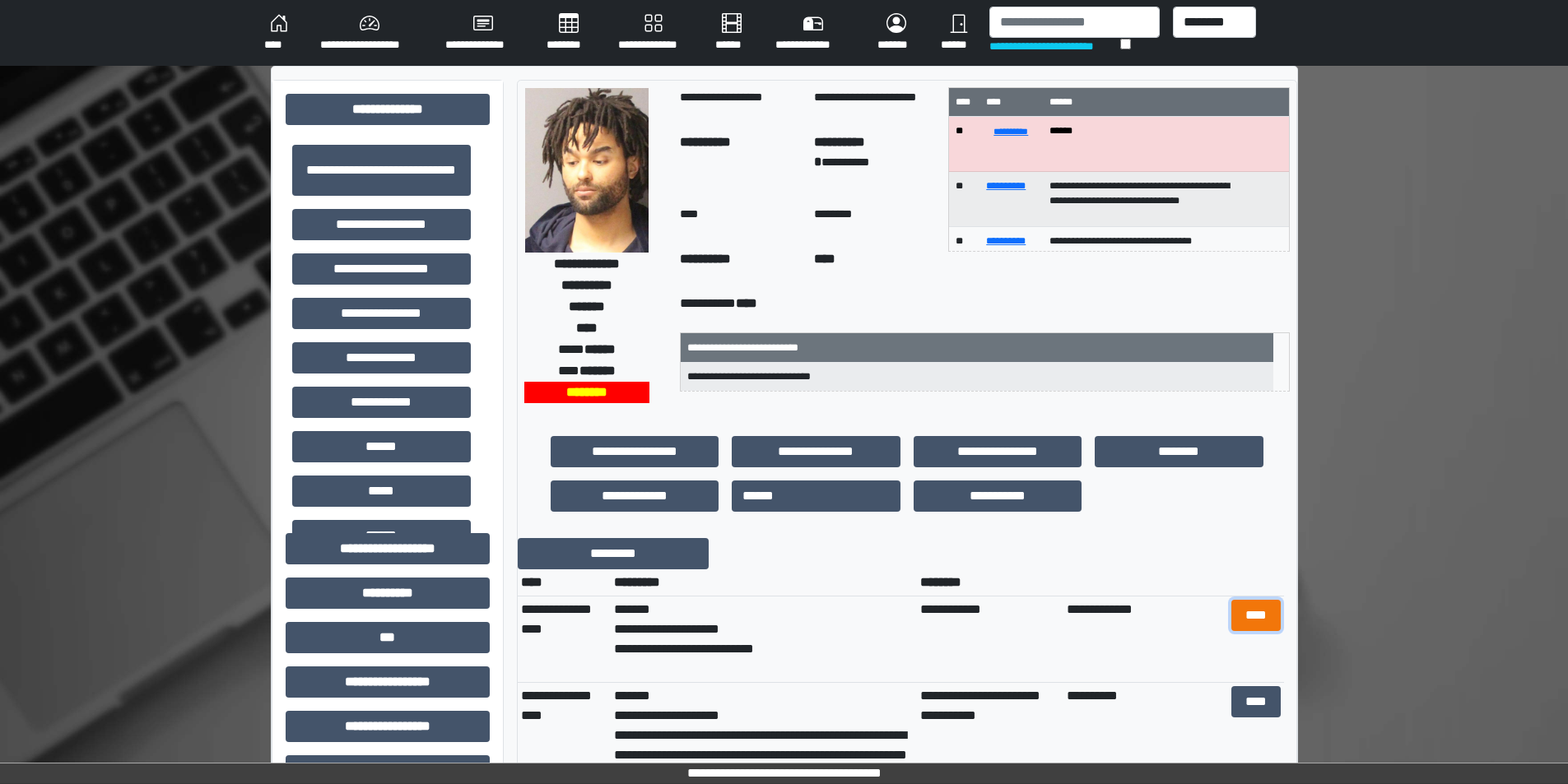 click on "****" at bounding box center (1256, 615) 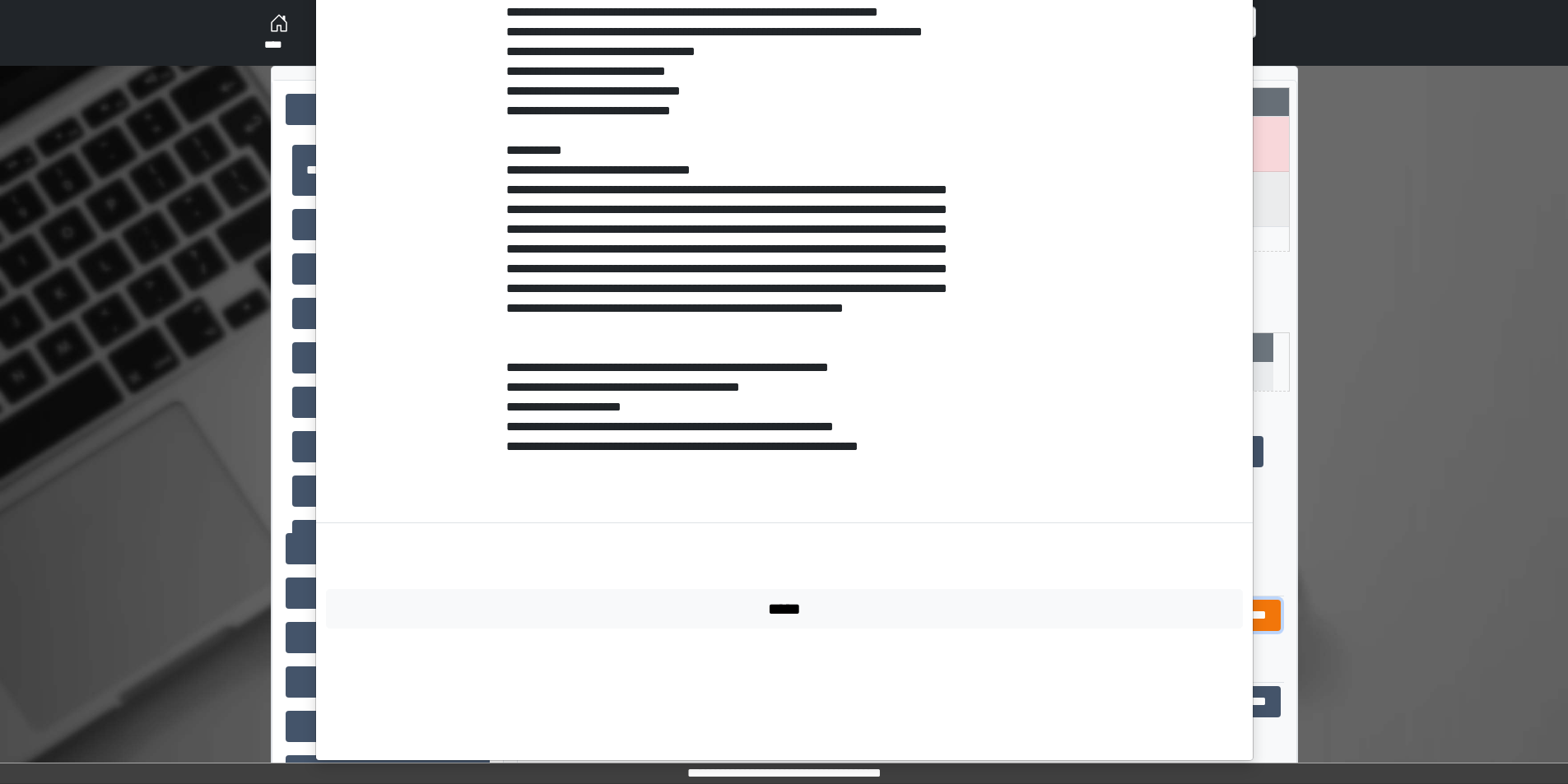 scroll, scrollTop: 179, scrollLeft: 0, axis: vertical 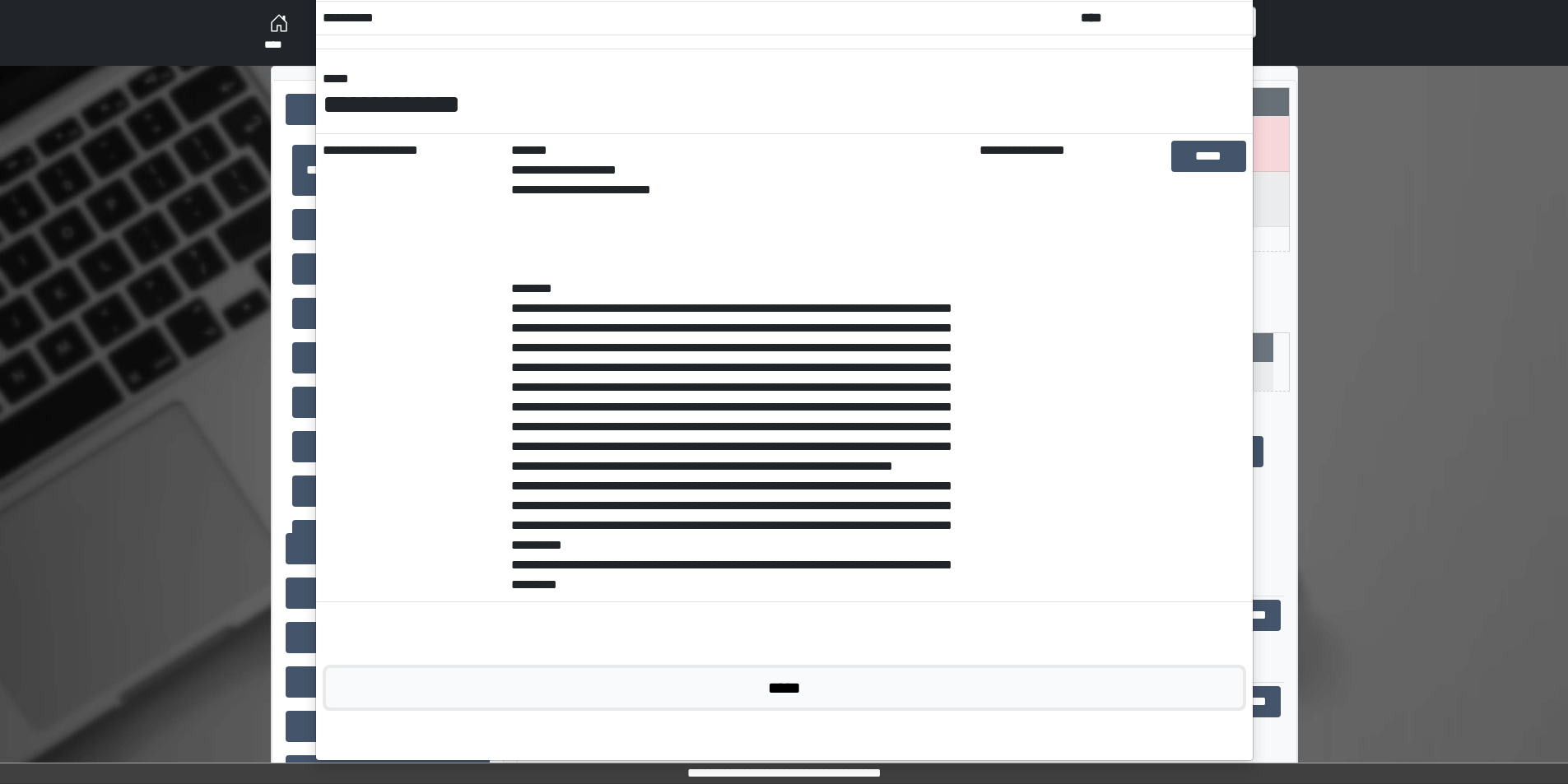 click on "*****" at bounding box center [784, 688] 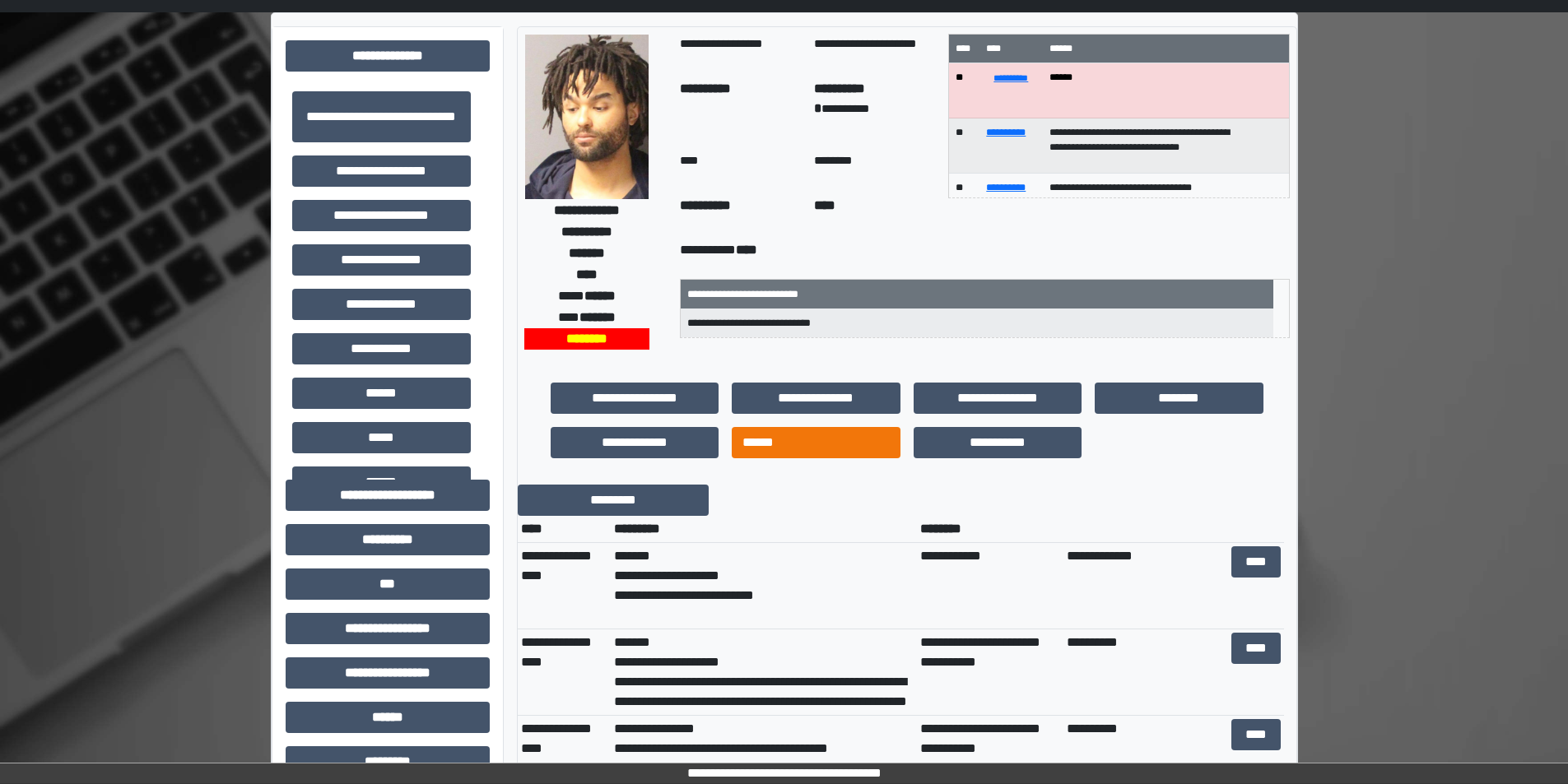 scroll, scrollTop: 82, scrollLeft: 0, axis: vertical 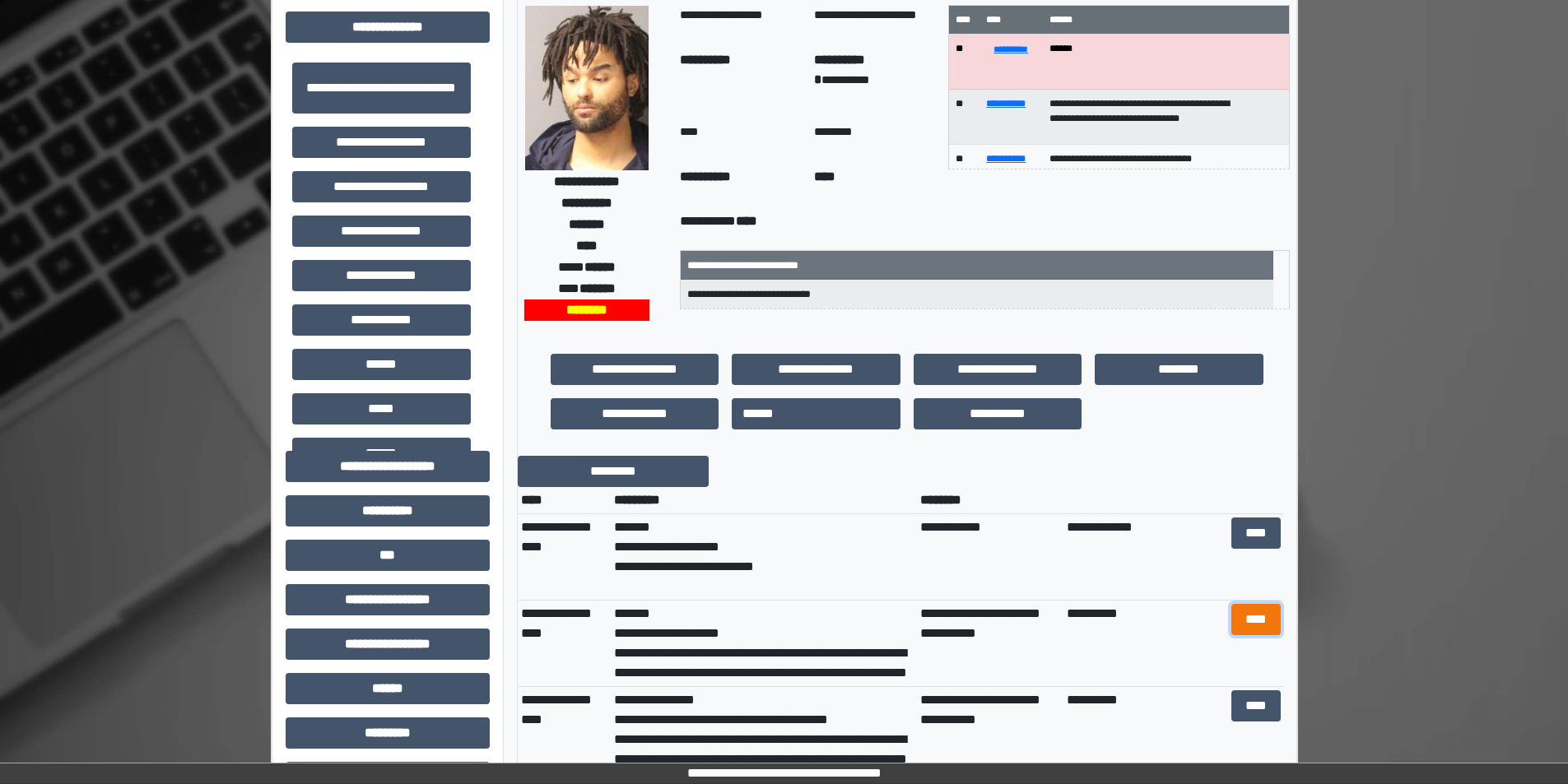 click on "****" at bounding box center (1256, 619) 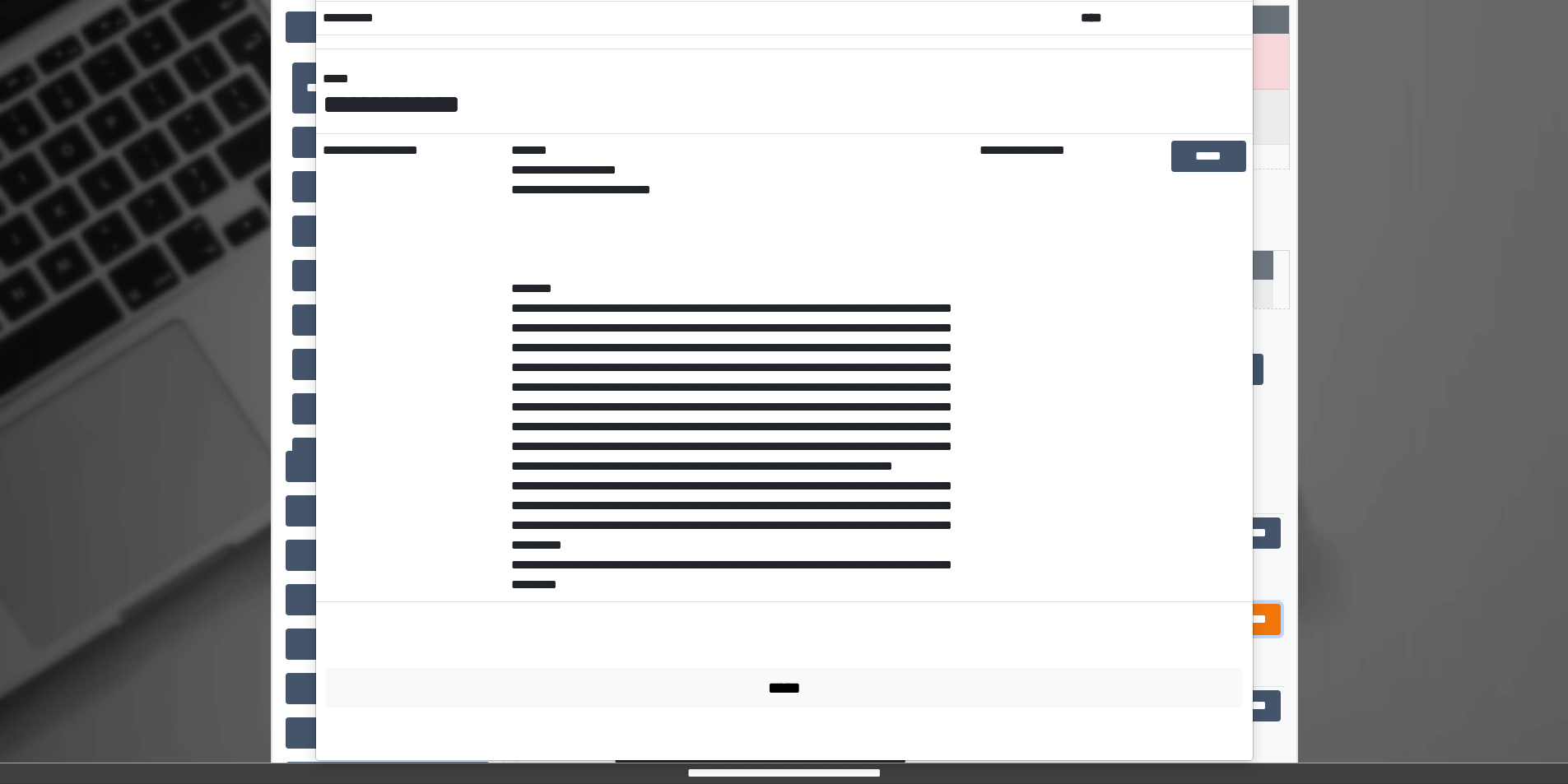 scroll, scrollTop: 0, scrollLeft: 0, axis: both 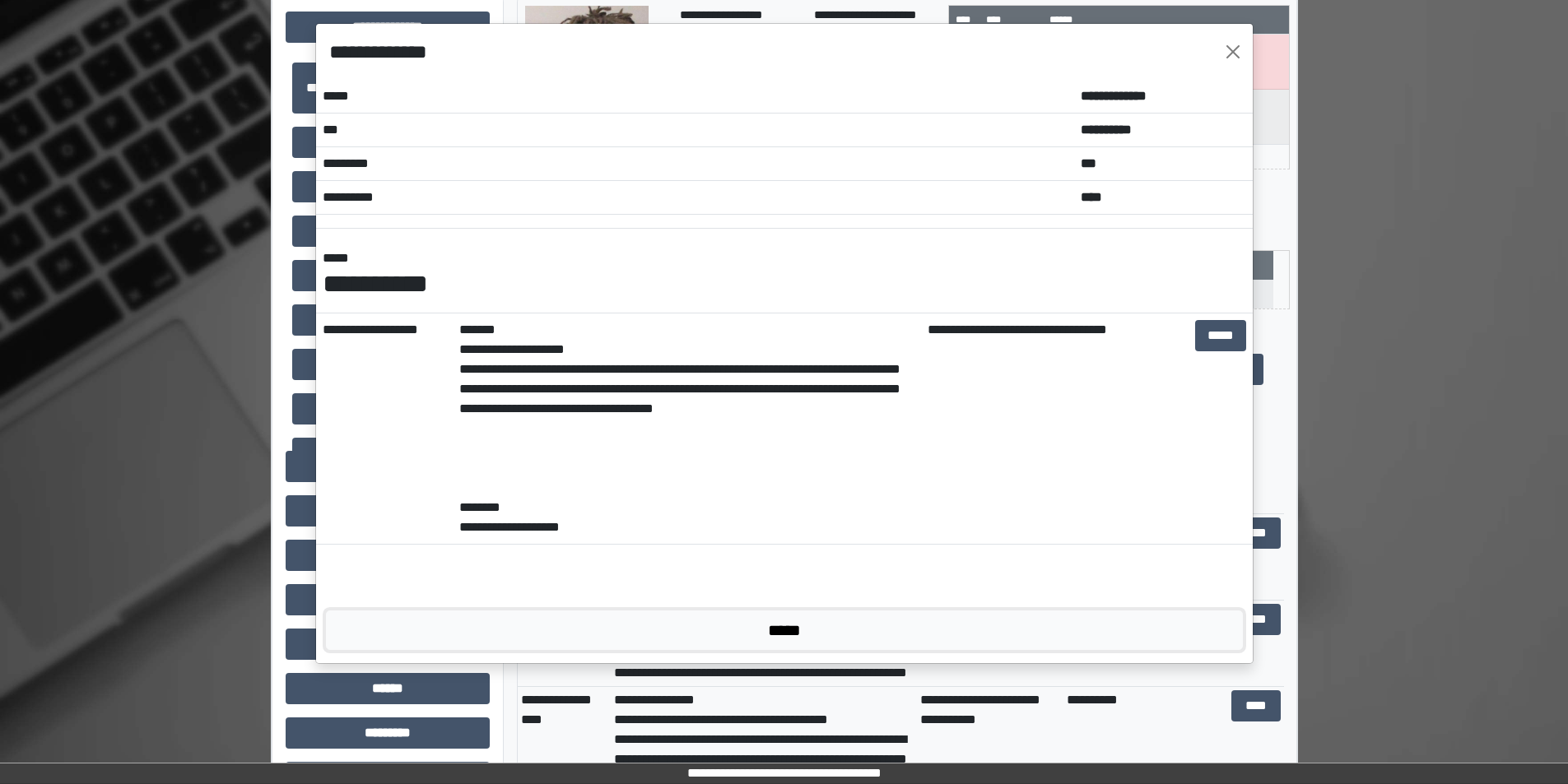 click on "*****" at bounding box center [784, 630] 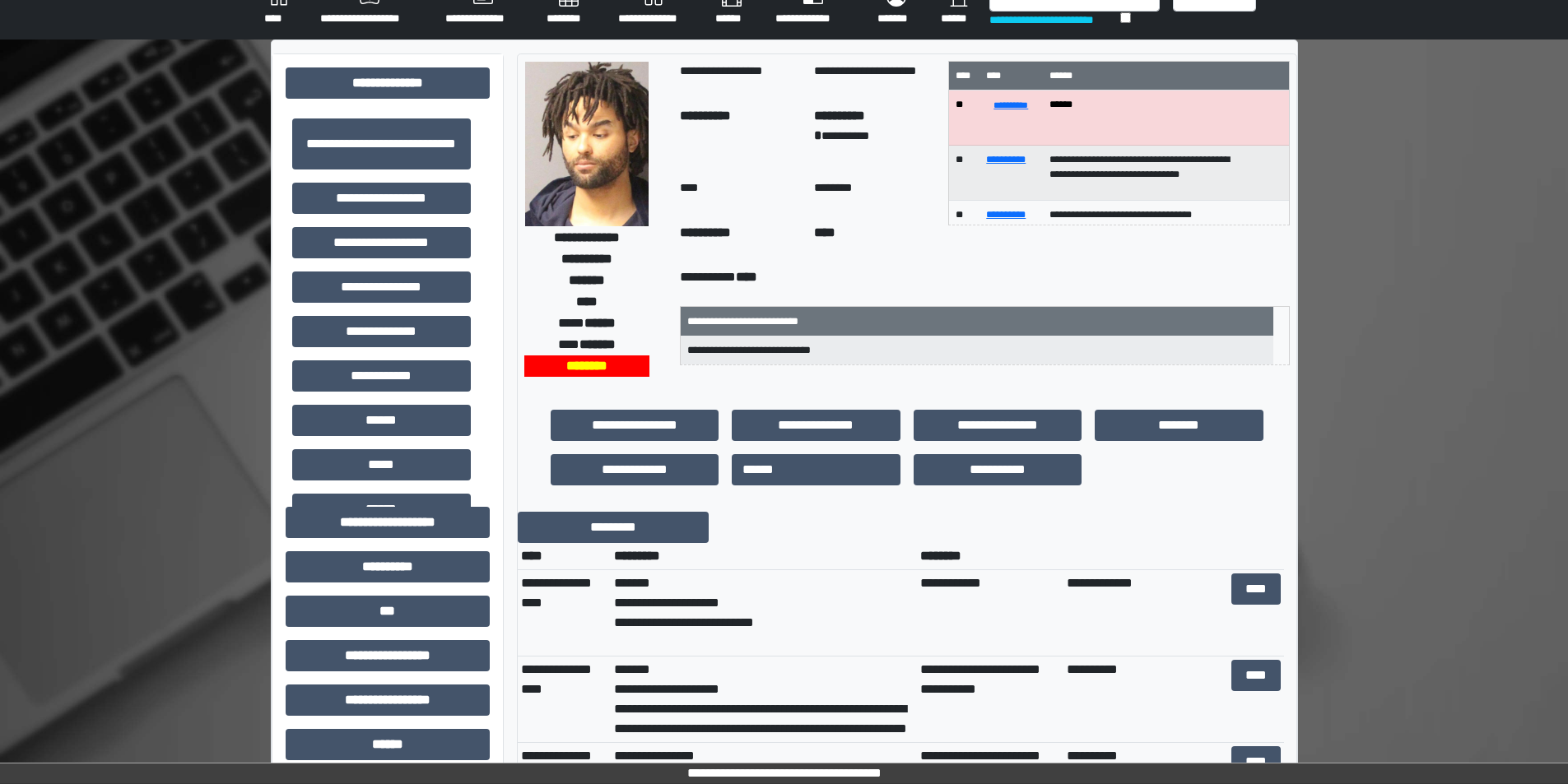 scroll, scrollTop: 0, scrollLeft: 0, axis: both 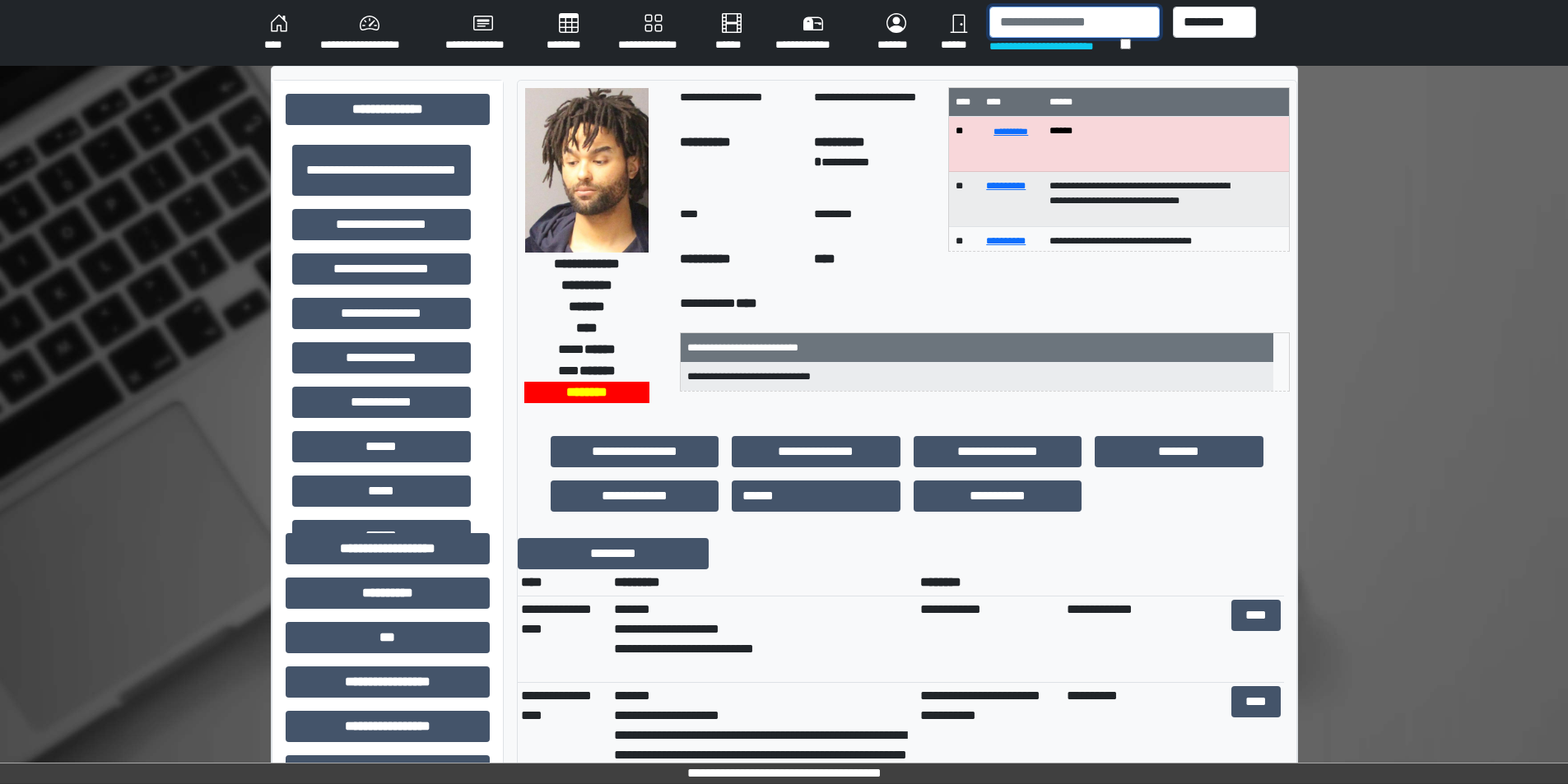click at bounding box center (1074, 22) 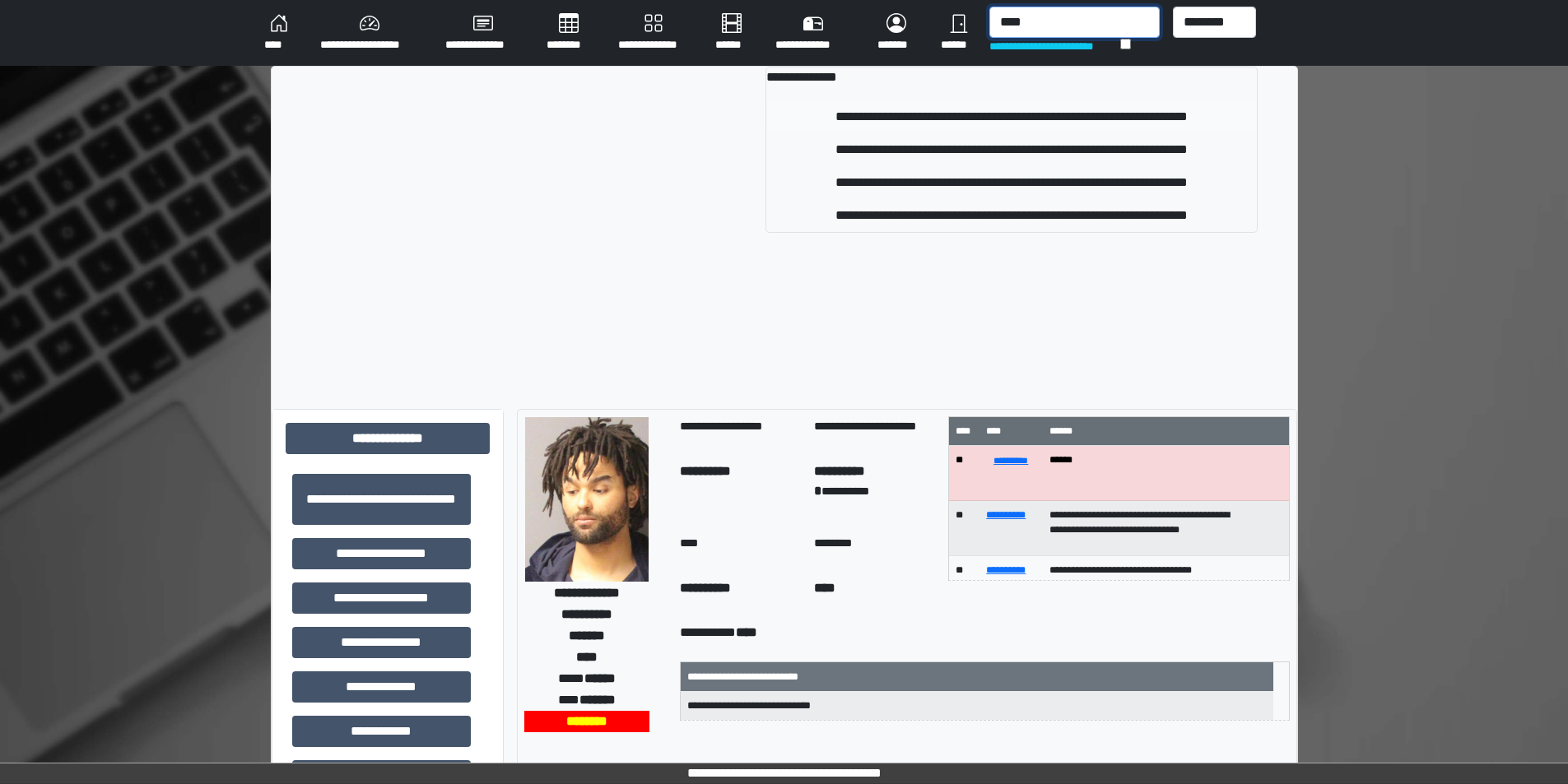type on "****" 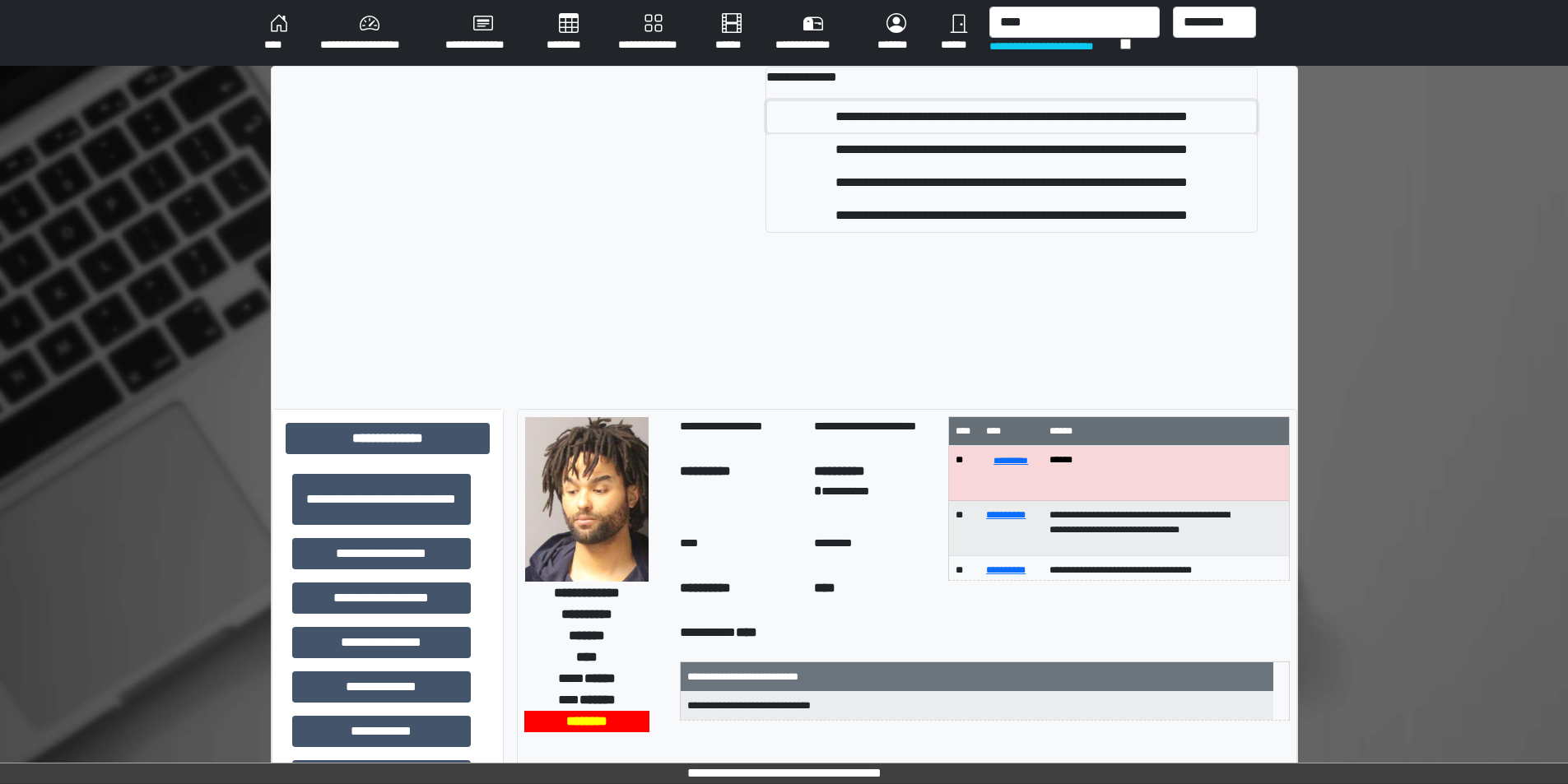 click on "**********" at bounding box center [1012, 117] 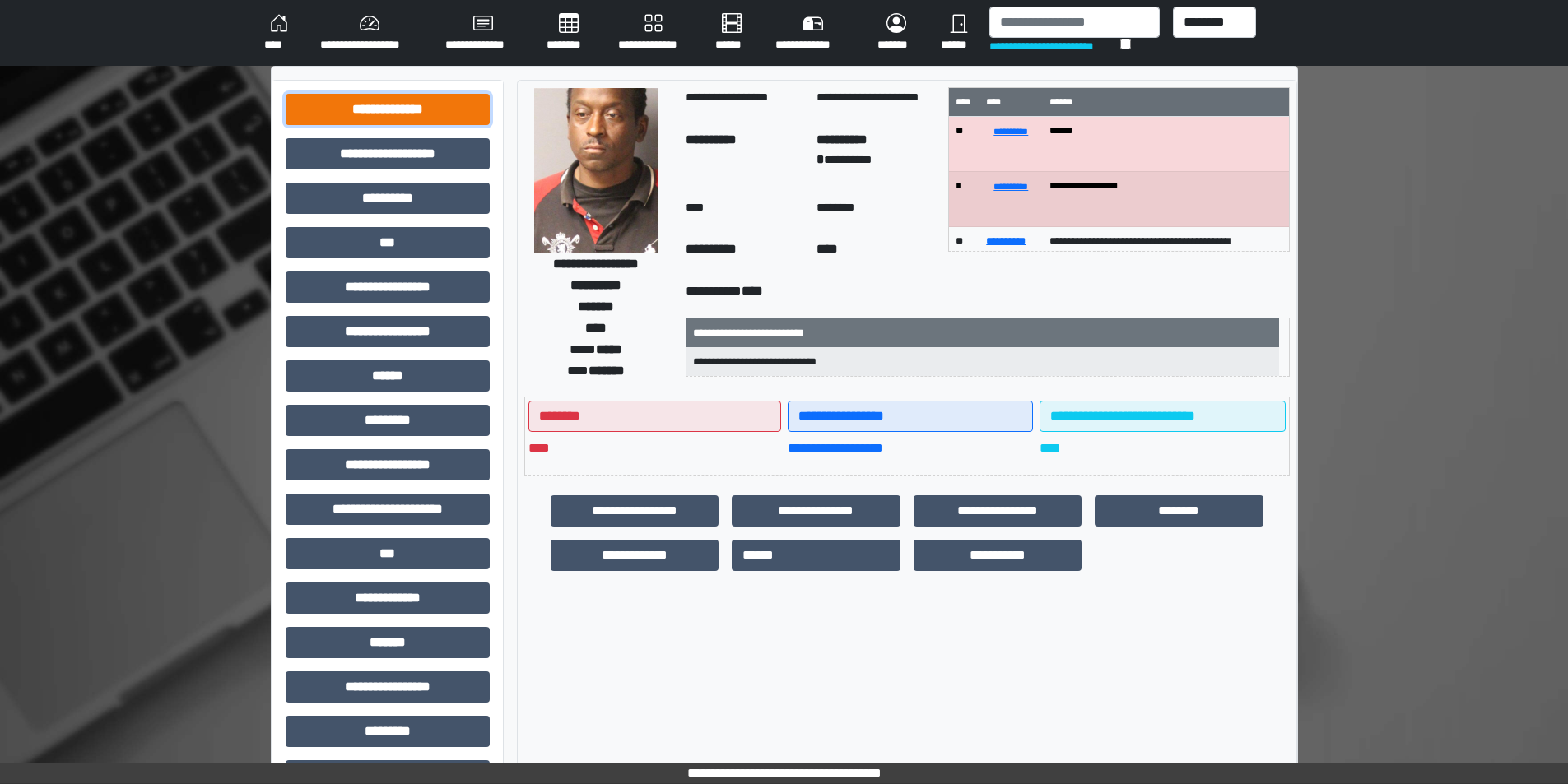 click on "**********" at bounding box center (388, 109) 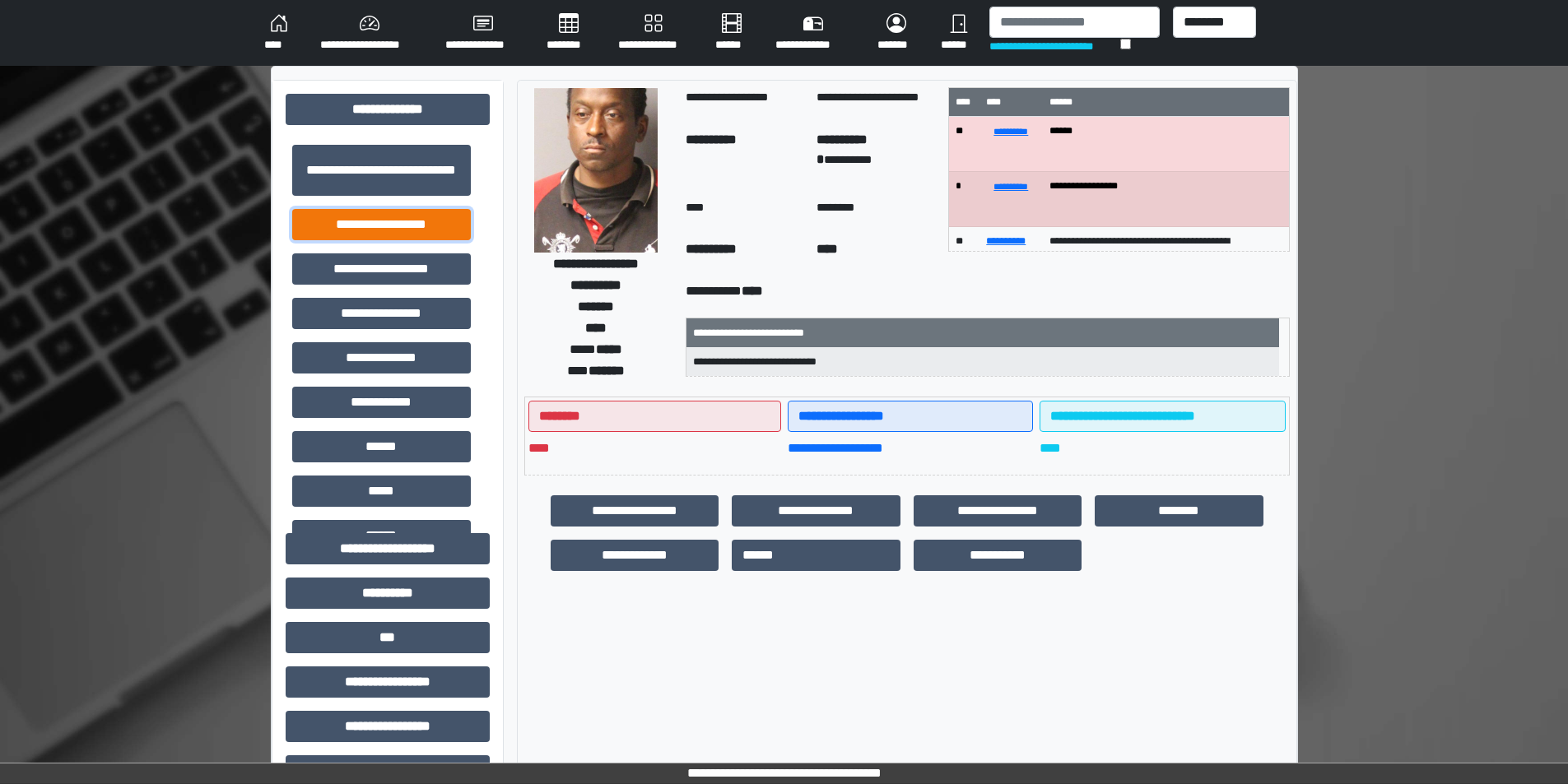 click on "**********" at bounding box center (381, 225) 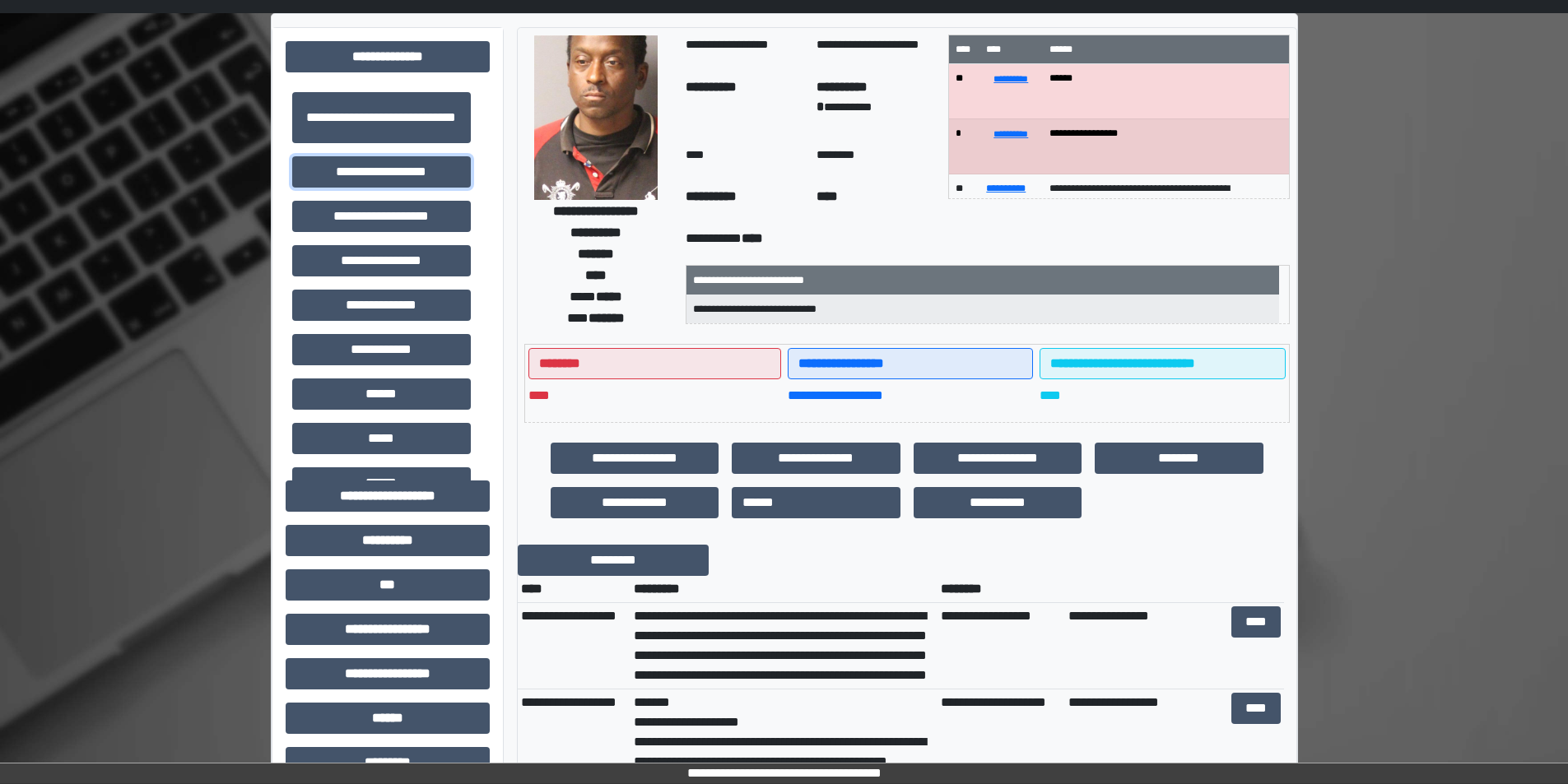 scroll, scrollTop: 82, scrollLeft: 0, axis: vertical 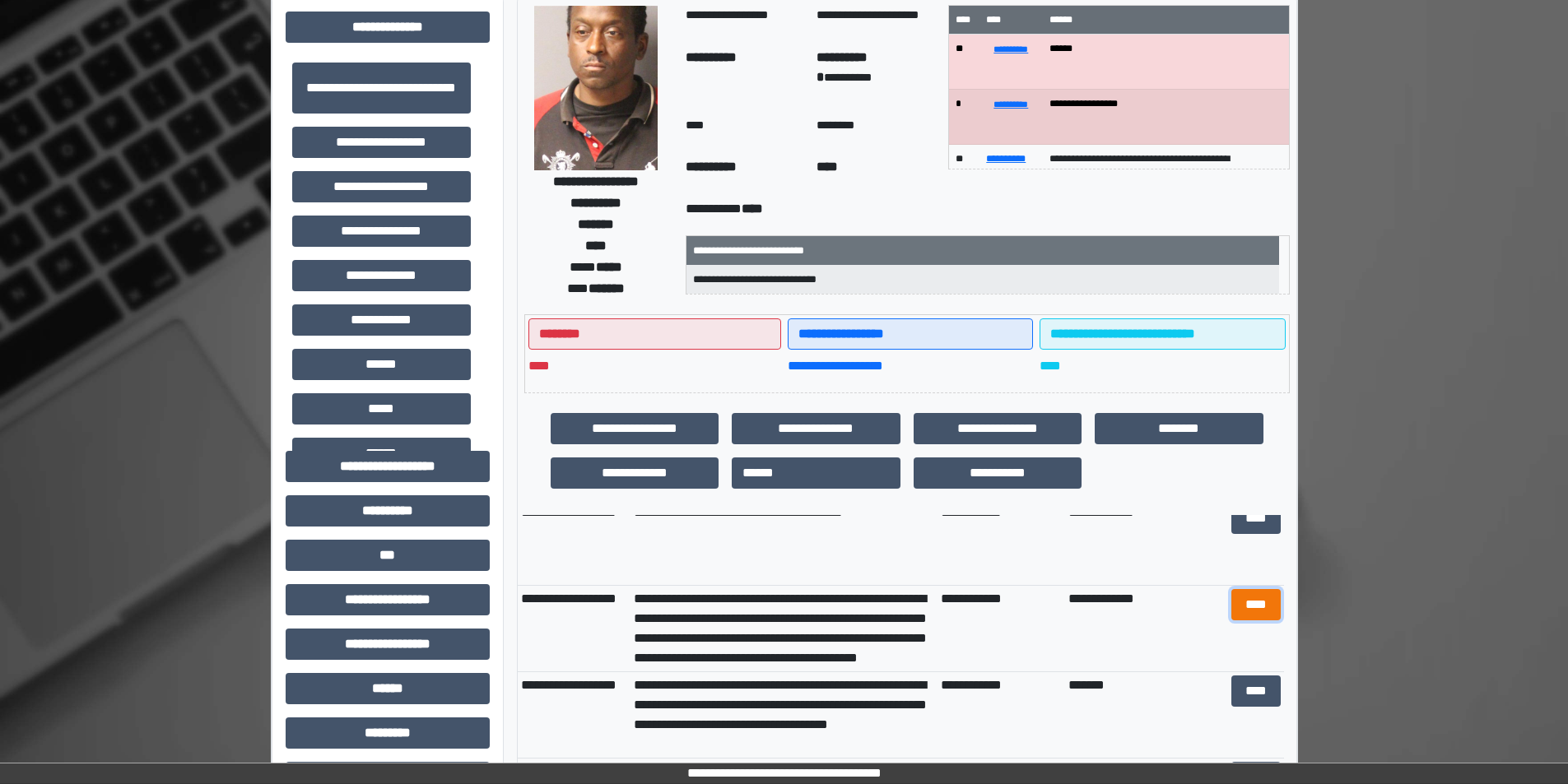 click on "****" at bounding box center (1256, 605) 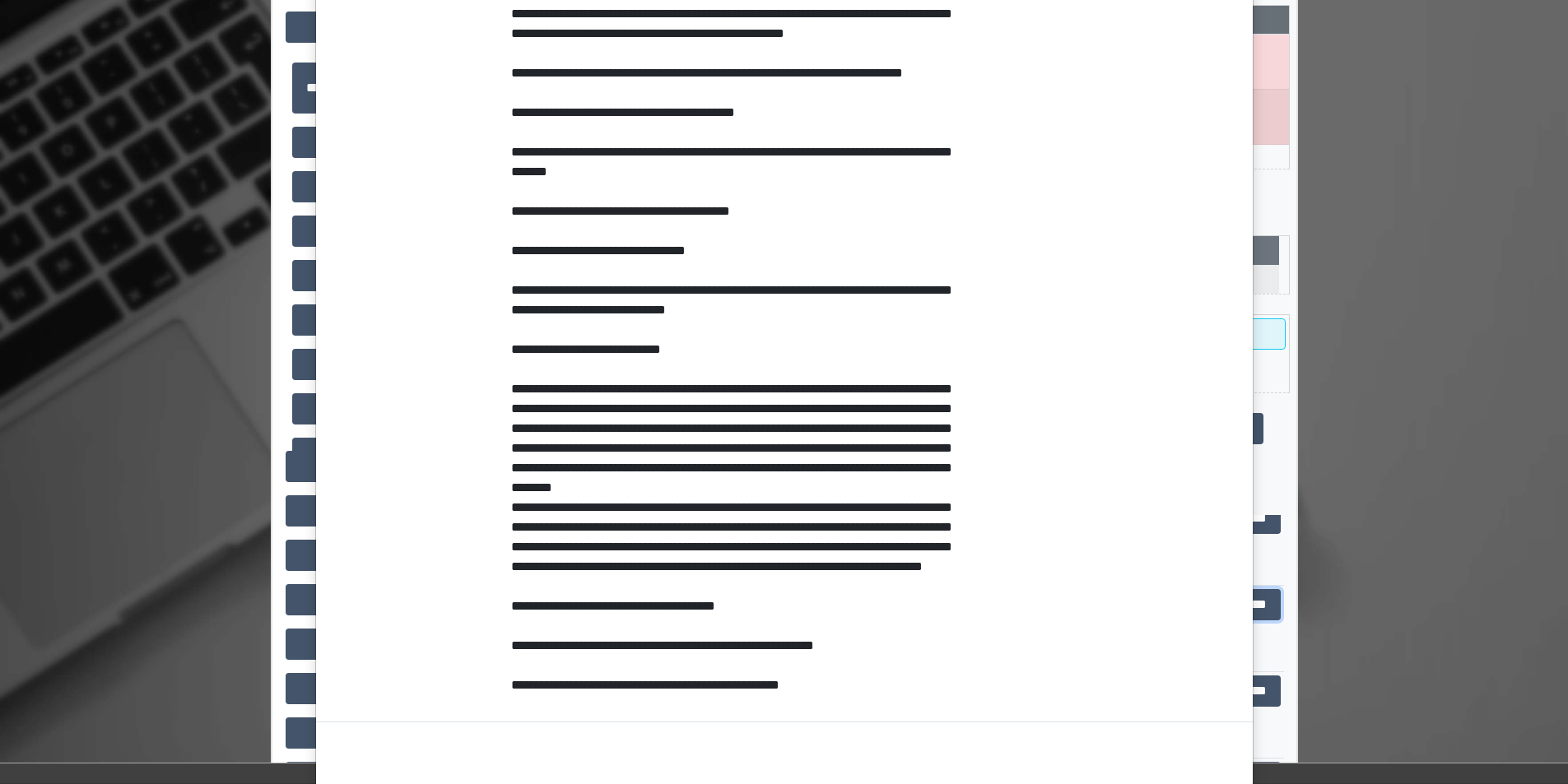 scroll, scrollTop: 1147, scrollLeft: 0, axis: vertical 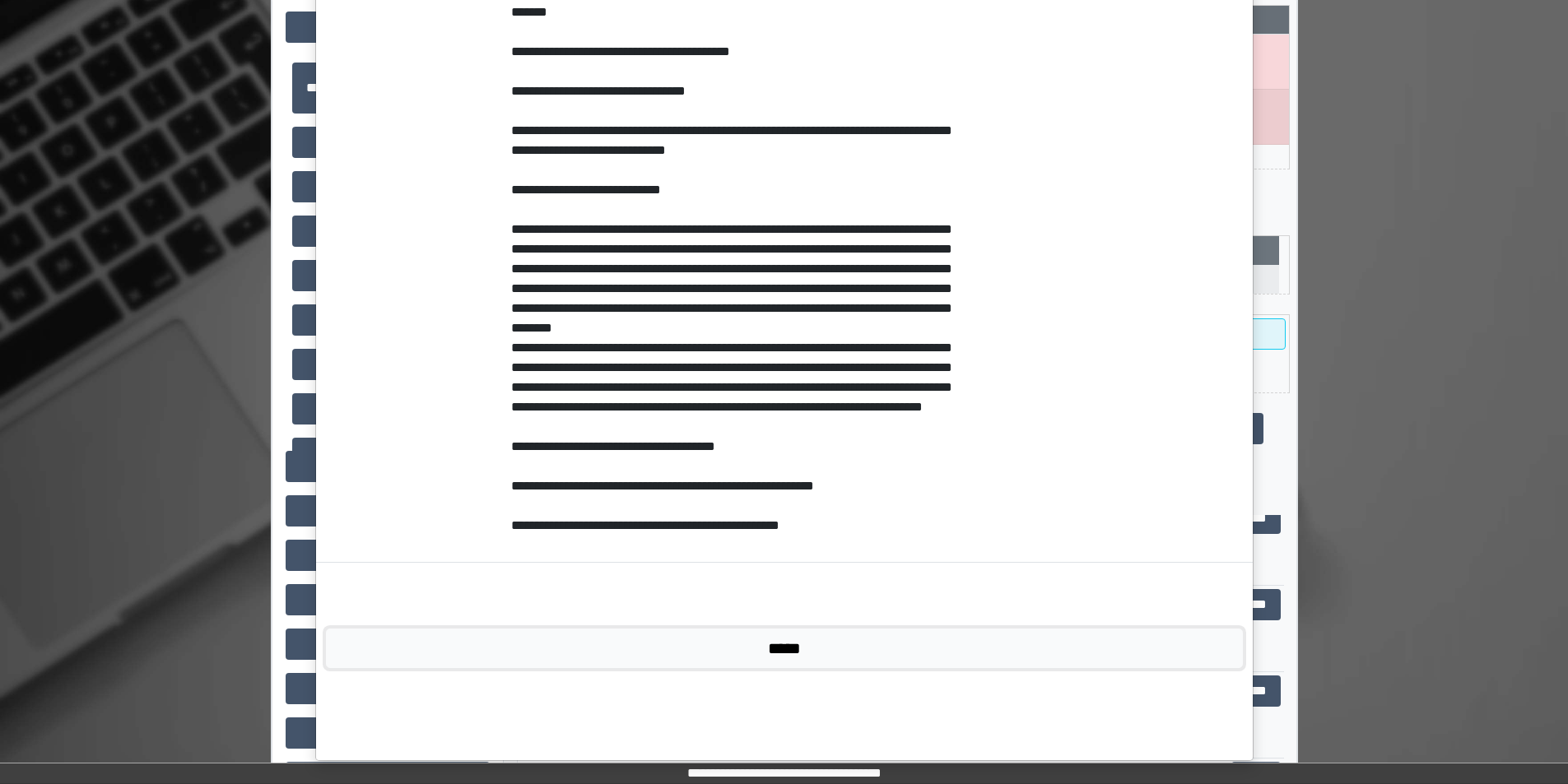 click on "*****" at bounding box center [784, 648] 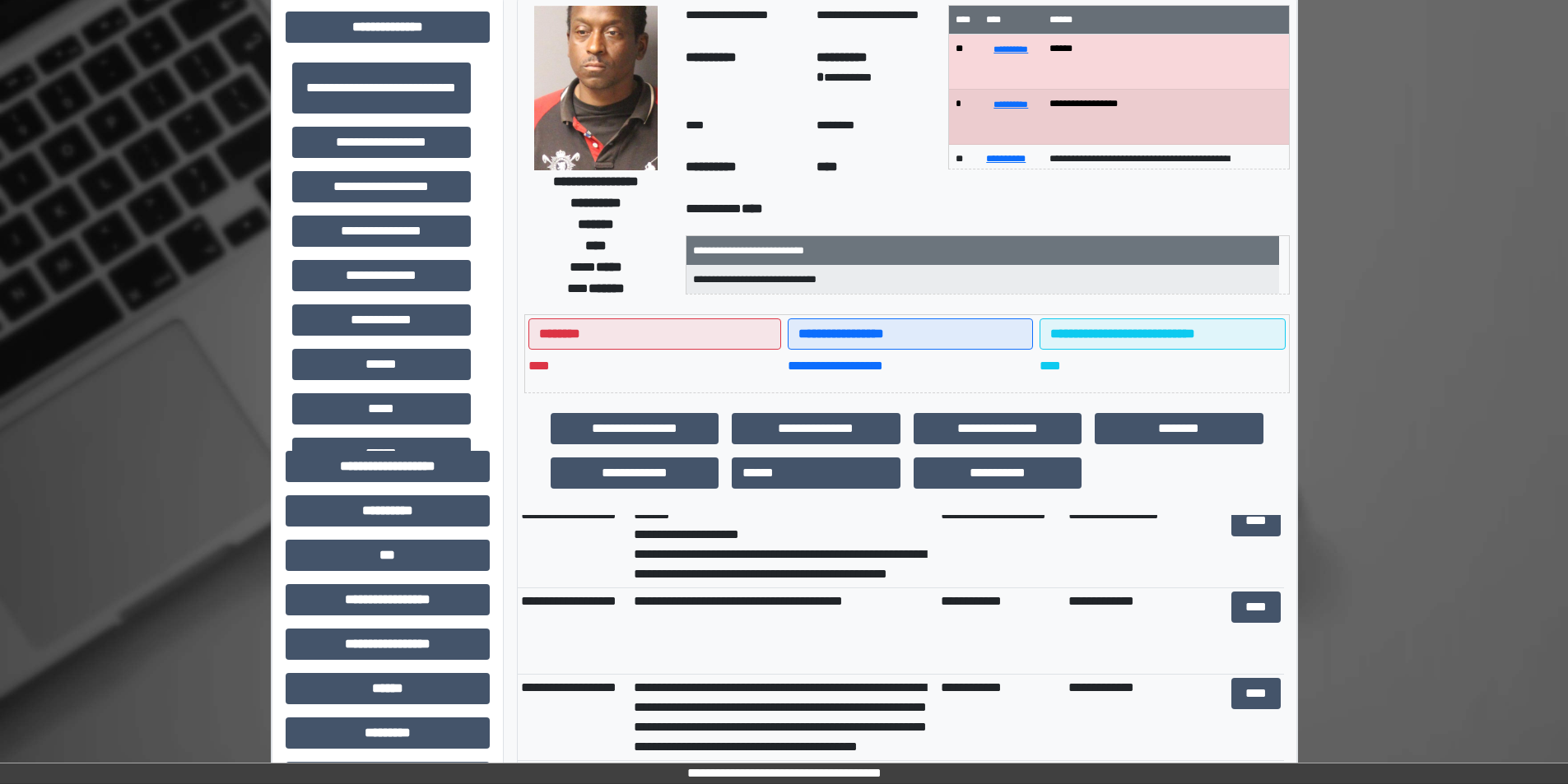 scroll, scrollTop: 247, scrollLeft: 0, axis: vertical 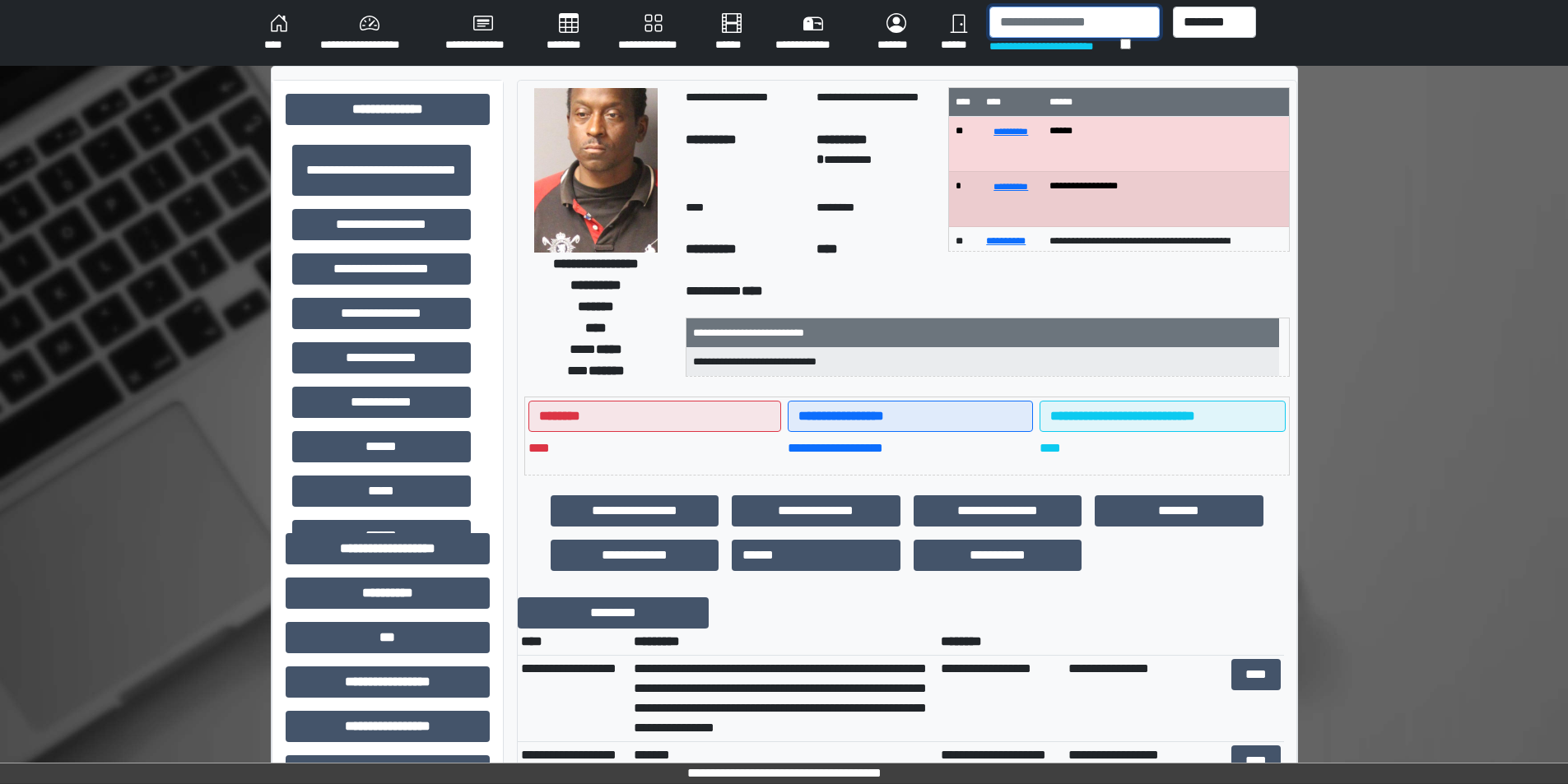 click at bounding box center [1074, 22] 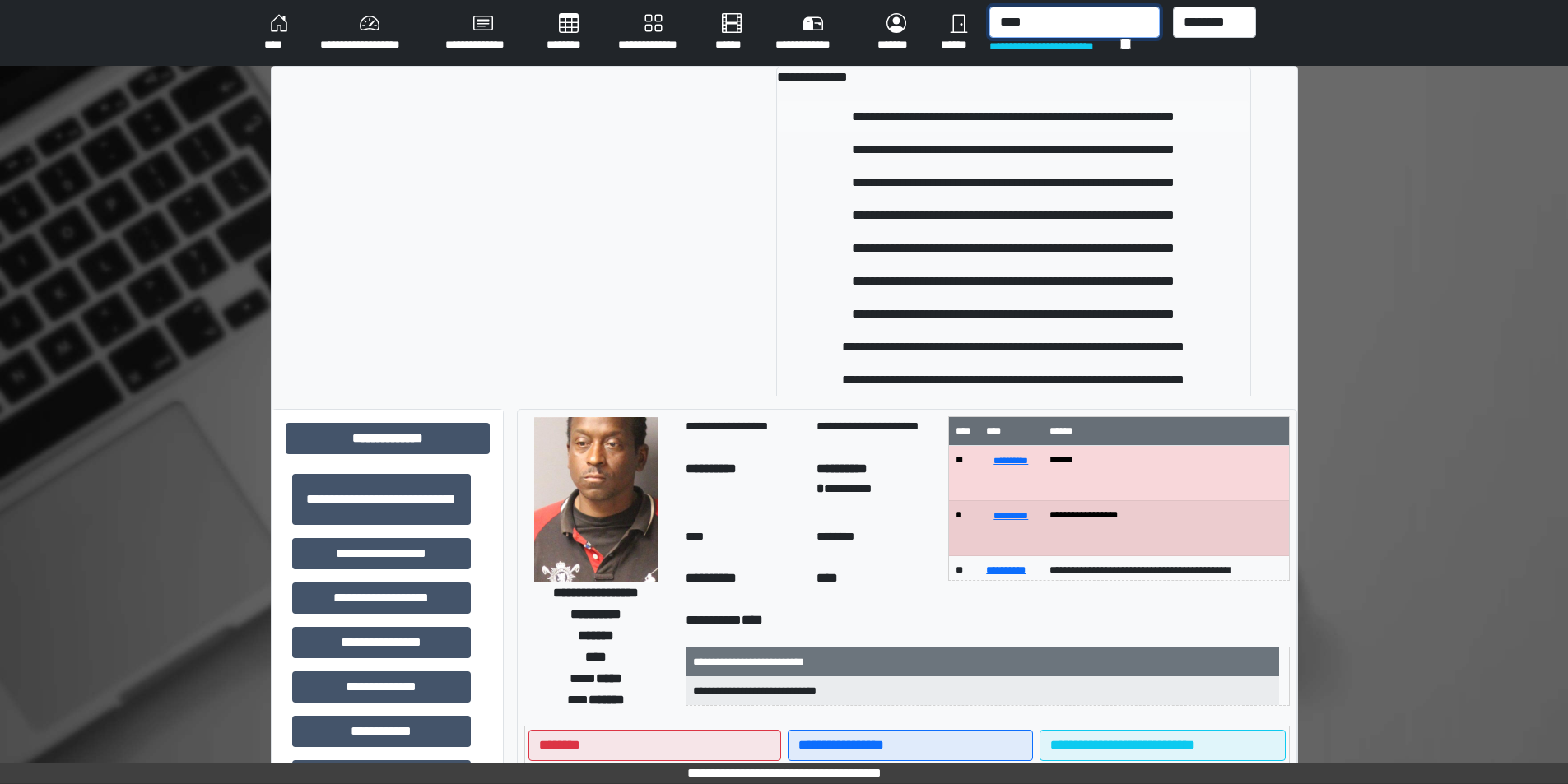 type on "****" 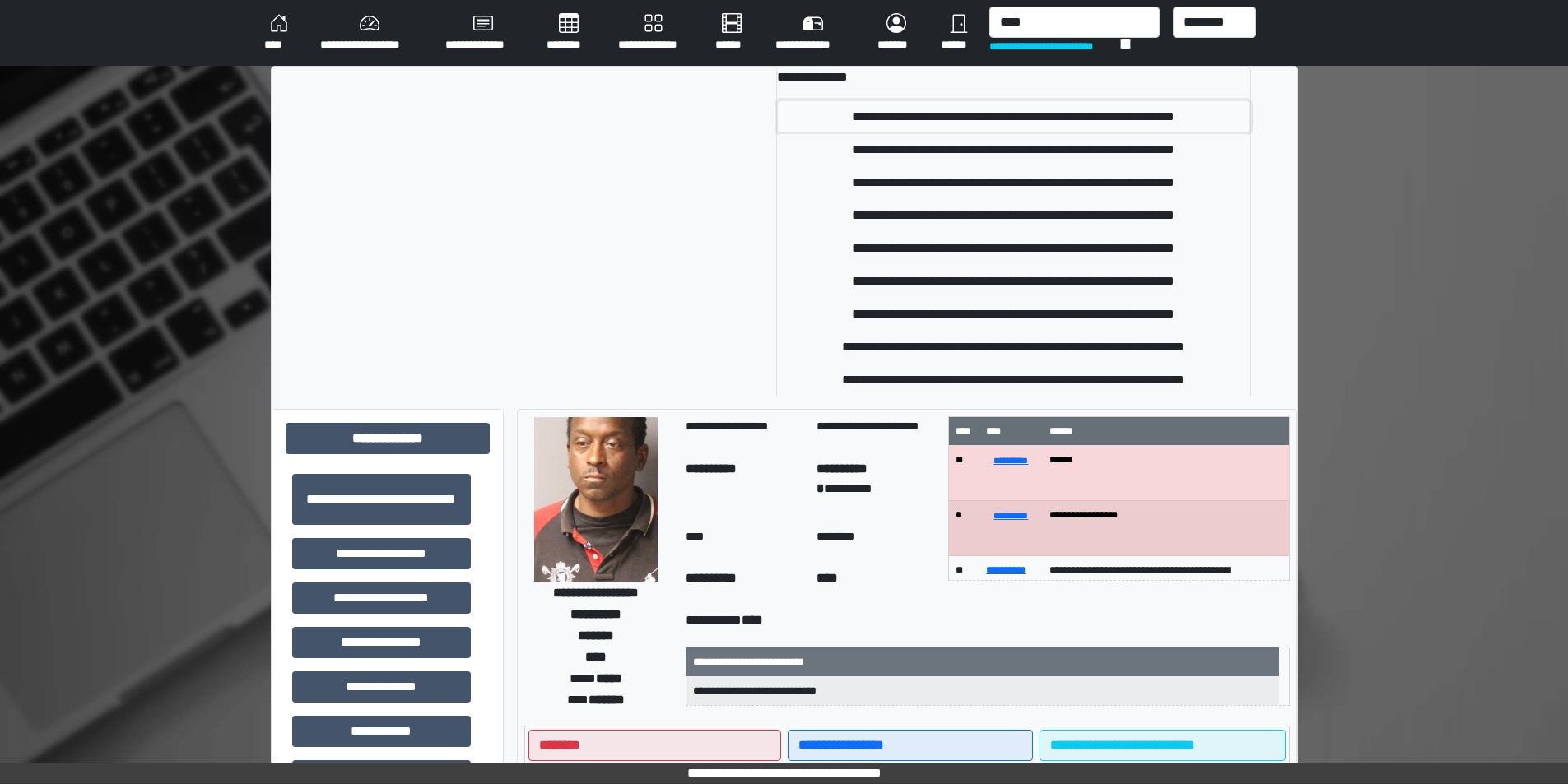 click on "**********" at bounding box center (1013, 117) 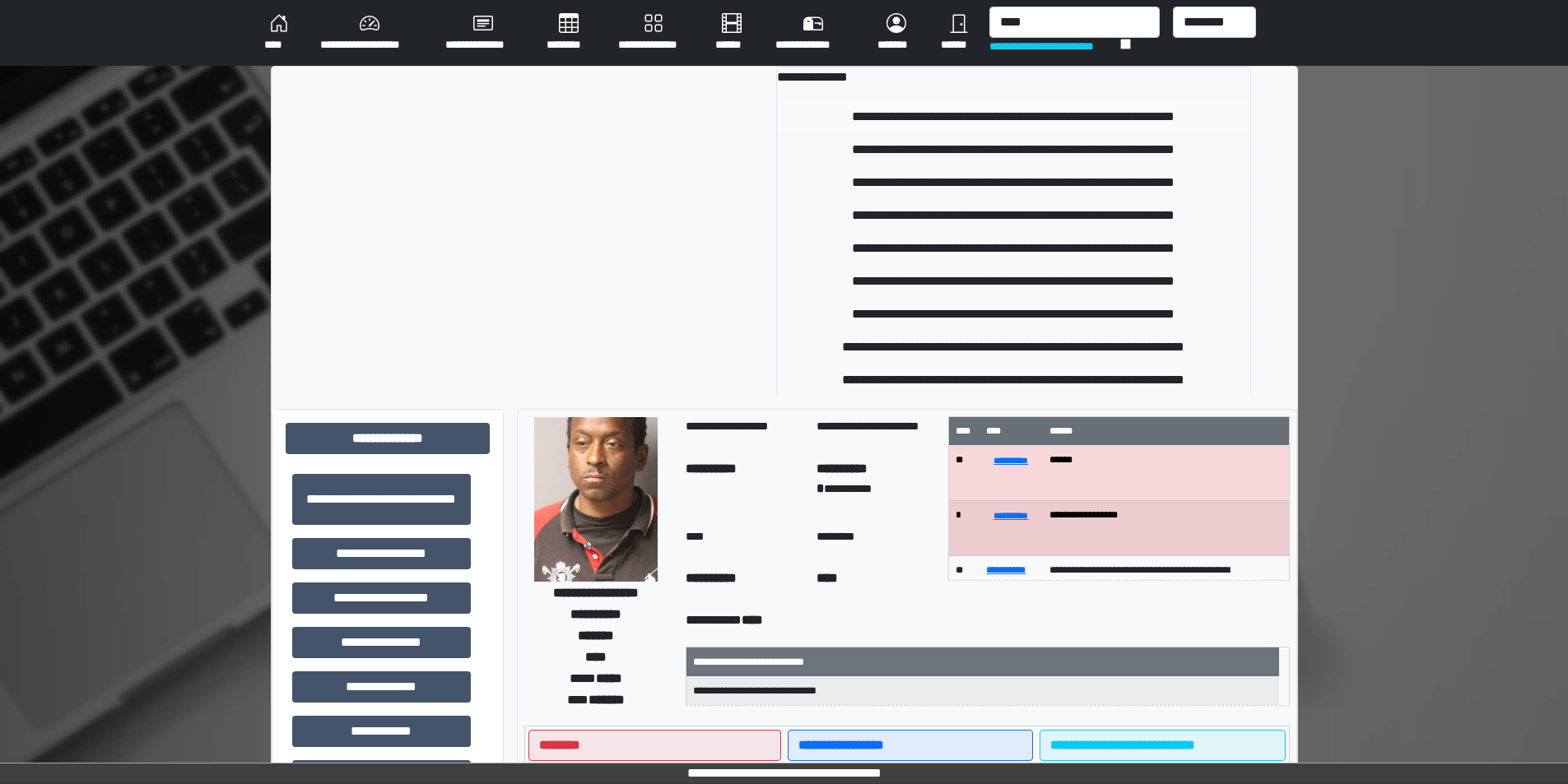 type 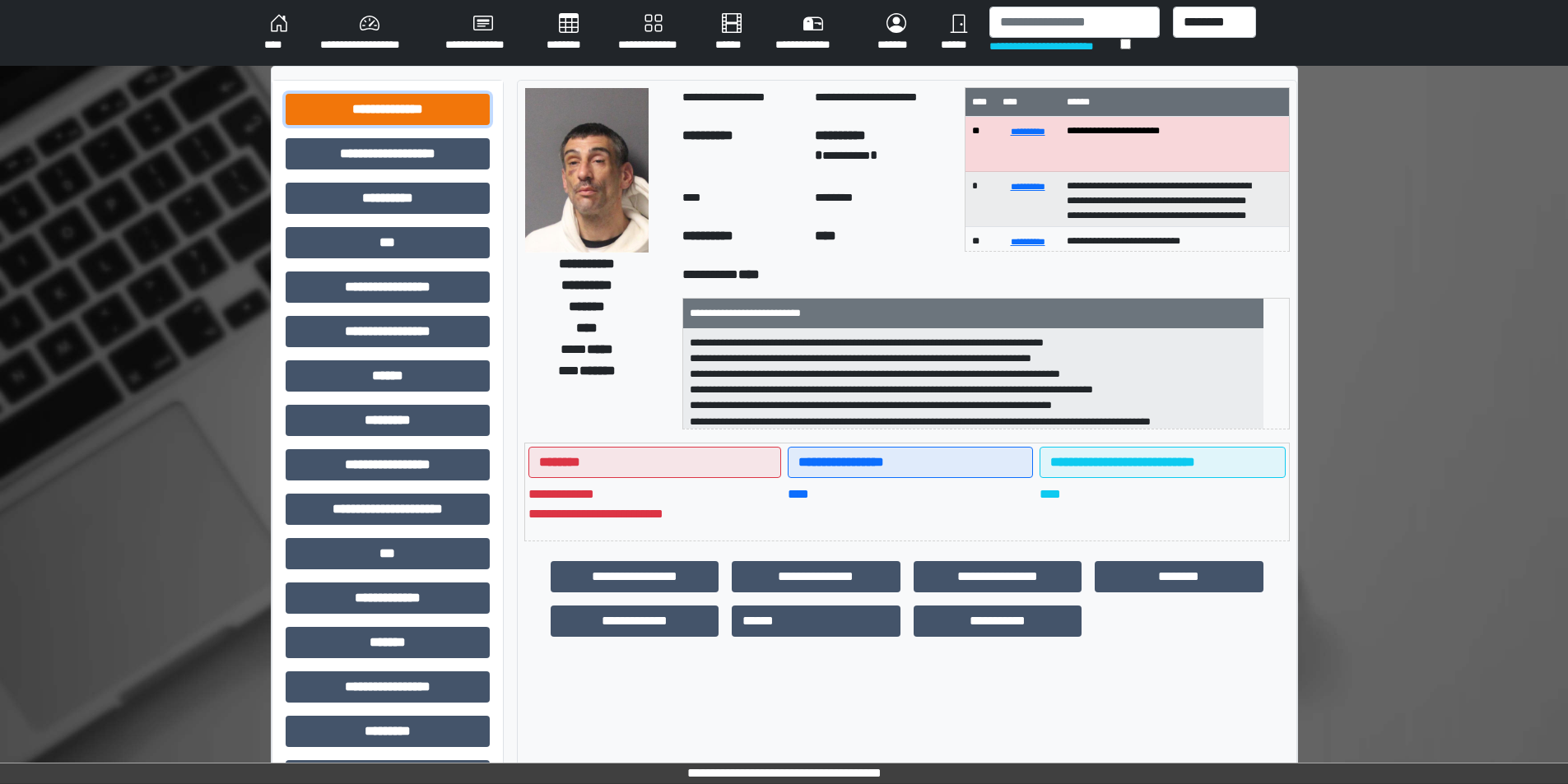 click on "**********" at bounding box center [388, 109] 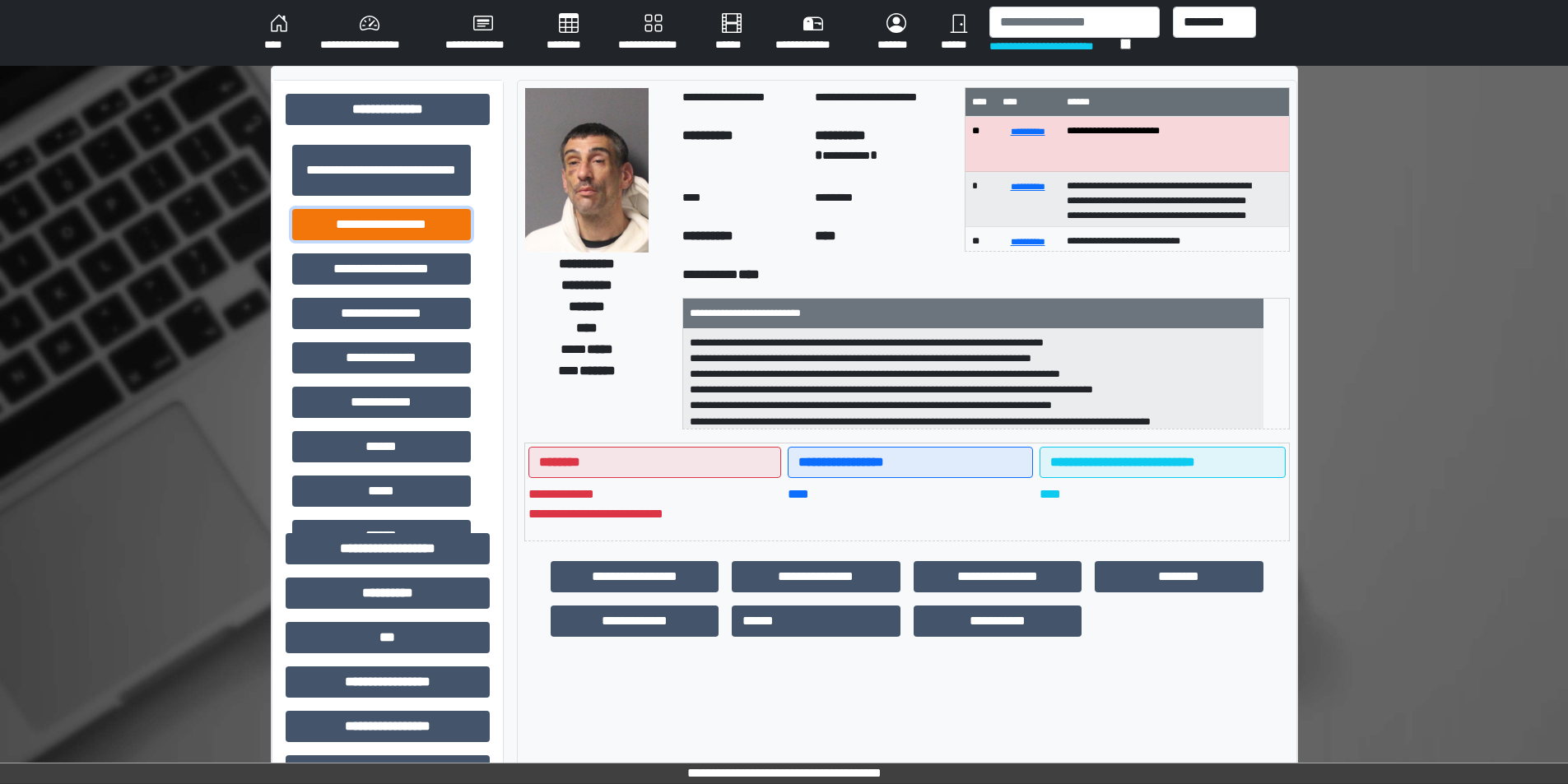 click on "**********" at bounding box center (381, 225) 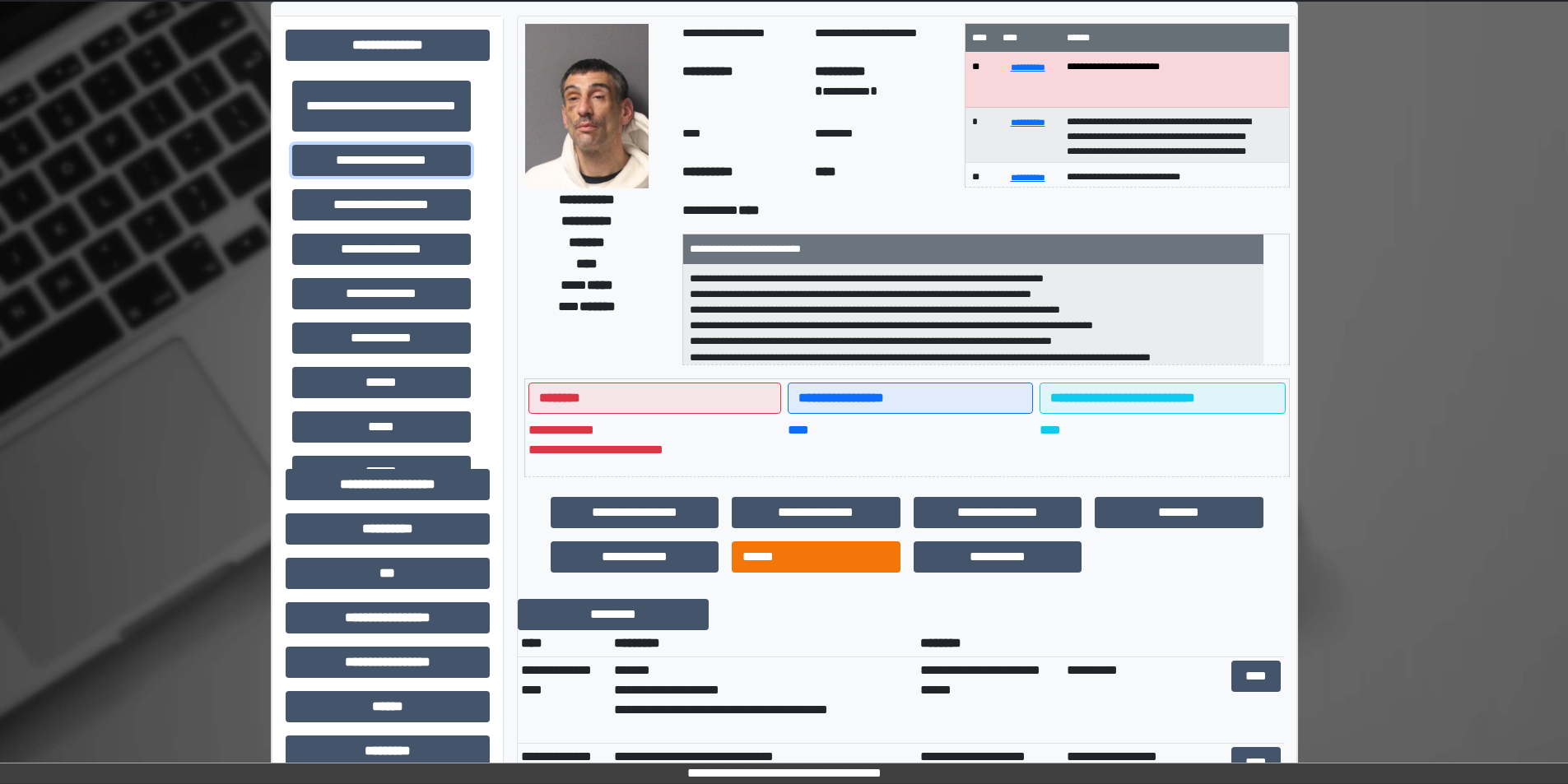 scroll, scrollTop: 165, scrollLeft: 0, axis: vertical 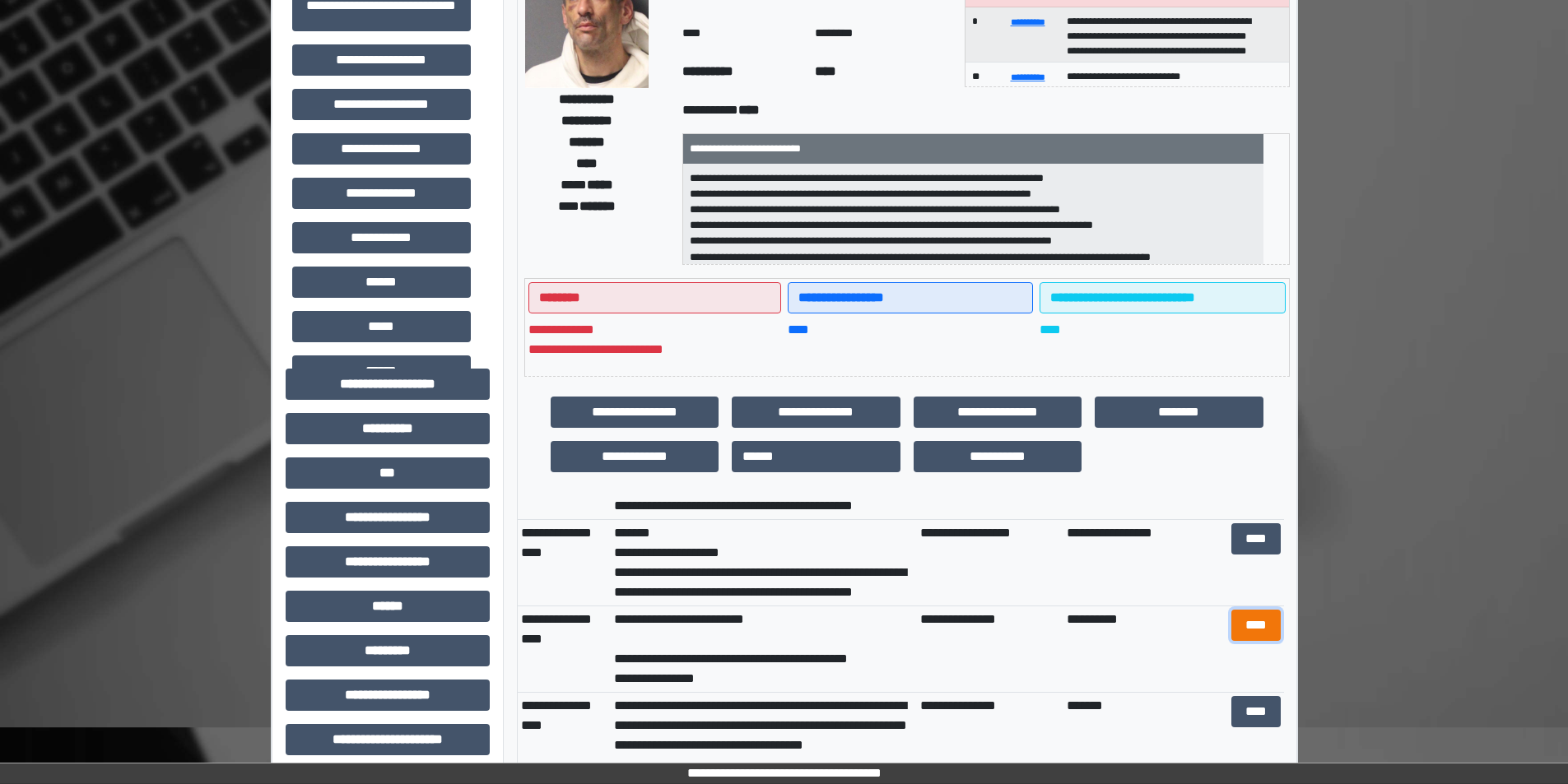 click on "****" at bounding box center (1256, 625) 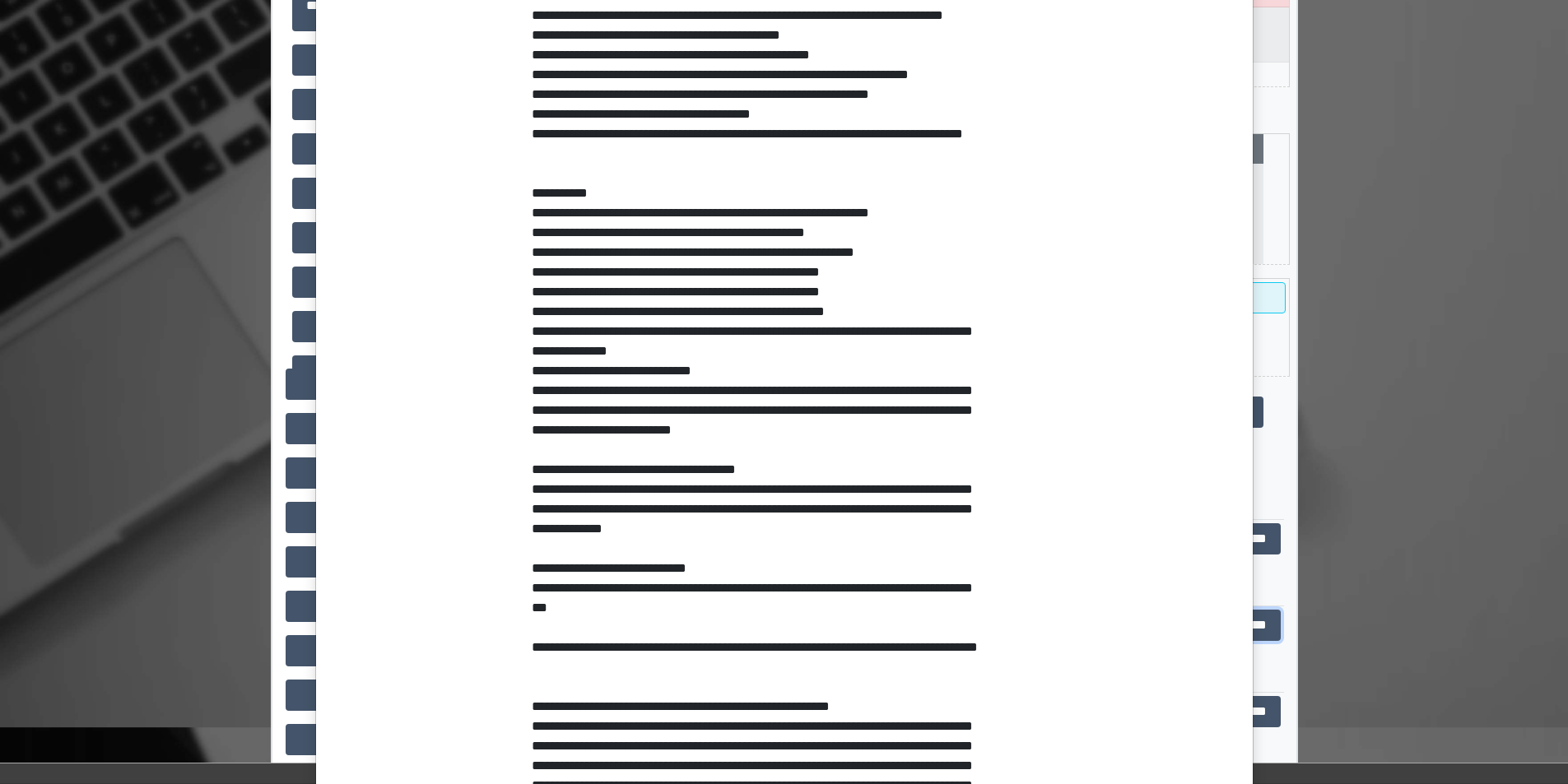scroll, scrollTop: 1311, scrollLeft: 0, axis: vertical 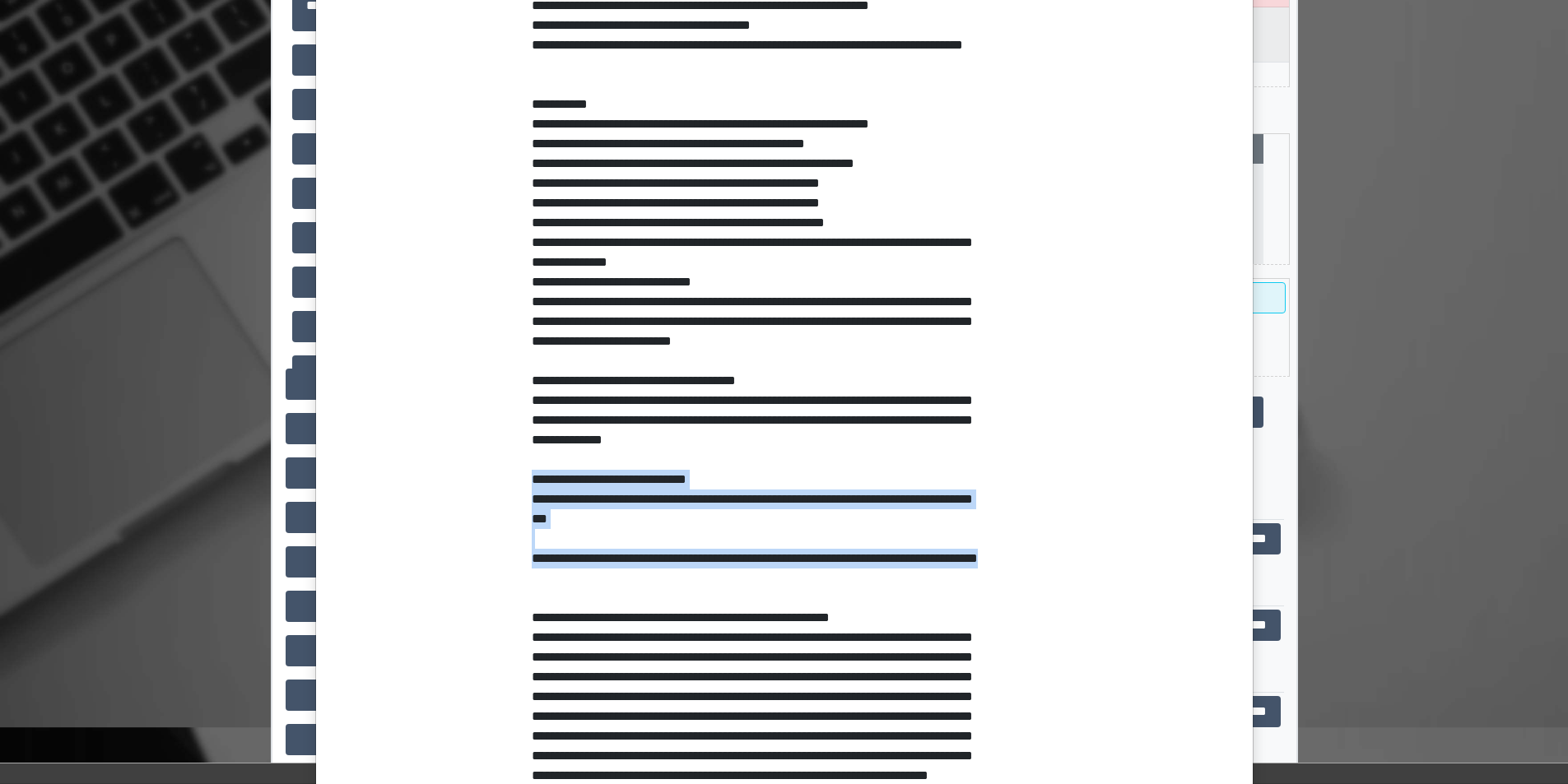 drag, startPoint x: 528, startPoint y: 579, endPoint x: 643, endPoint y: 679, distance: 152.39751 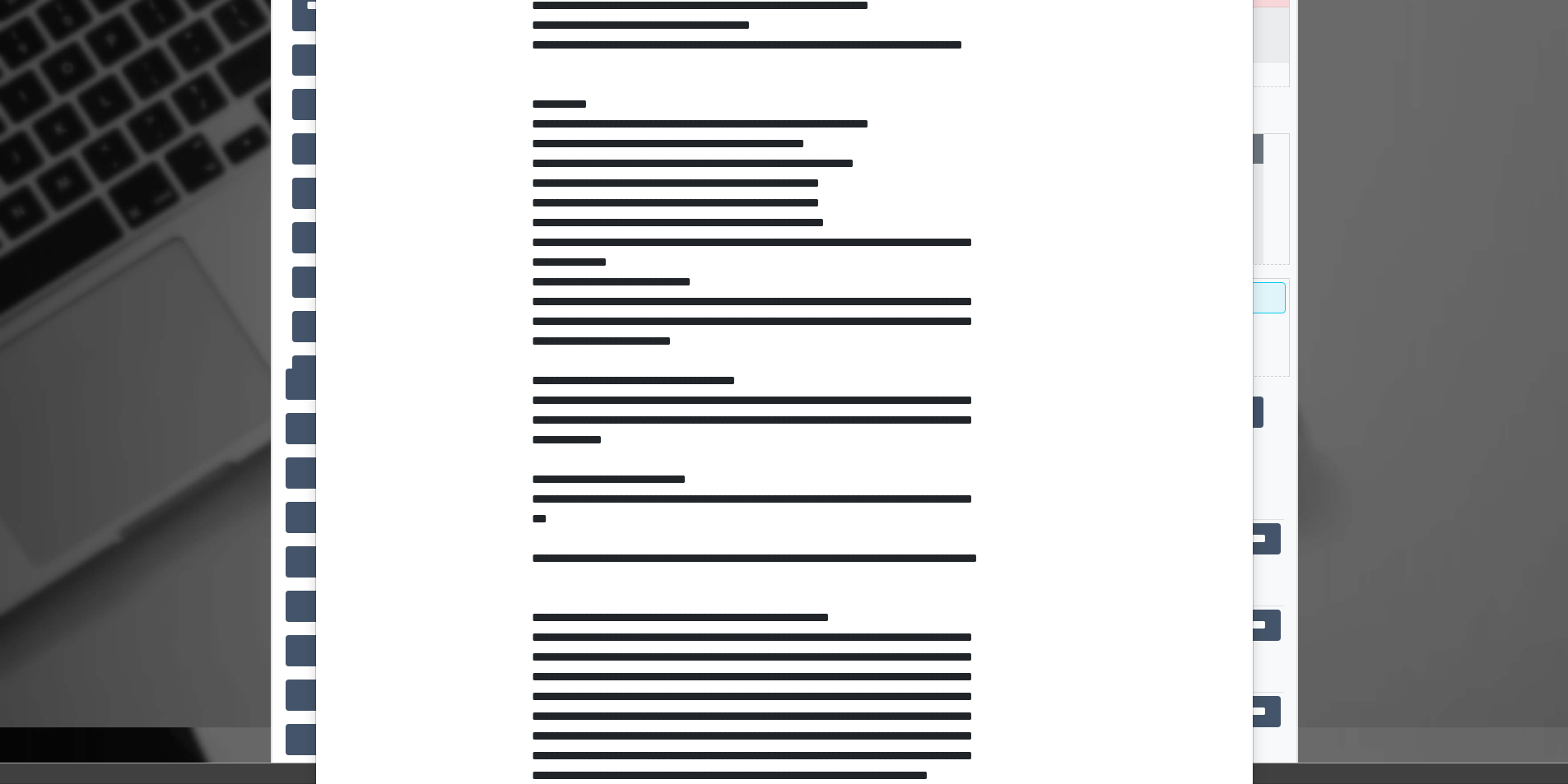click on "**********" at bounding box center [759, 411] 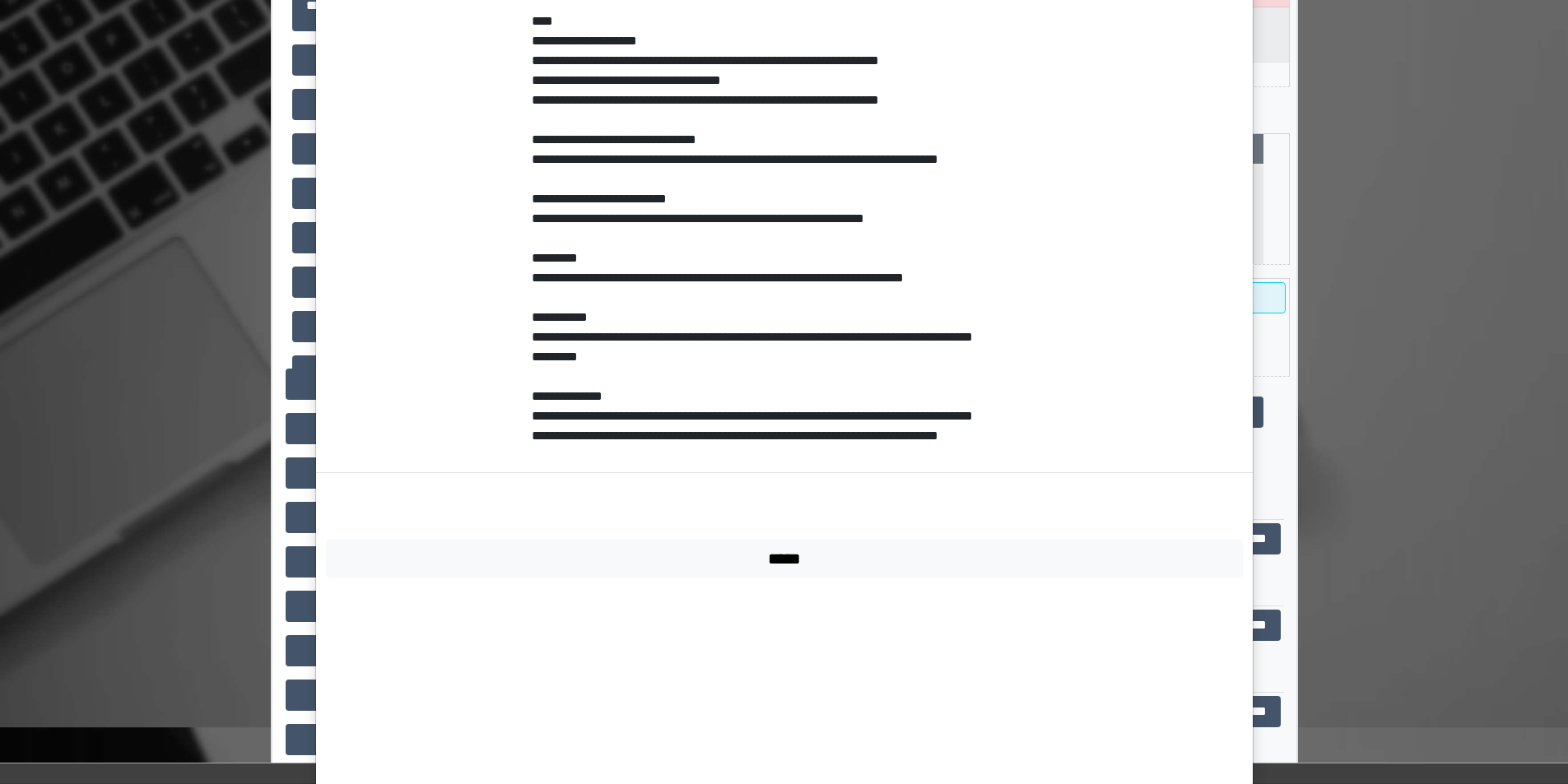 scroll, scrollTop: 2786, scrollLeft: 0, axis: vertical 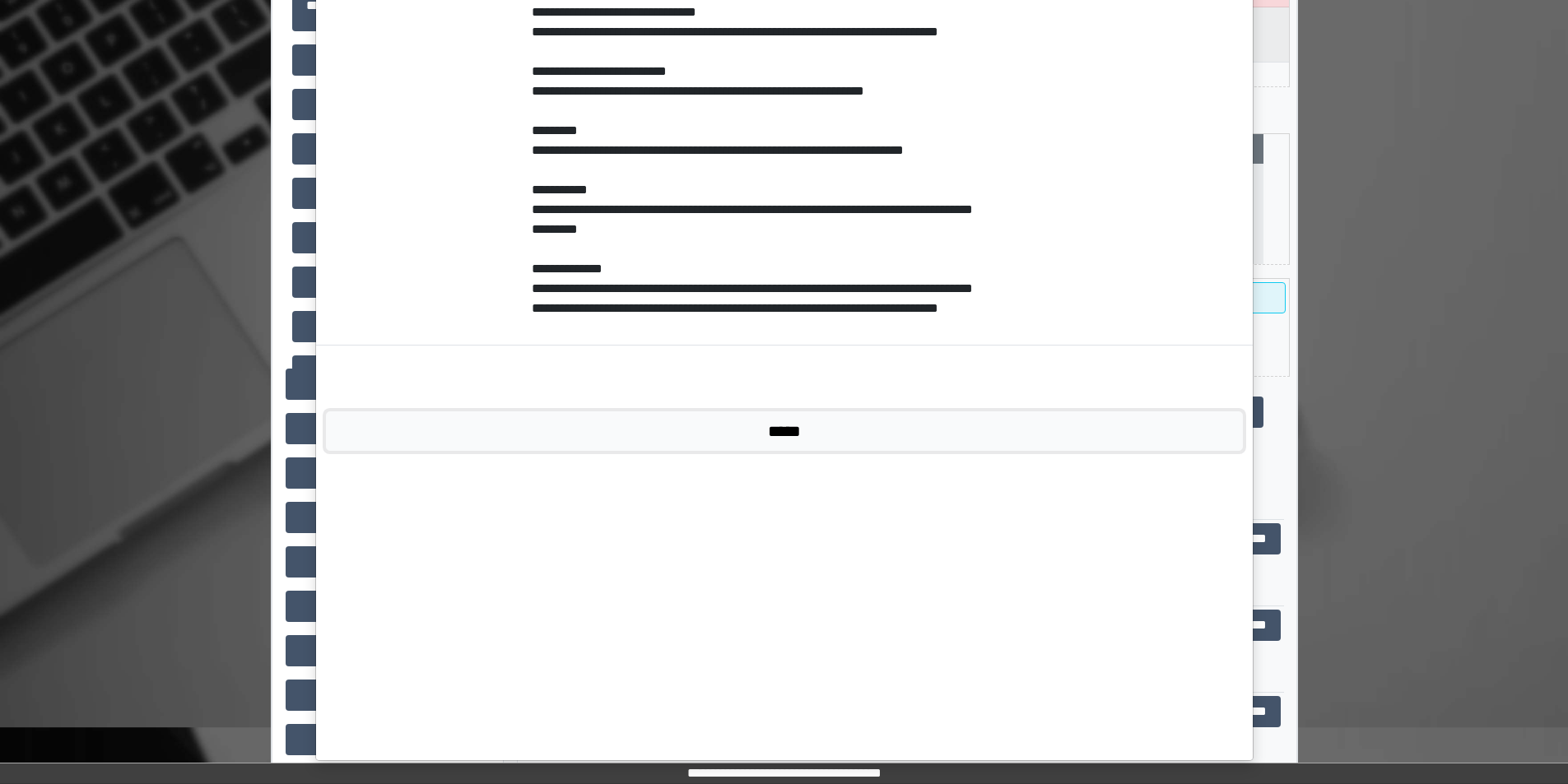 click on "*****" at bounding box center (784, 431) 